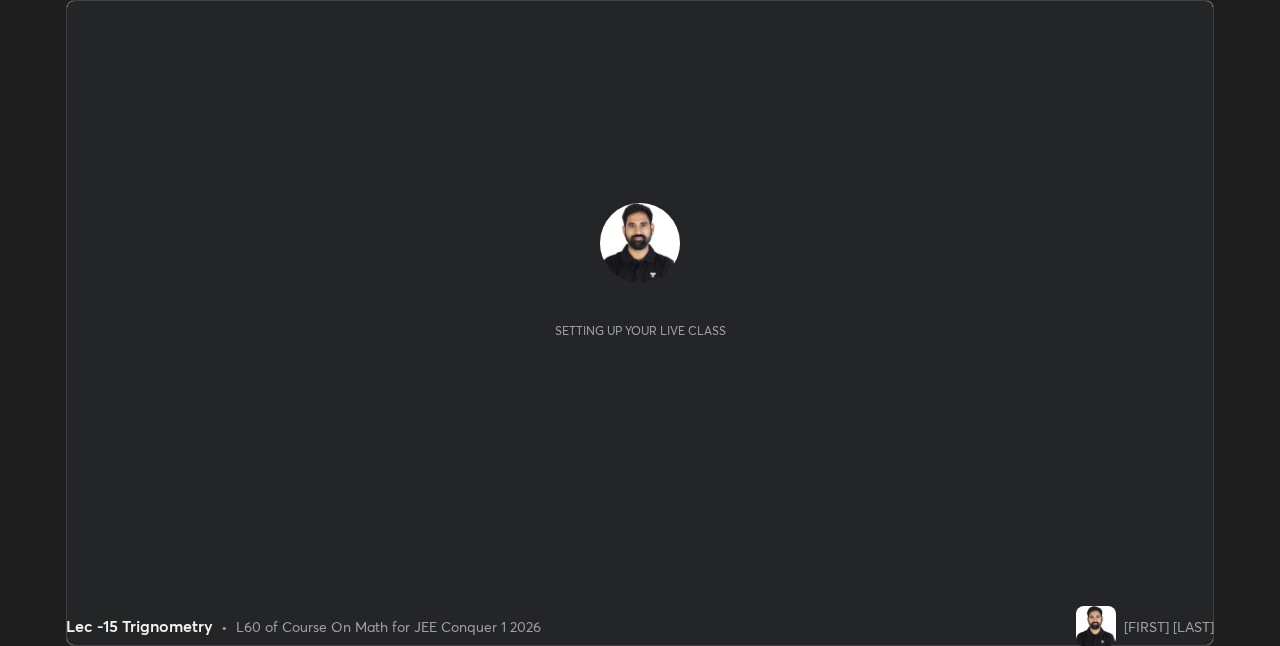 scroll, scrollTop: 0, scrollLeft: 0, axis: both 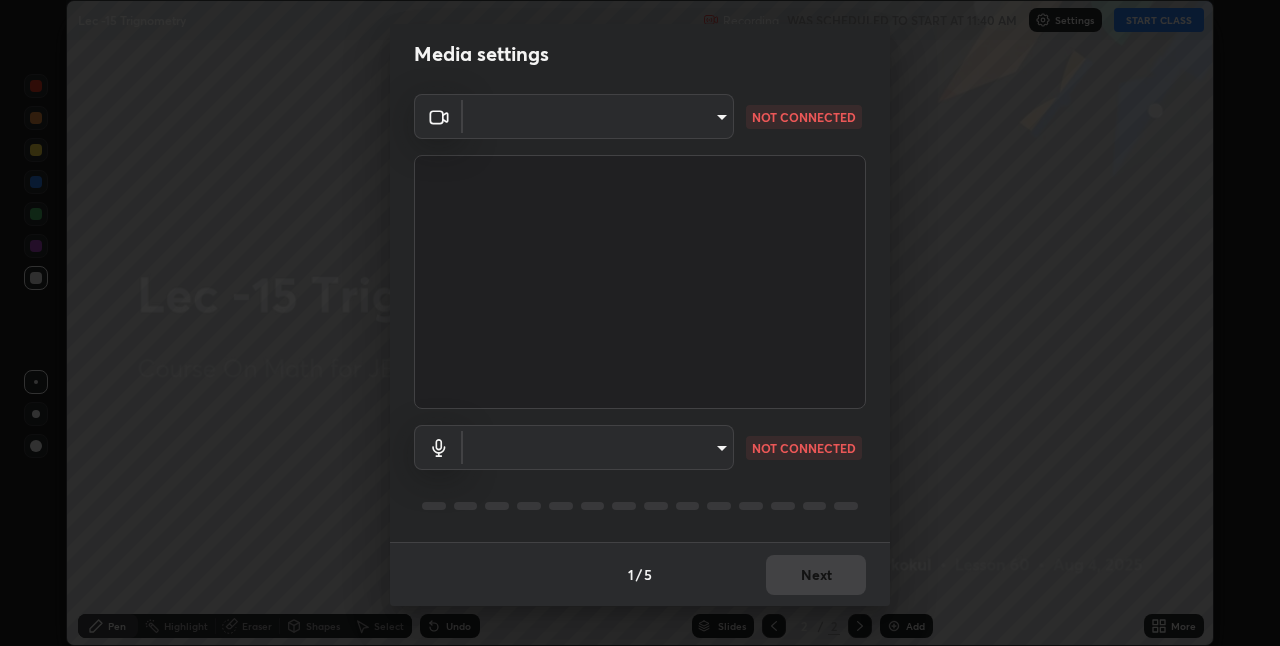 type on "4325113f5150d2eb00f74217ab665fa957d37049b6e54c8d92697f499d53718f" 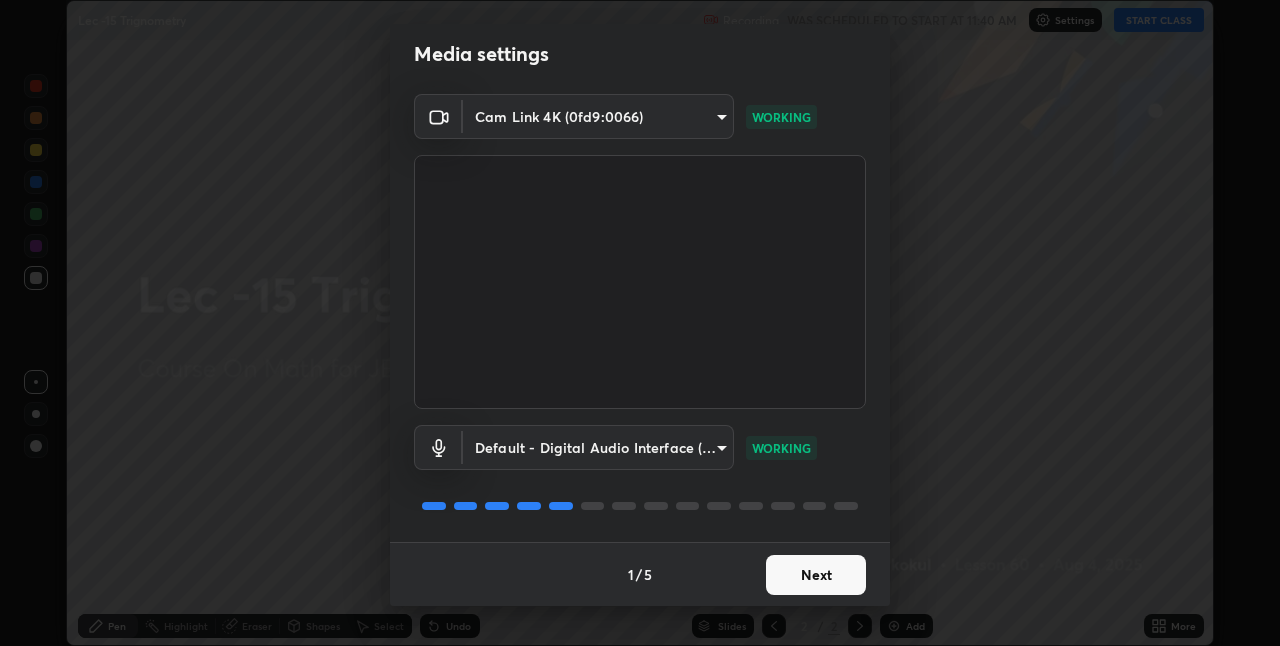click on "Next" at bounding box center [816, 575] 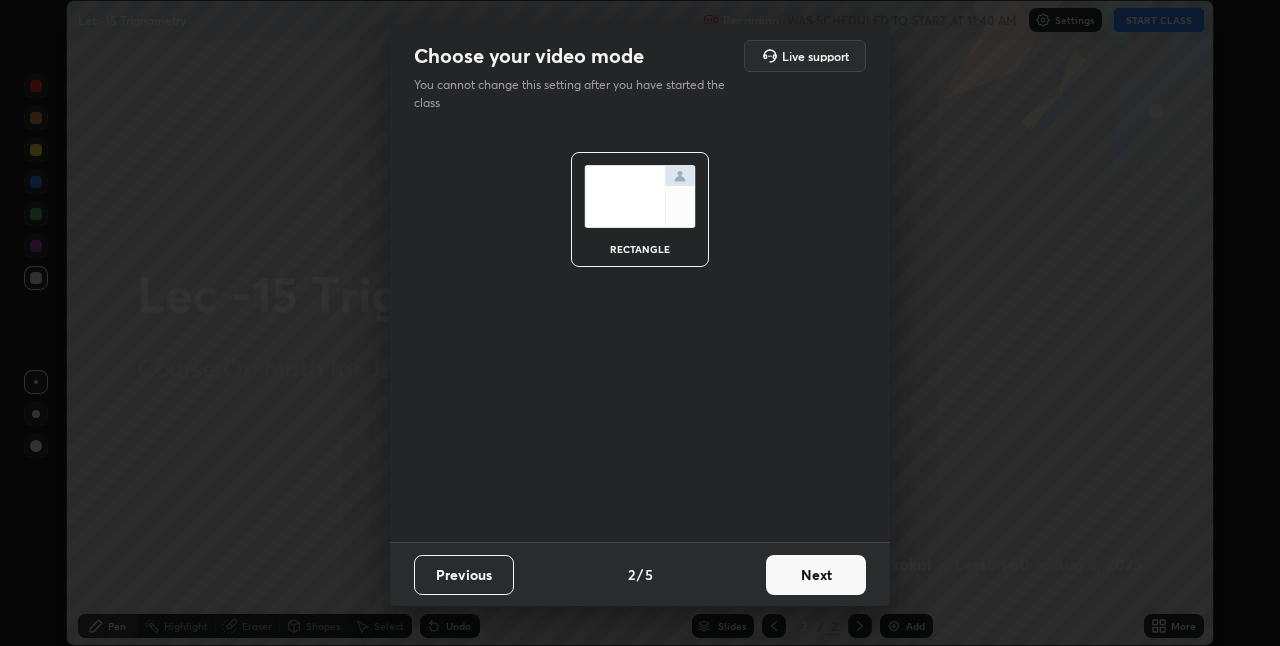 scroll, scrollTop: 0, scrollLeft: 0, axis: both 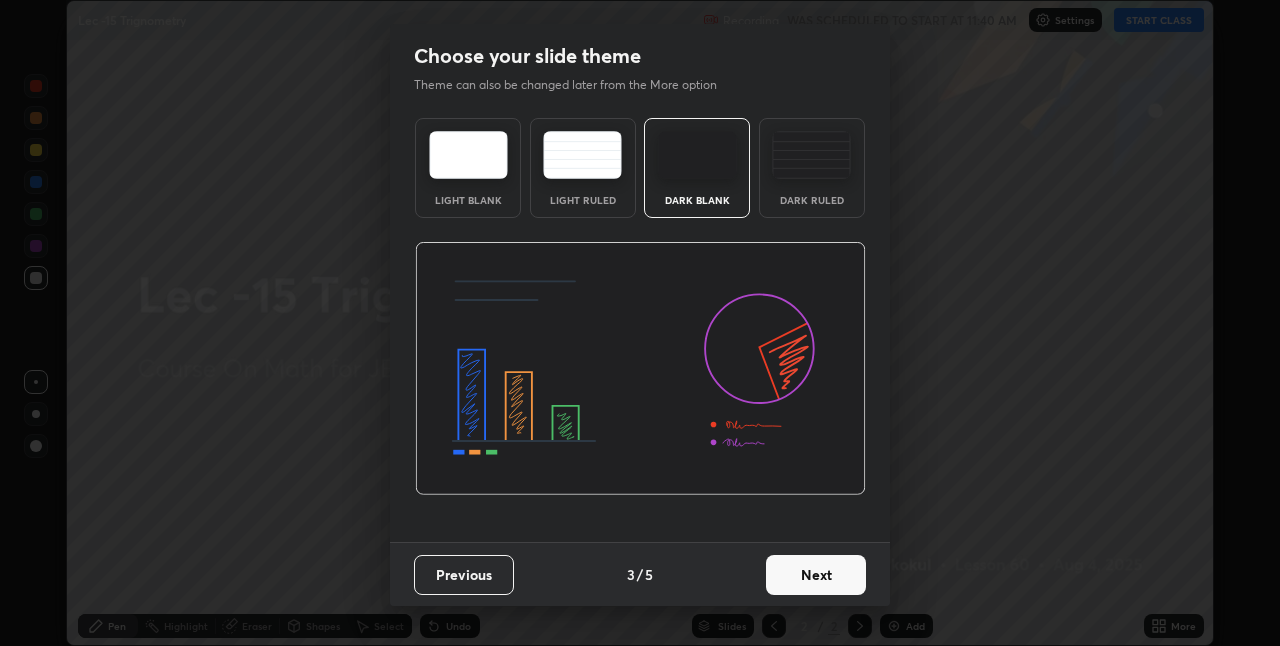 click on "Next" at bounding box center (816, 575) 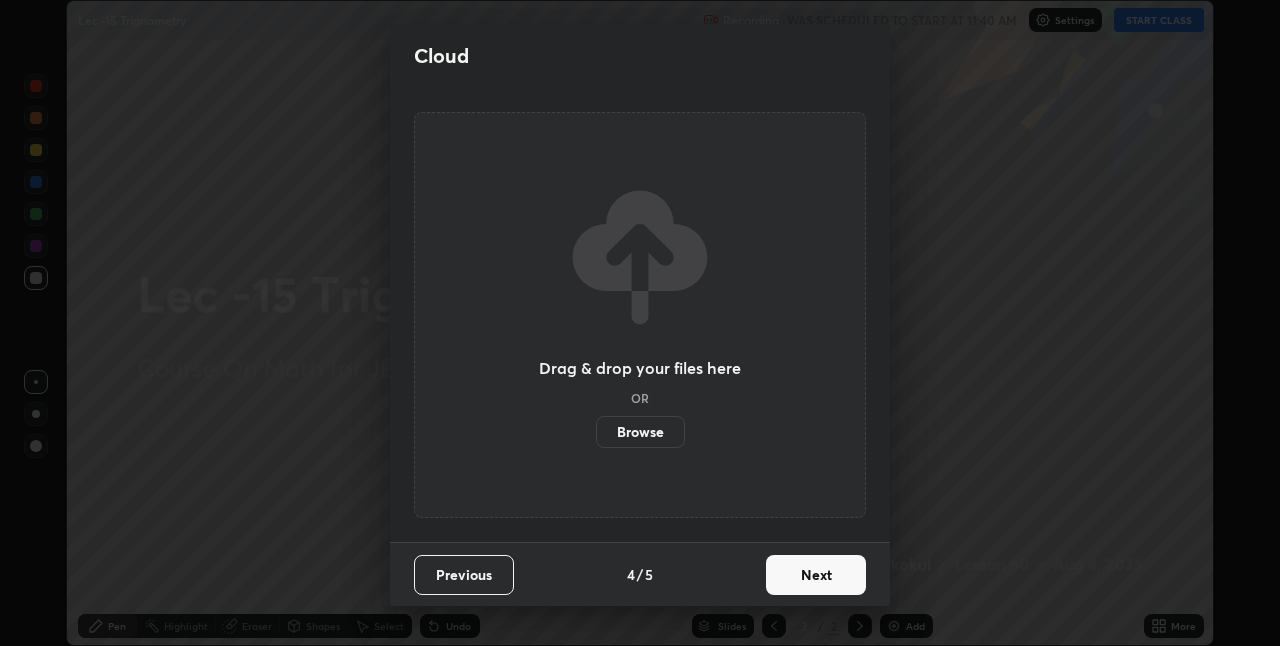 click on "Next" at bounding box center [816, 575] 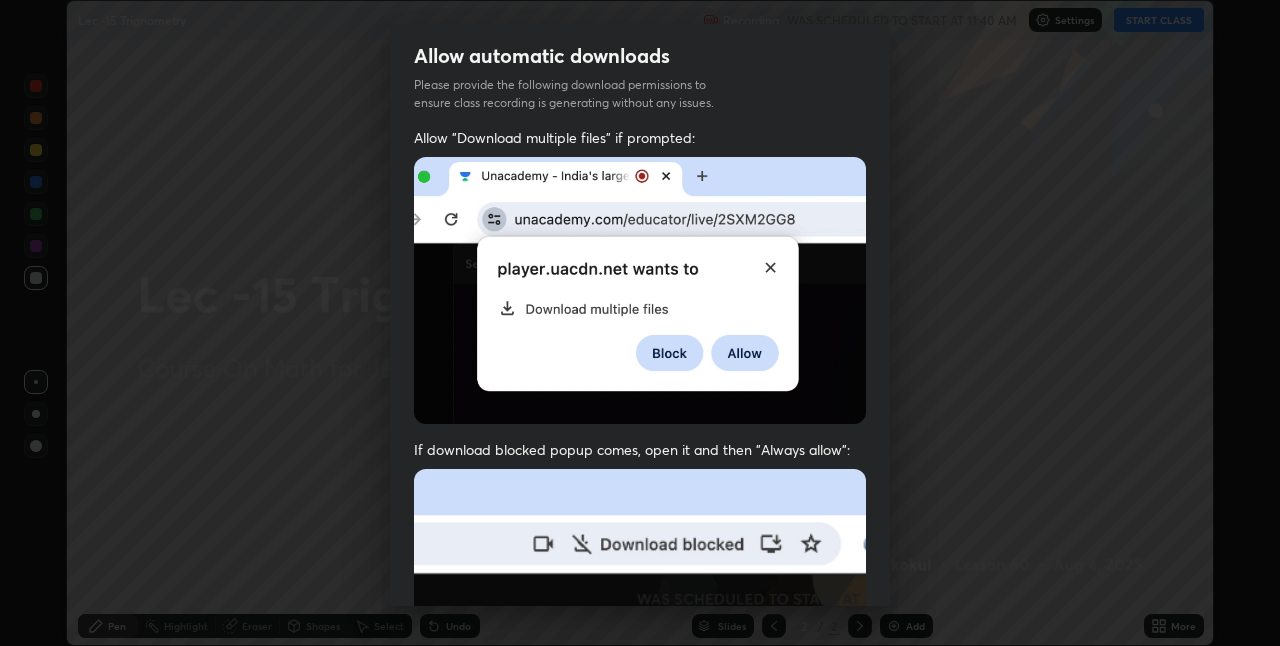 click at bounding box center [640, 687] 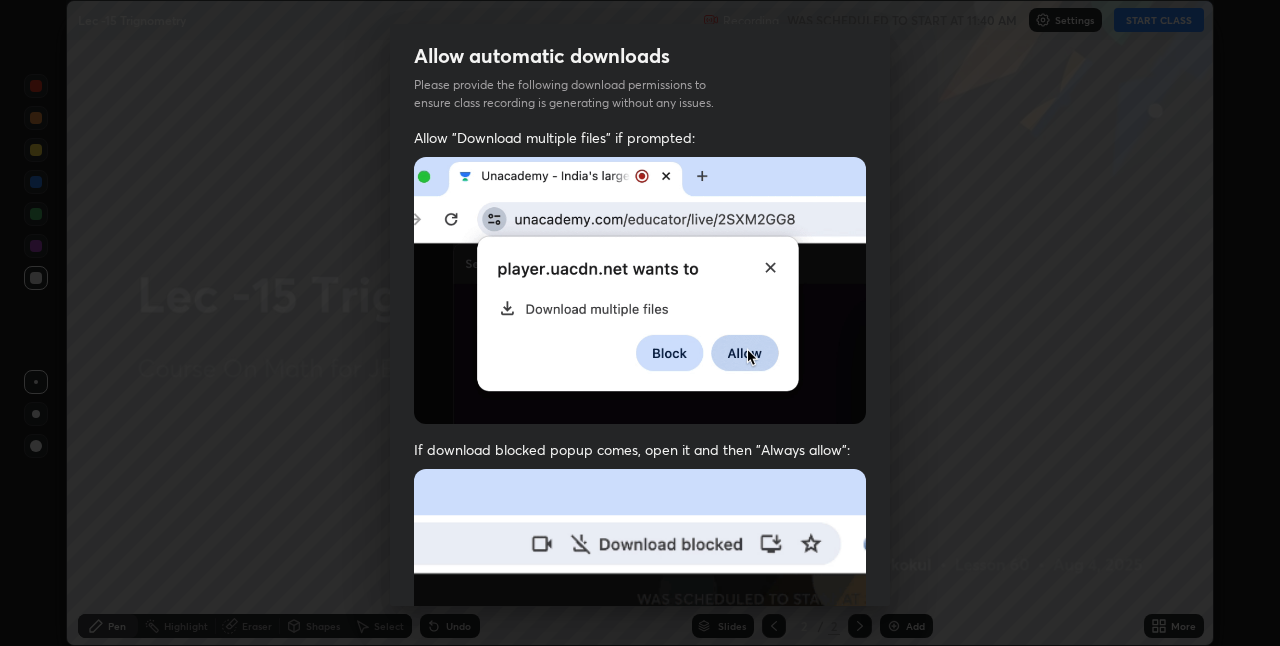 click at bounding box center [640, 687] 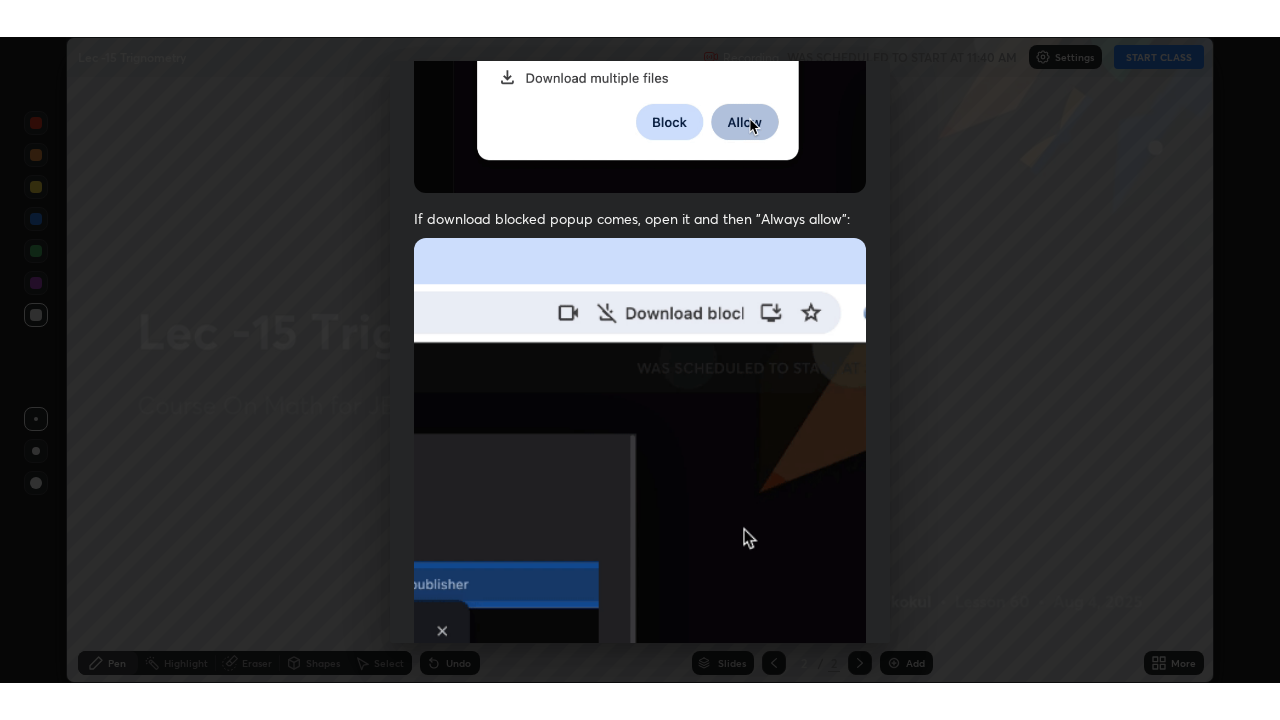 scroll, scrollTop: 418, scrollLeft: 0, axis: vertical 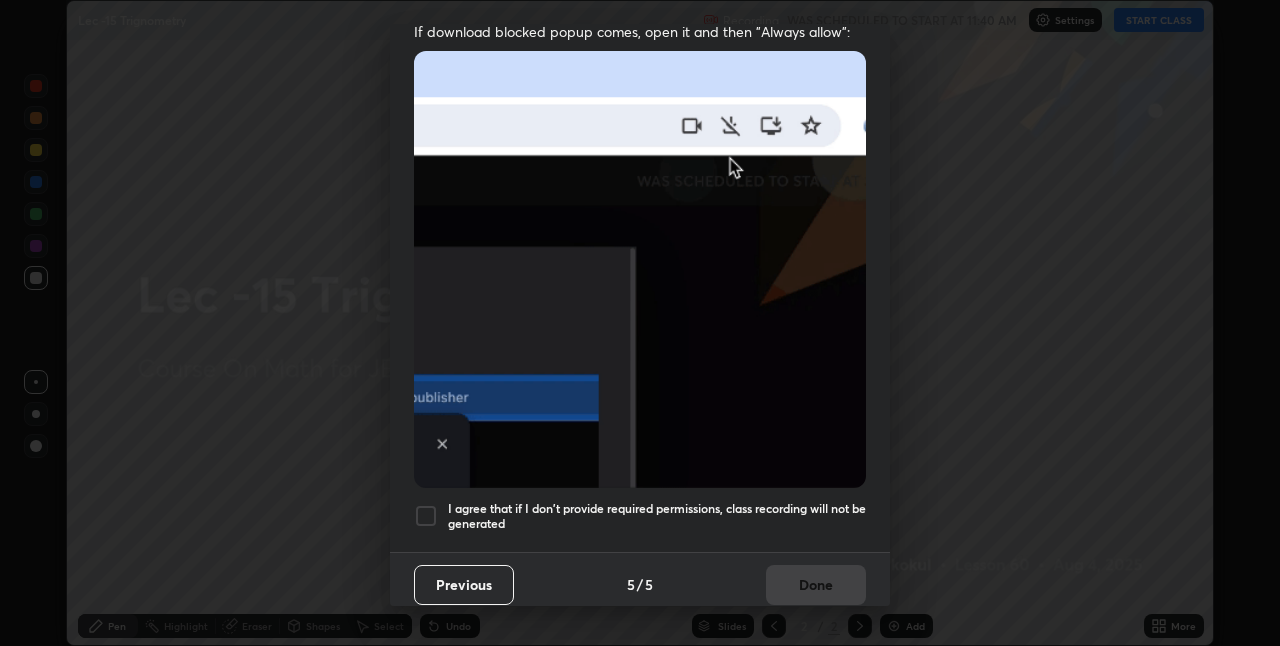 click on "I agree that if I don't provide required permissions, class recording will not be generated" at bounding box center [657, 516] 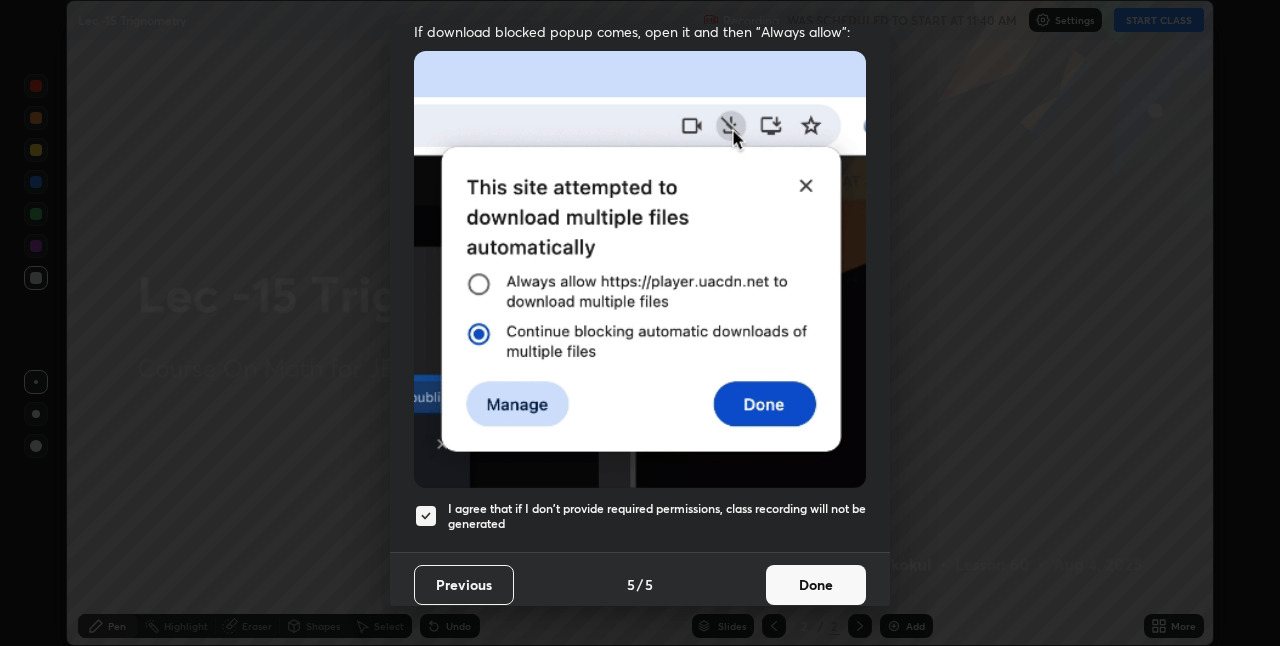 click on "Done" at bounding box center (816, 585) 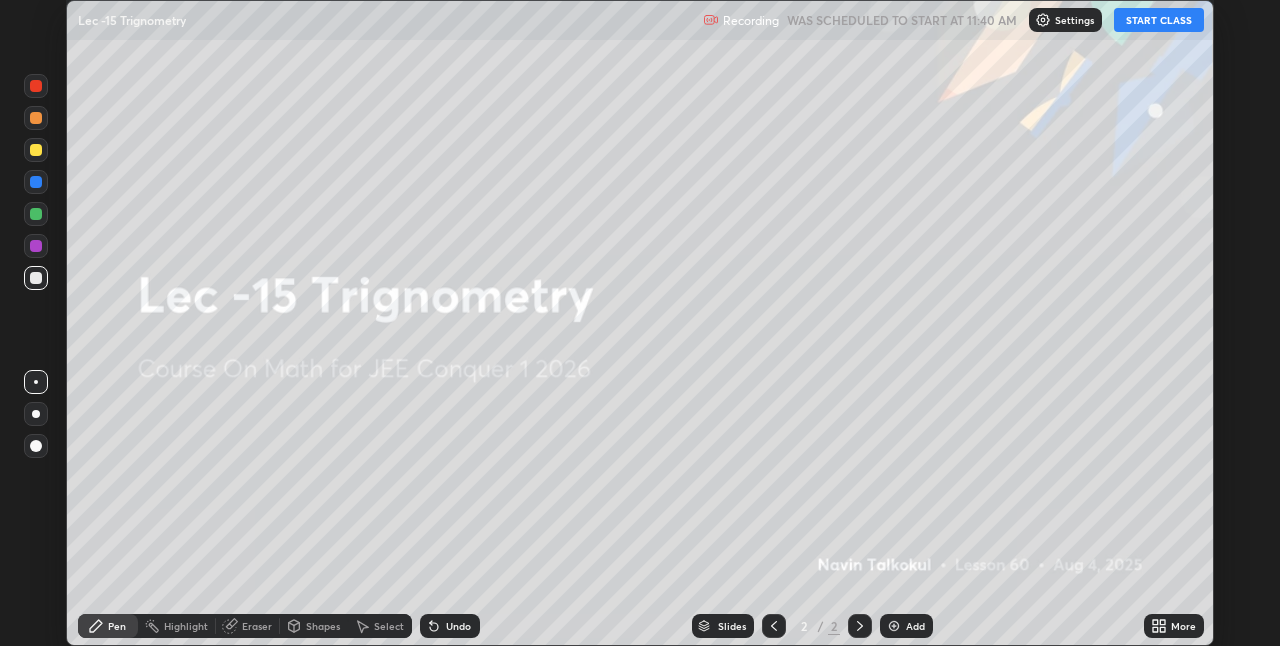click on "START CLASS" at bounding box center (1159, 20) 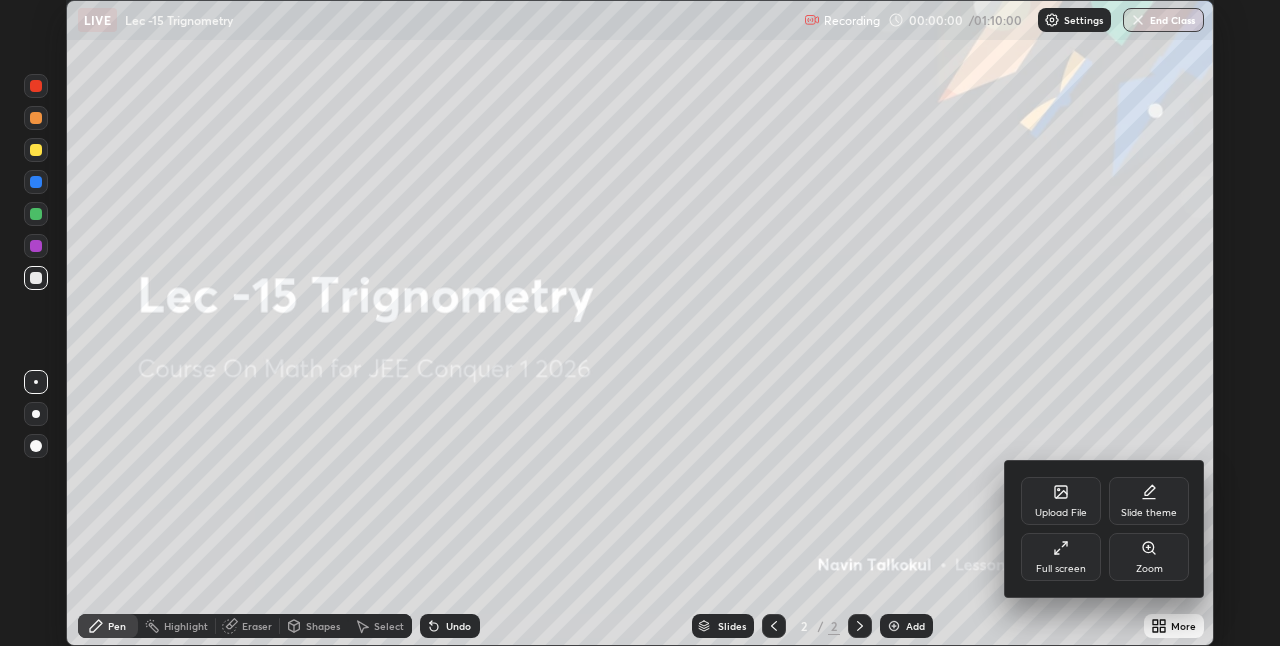 click on "Full screen" at bounding box center (1061, 557) 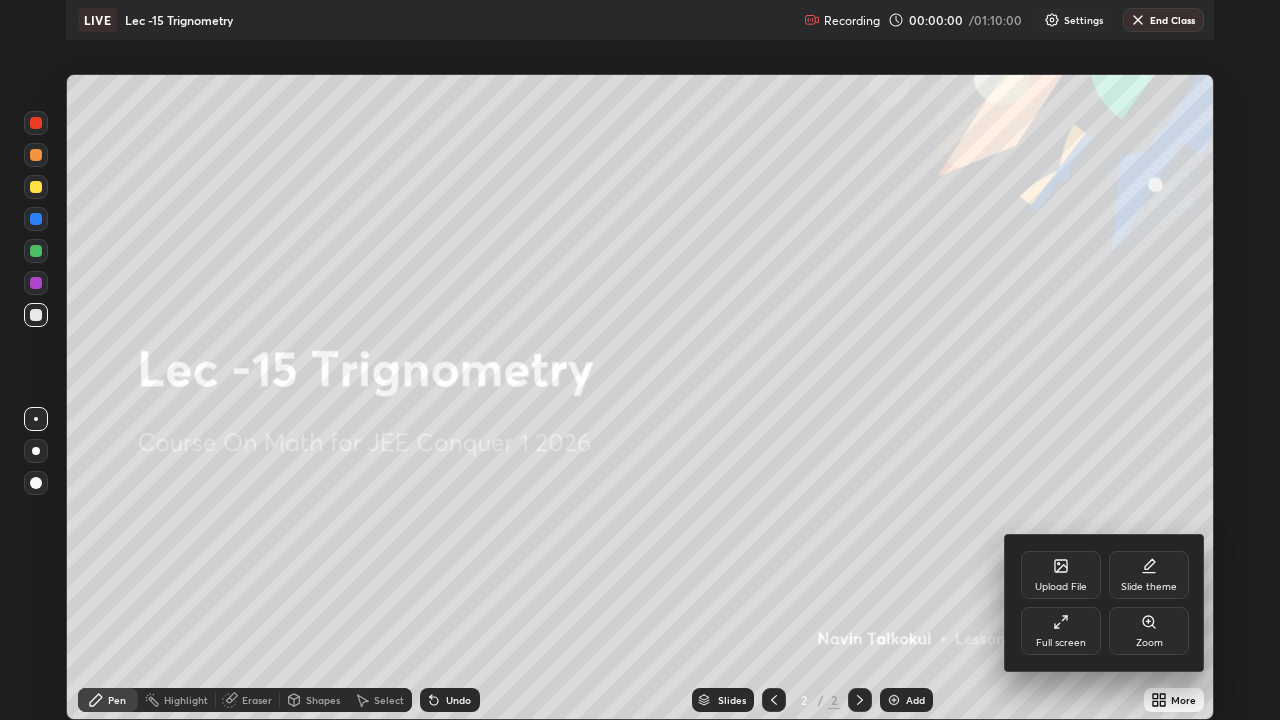 scroll, scrollTop: 99280, scrollLeft: 98720, axis: both 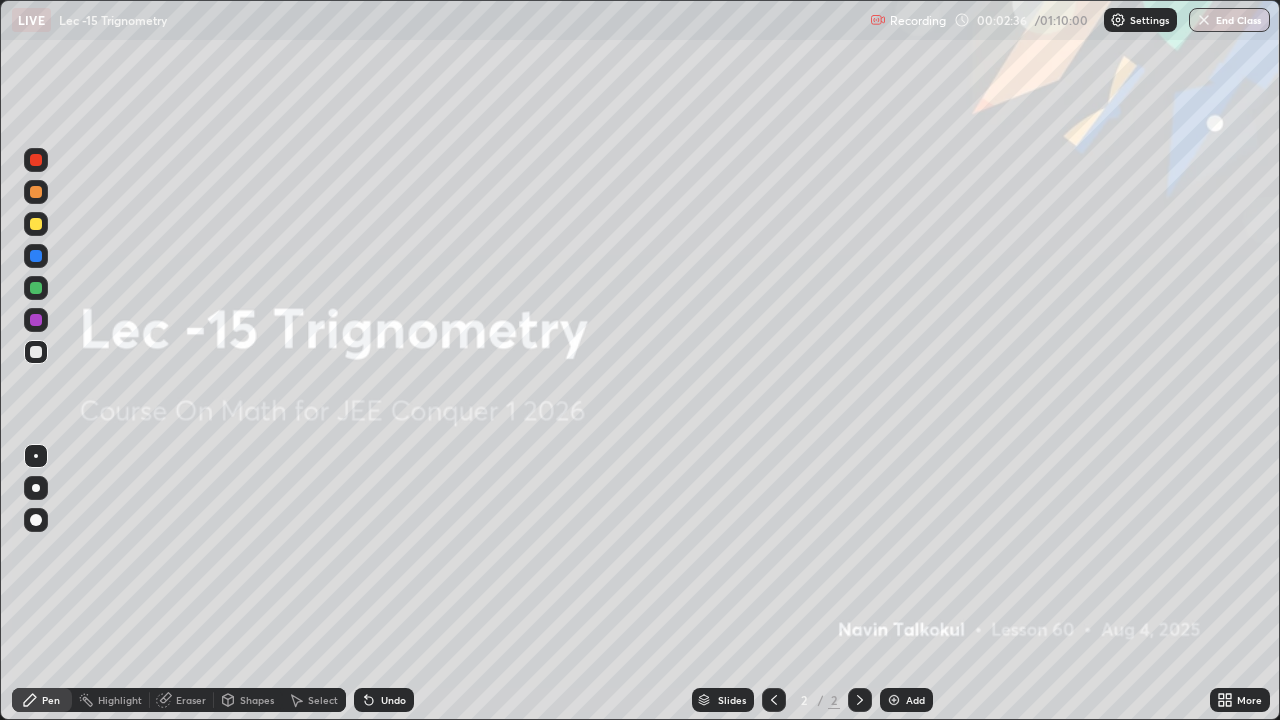 click on "Add" at bounding box center (915, 700) 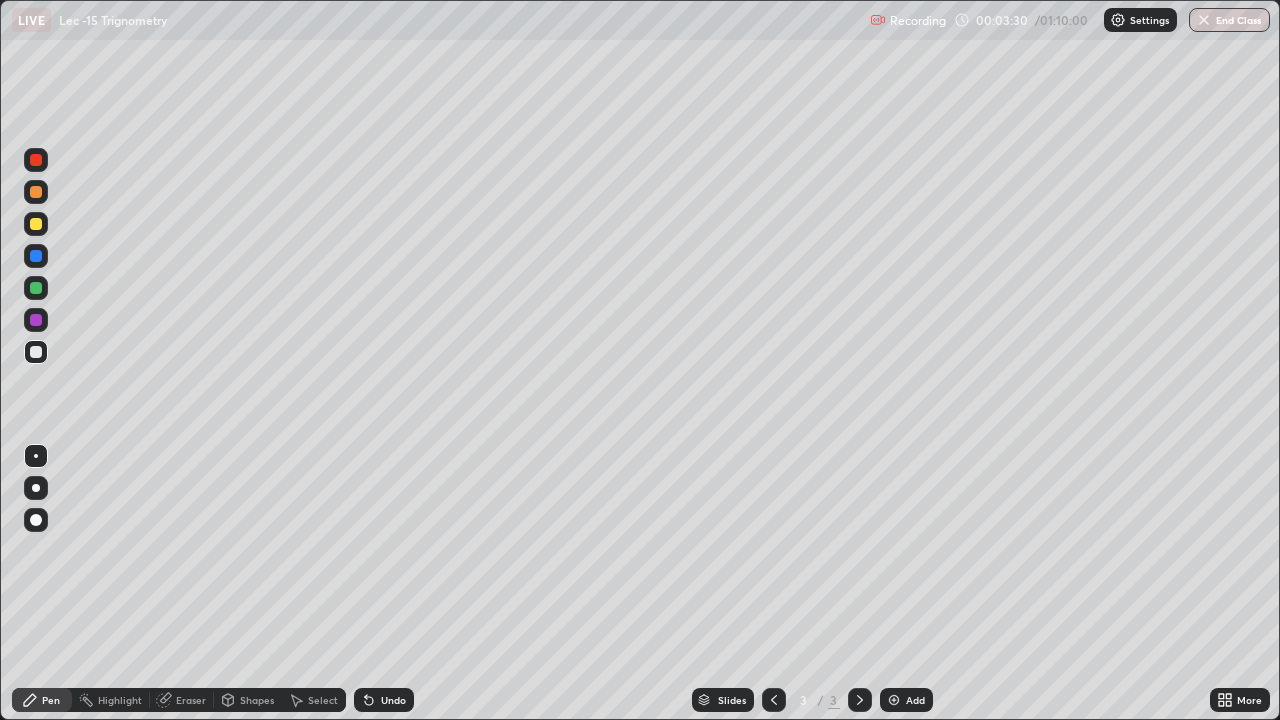 click on "Undo" at bounding box center [393, 700] 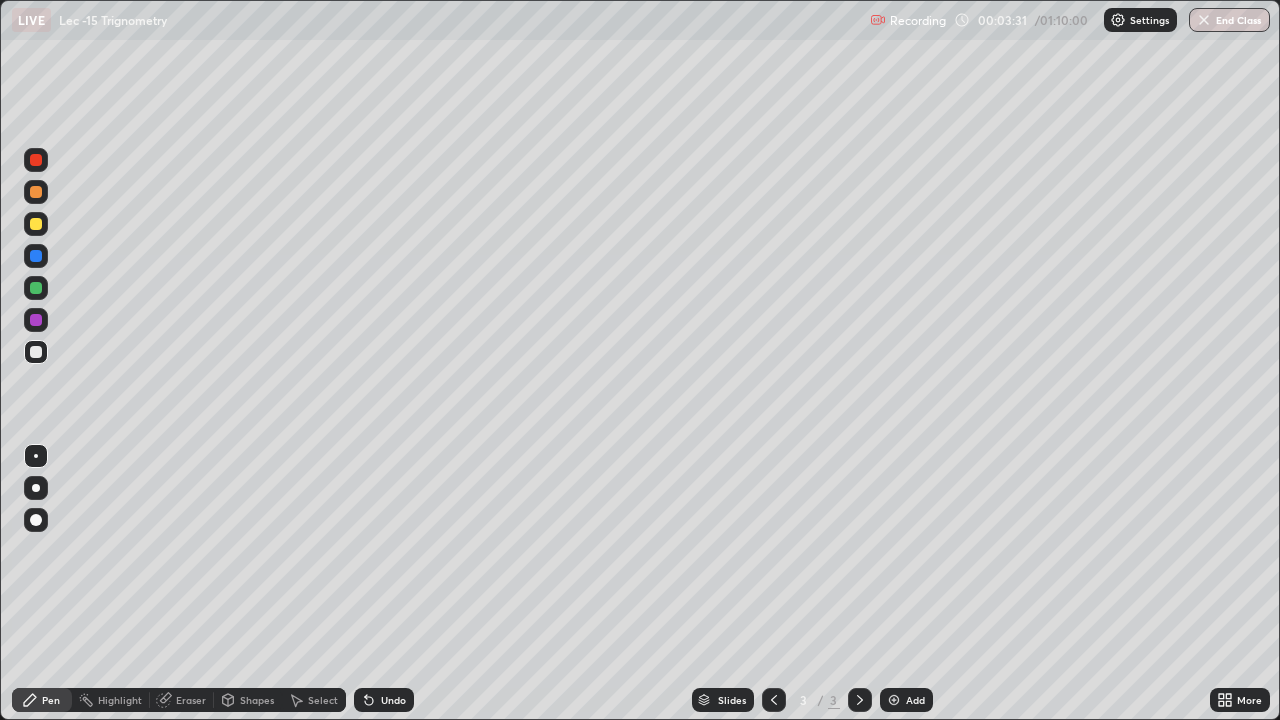click on "Undo" at bounding box center [393, 700] 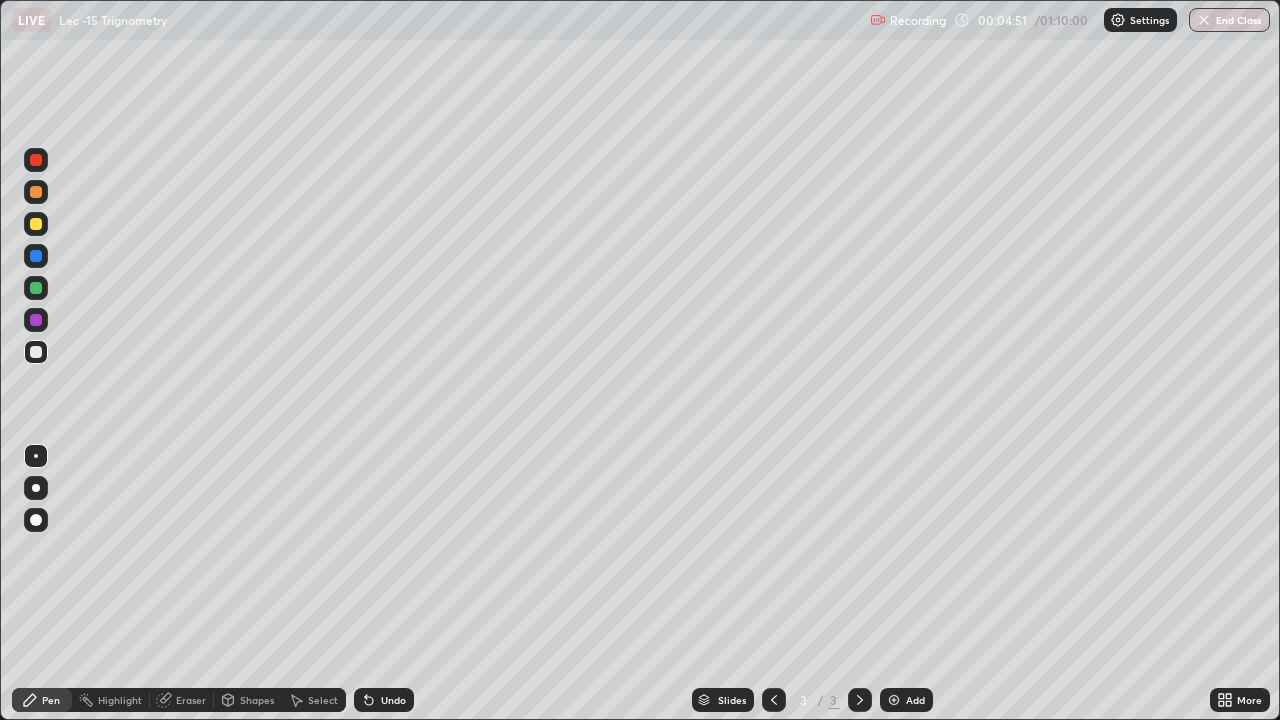click on "Undo" at bounding box center [393, 700] 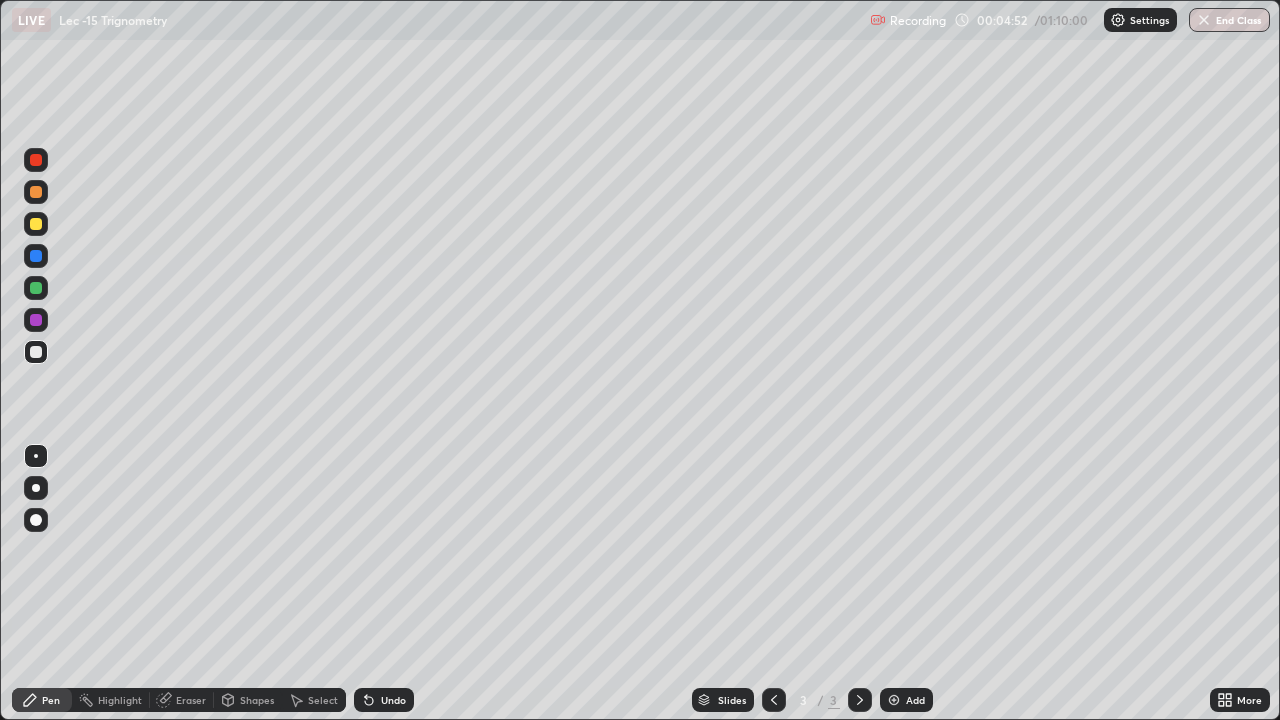 click on "Undo" at bounding box center [393, 700] 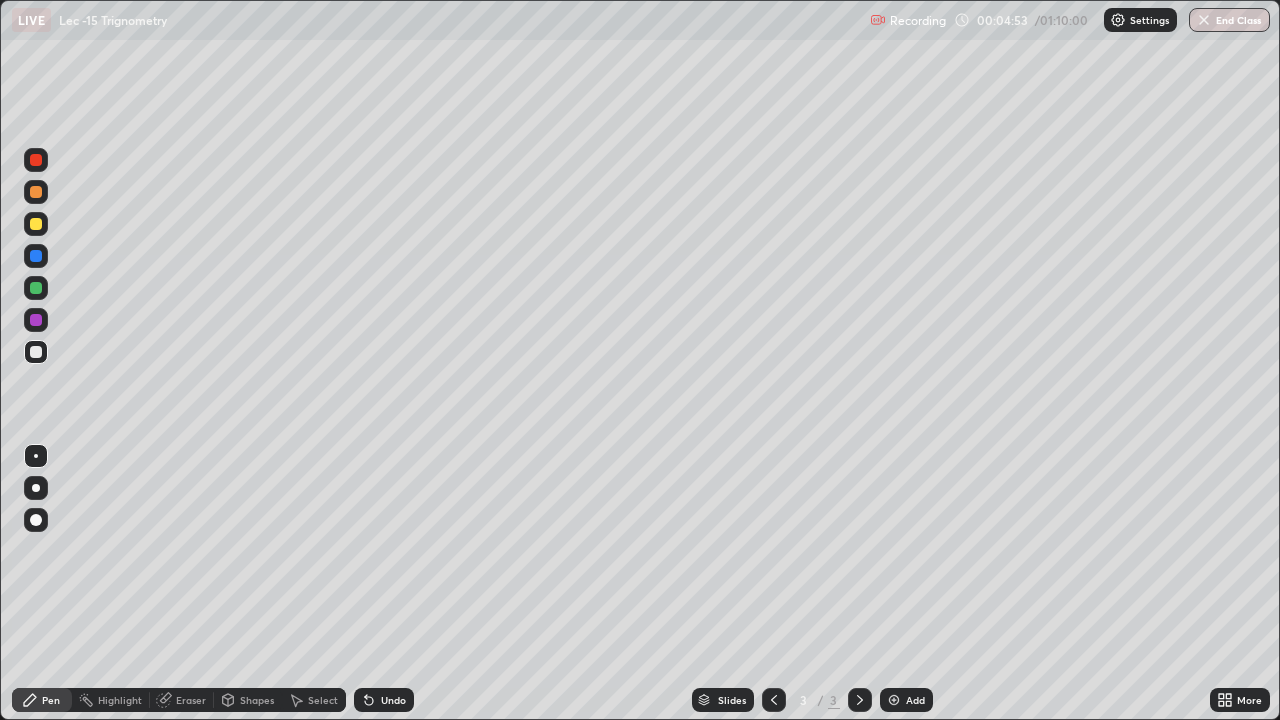 click on "Undo" at bounding box center [393, 700] 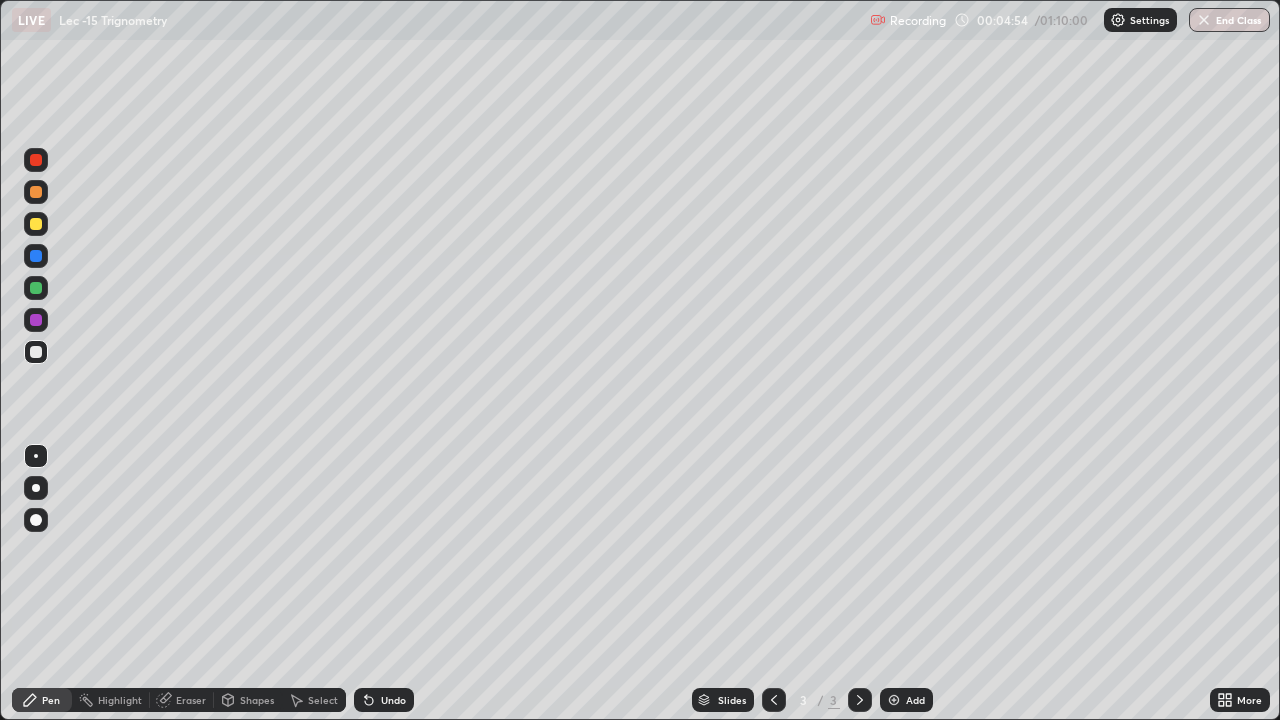 click on "Eraser" at bounding box center (182, 700) 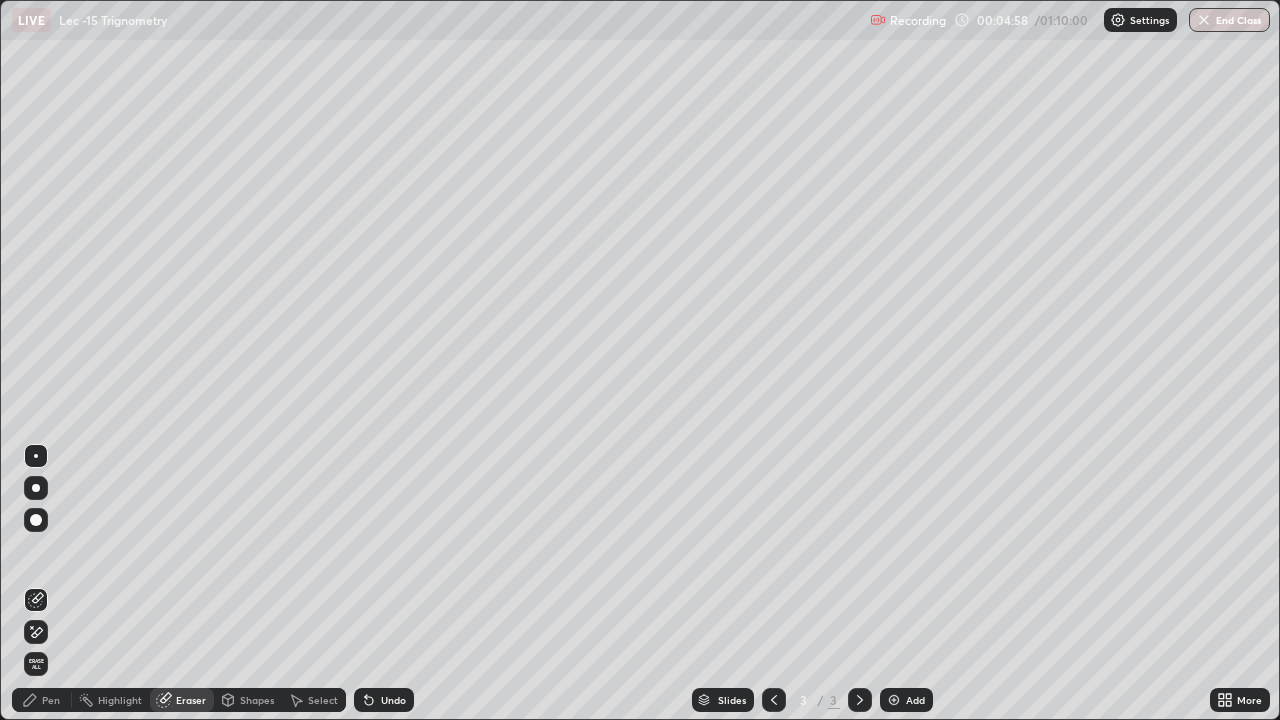 click on "Pen" at bounding box center [51, 700] 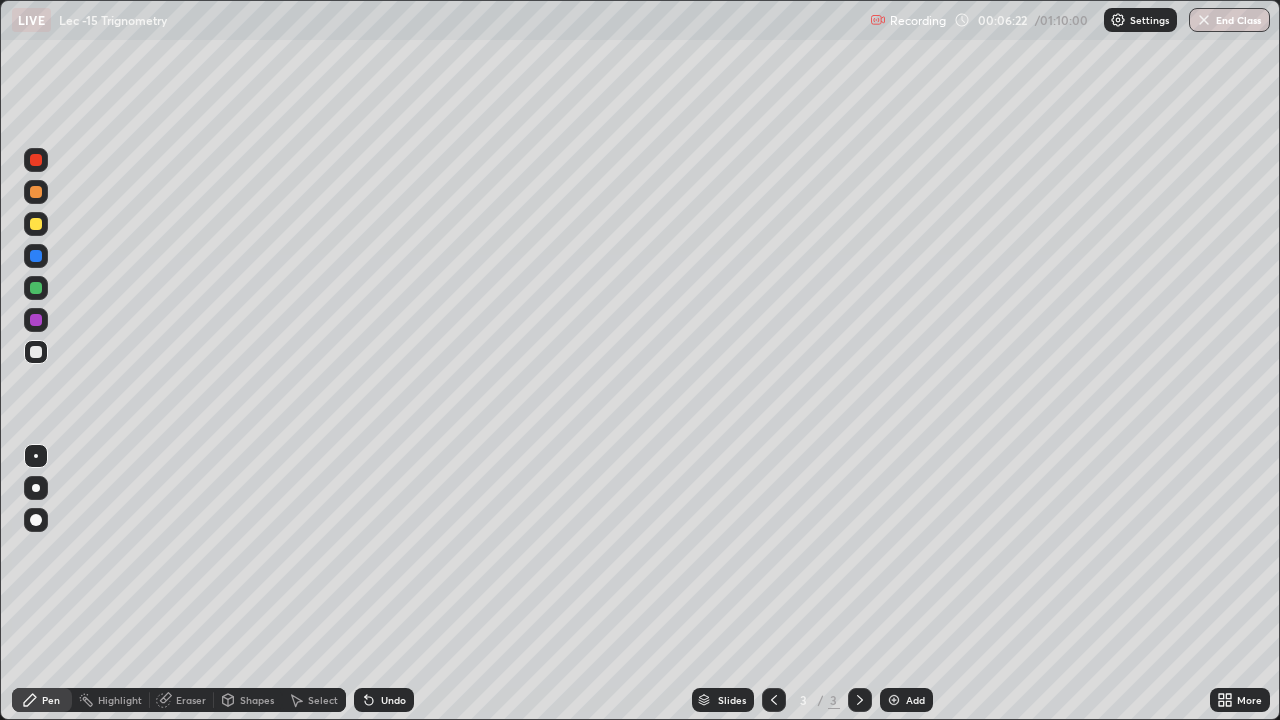 click on "Add" at bounding box center (915, 700) 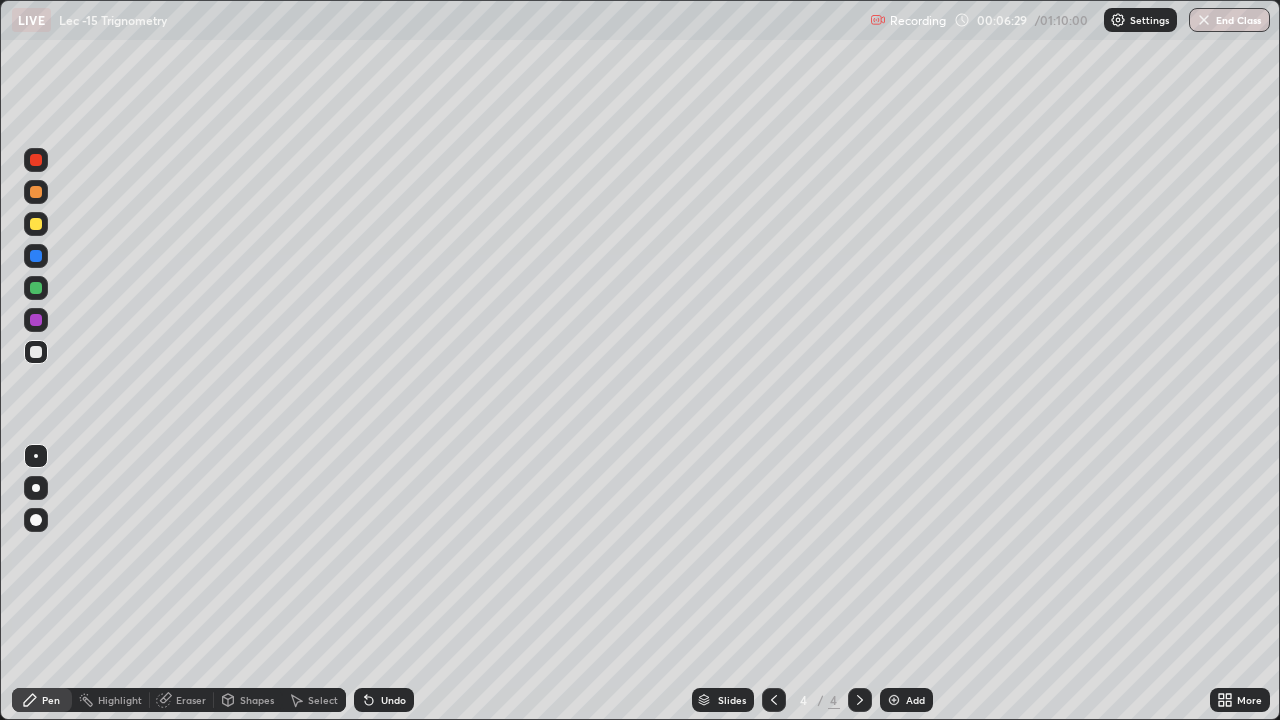 click on "Undo" at bounding box center [384, 700] 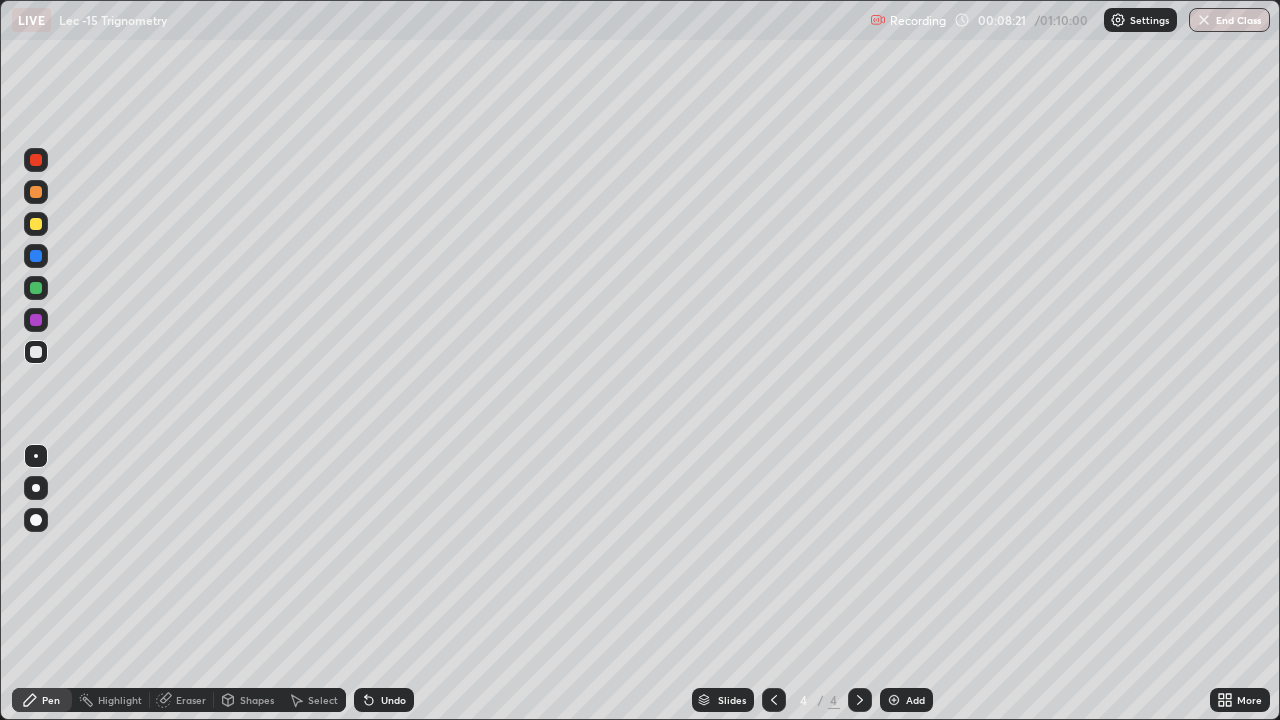 click on "Eraser" at bounding box center (191, 700) 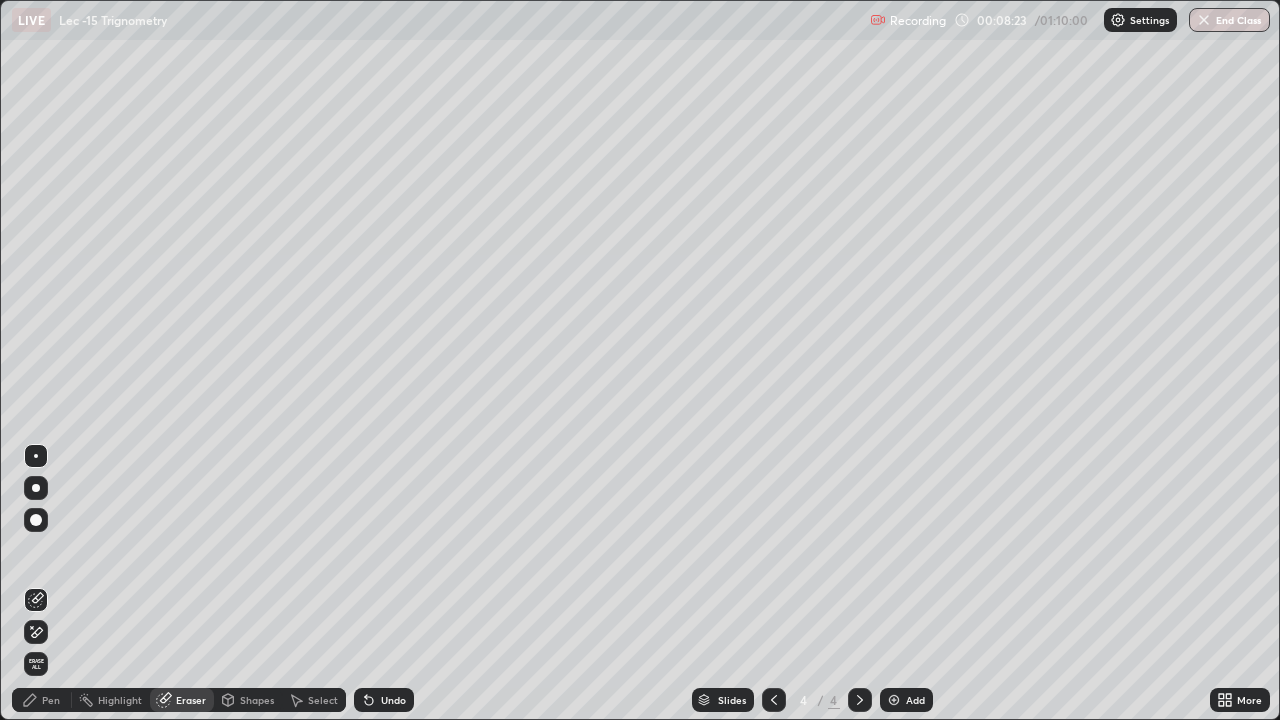 click on "Pen" at bounding box center (42, 700) 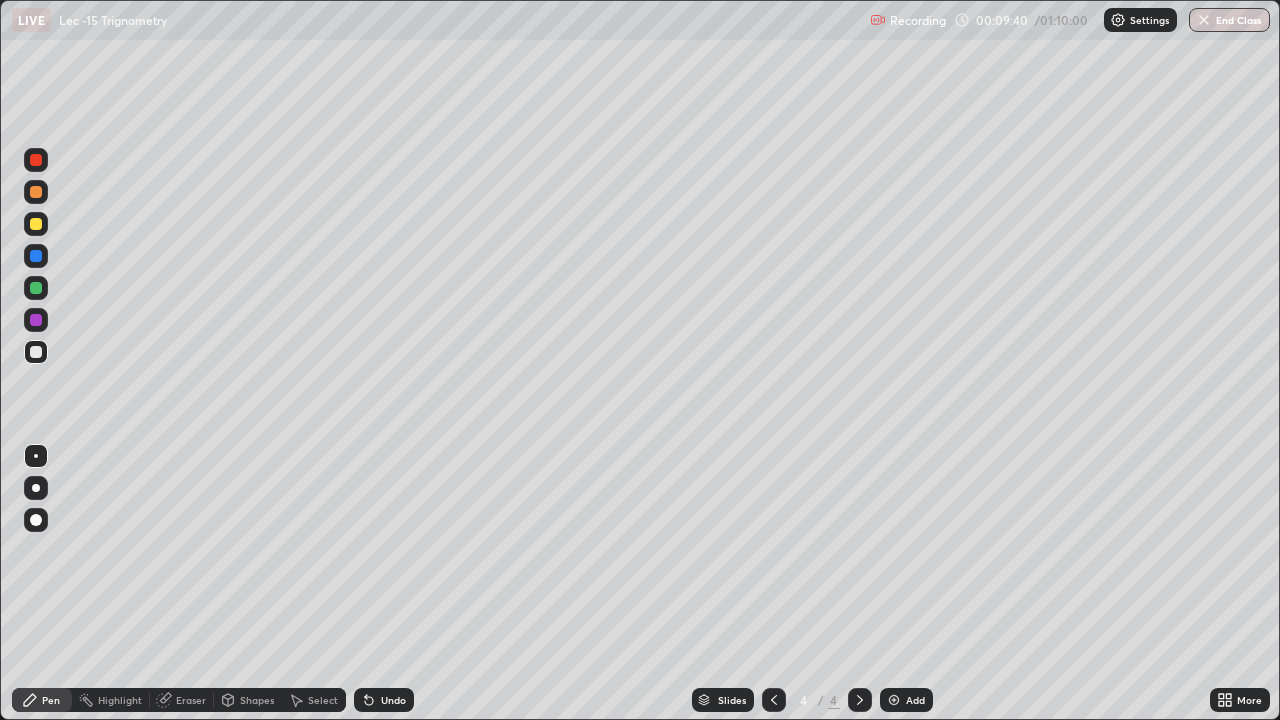 click on "Add" at bounding box center (915, 700) 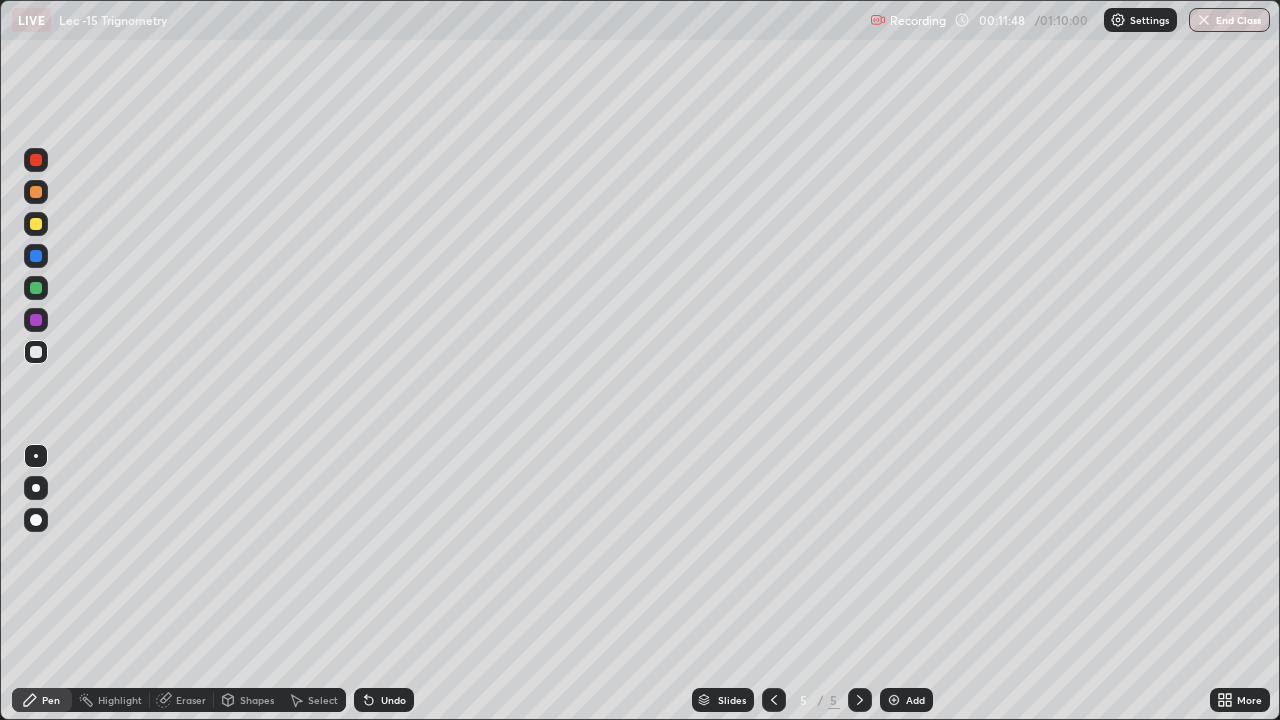 click at bounding box center (894, 700) 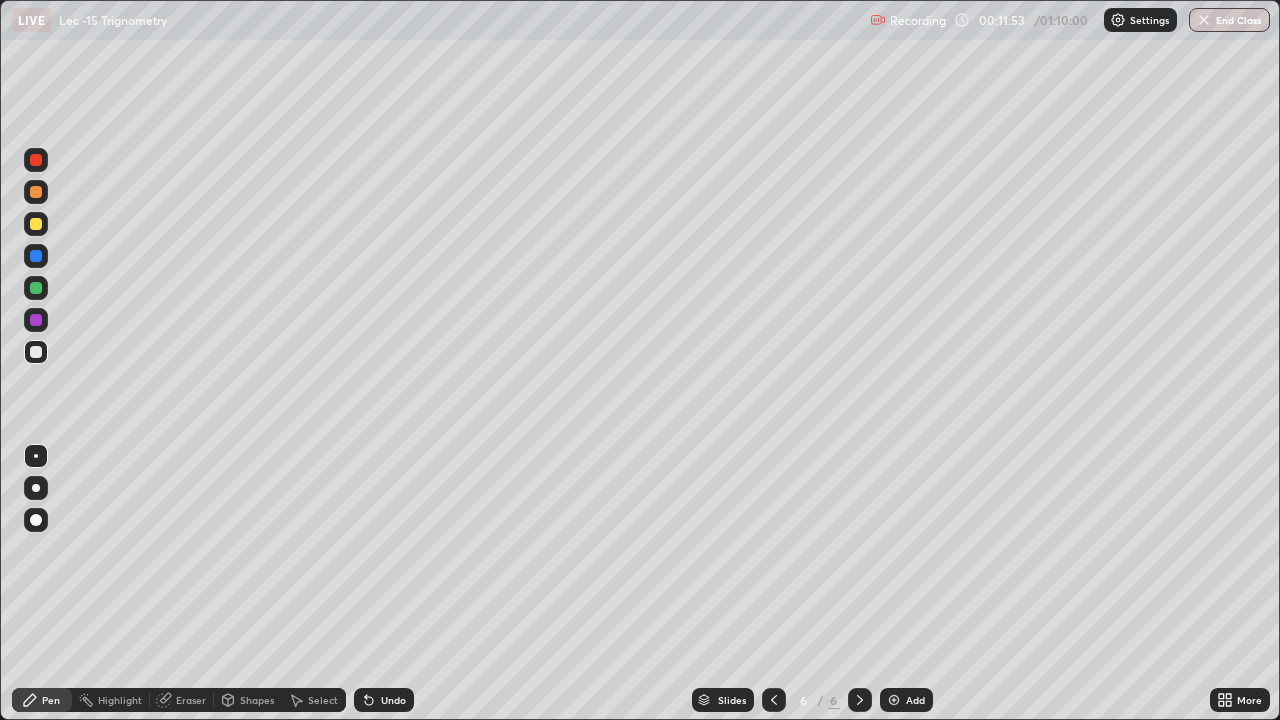 click on "Undo" at bounding box center (393, 700) 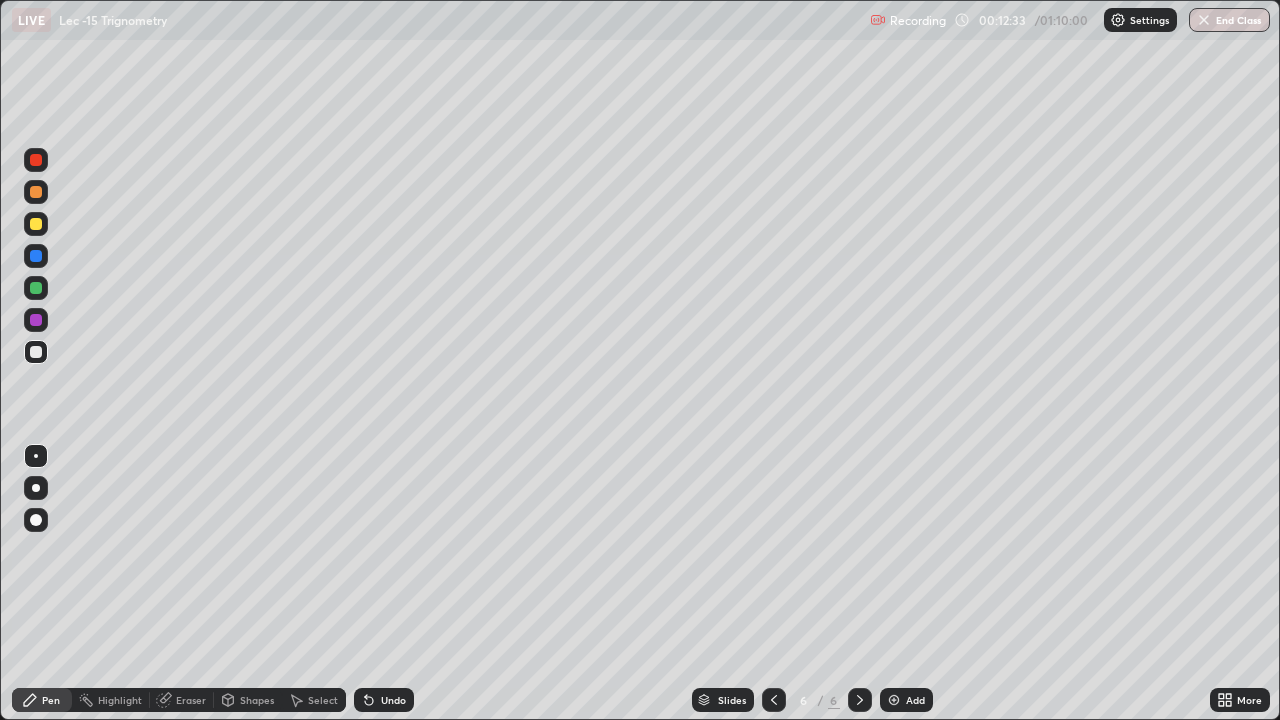 click 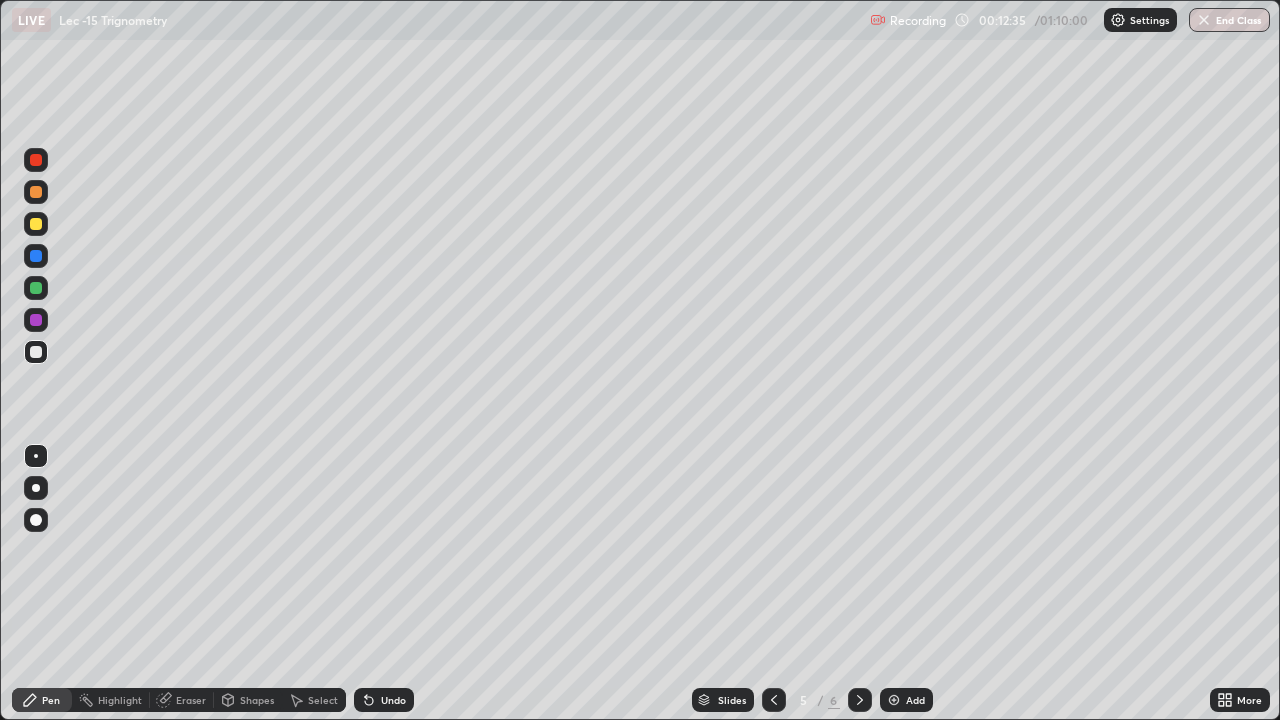 click 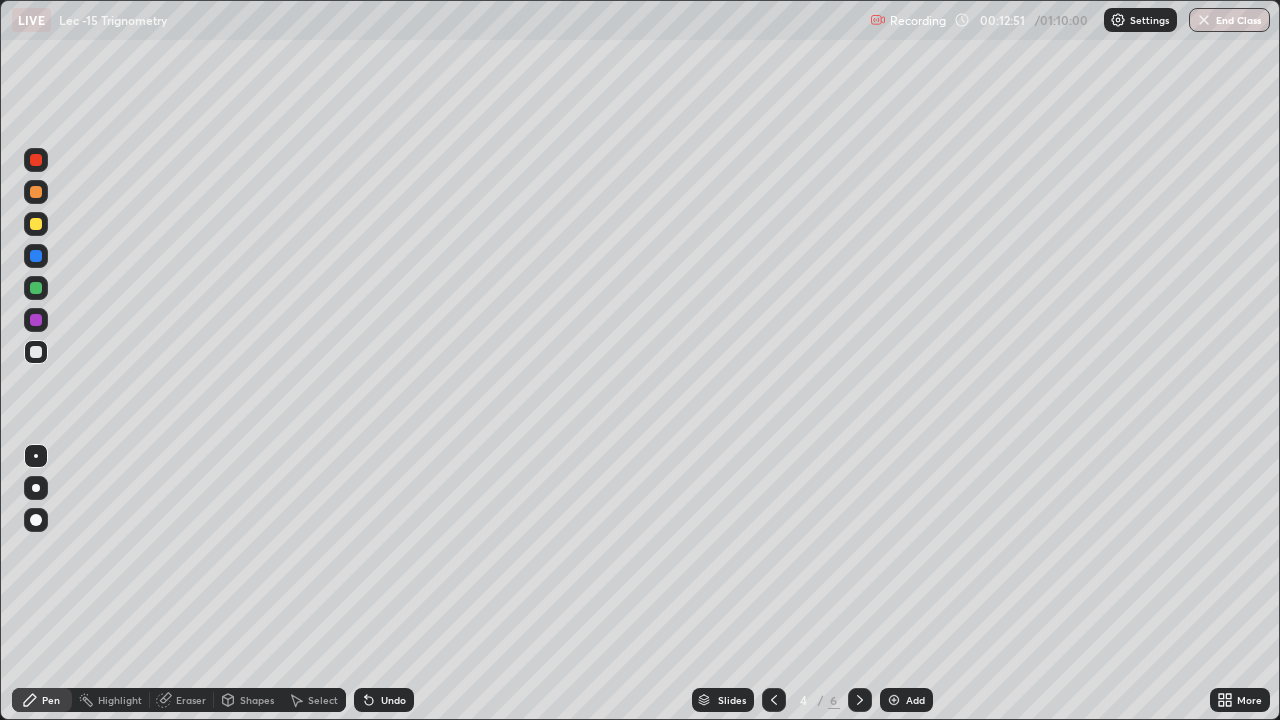 click 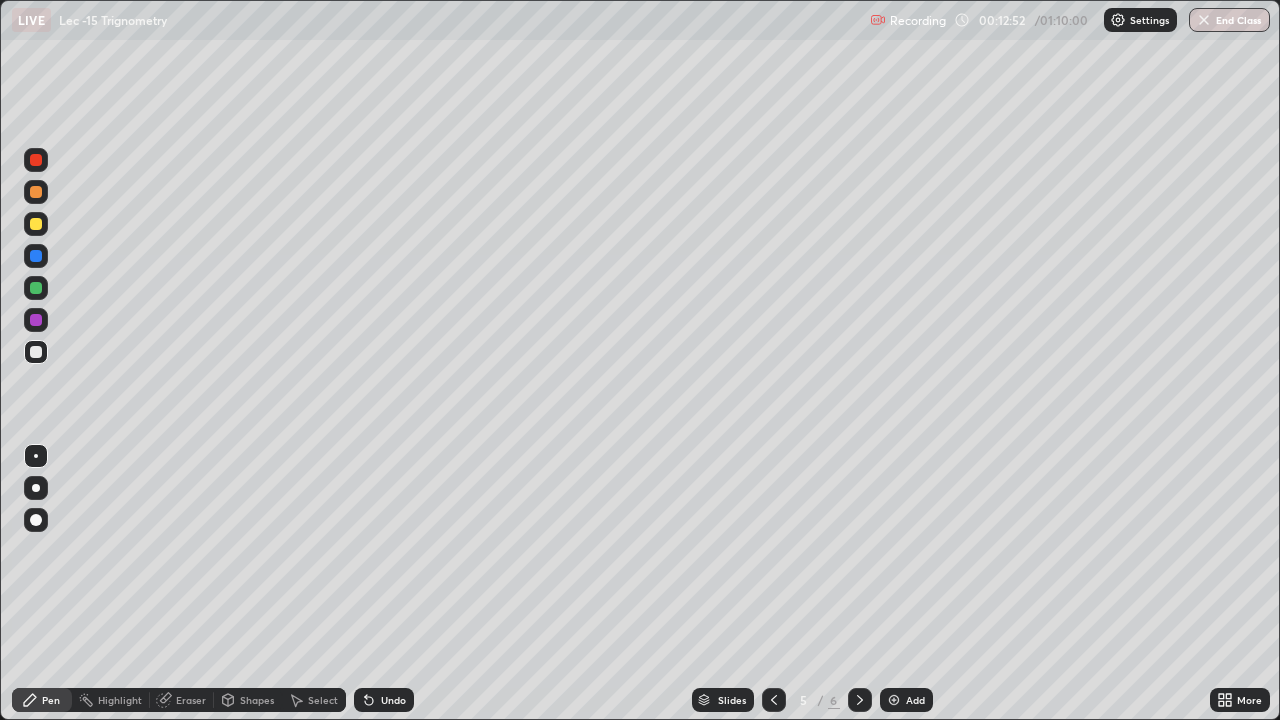 click 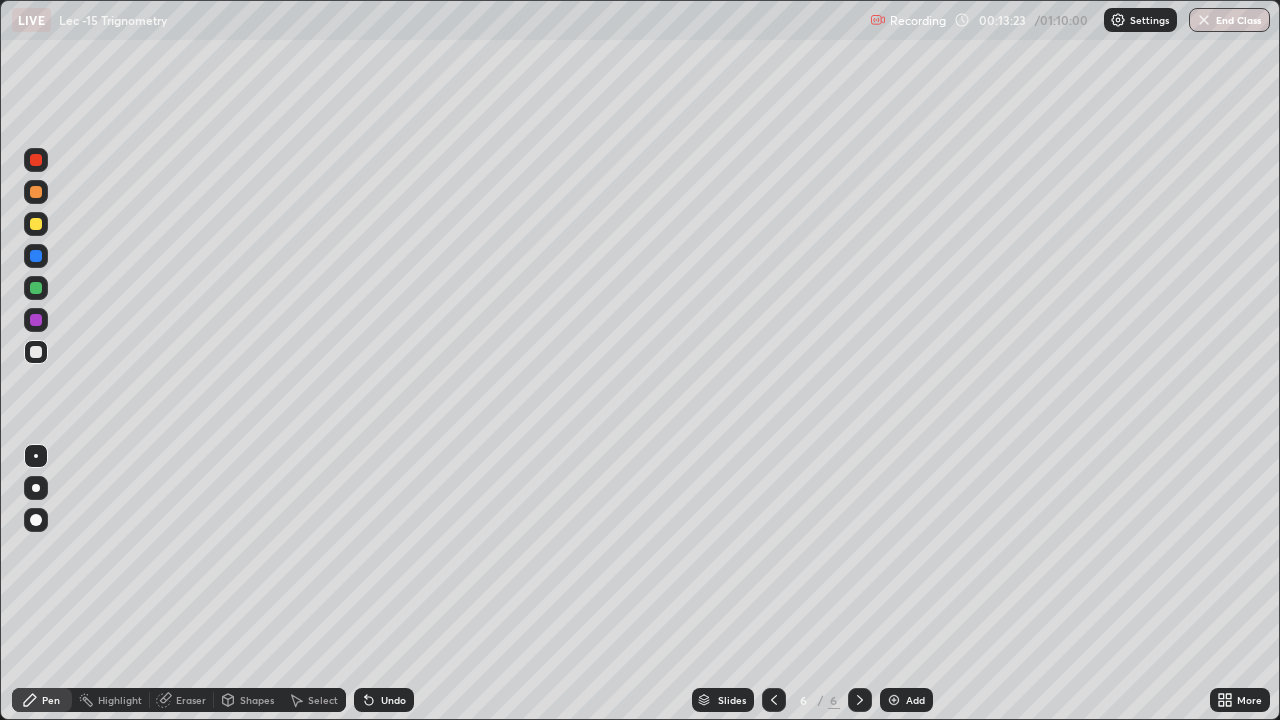 click at bounding box center (894, 700) 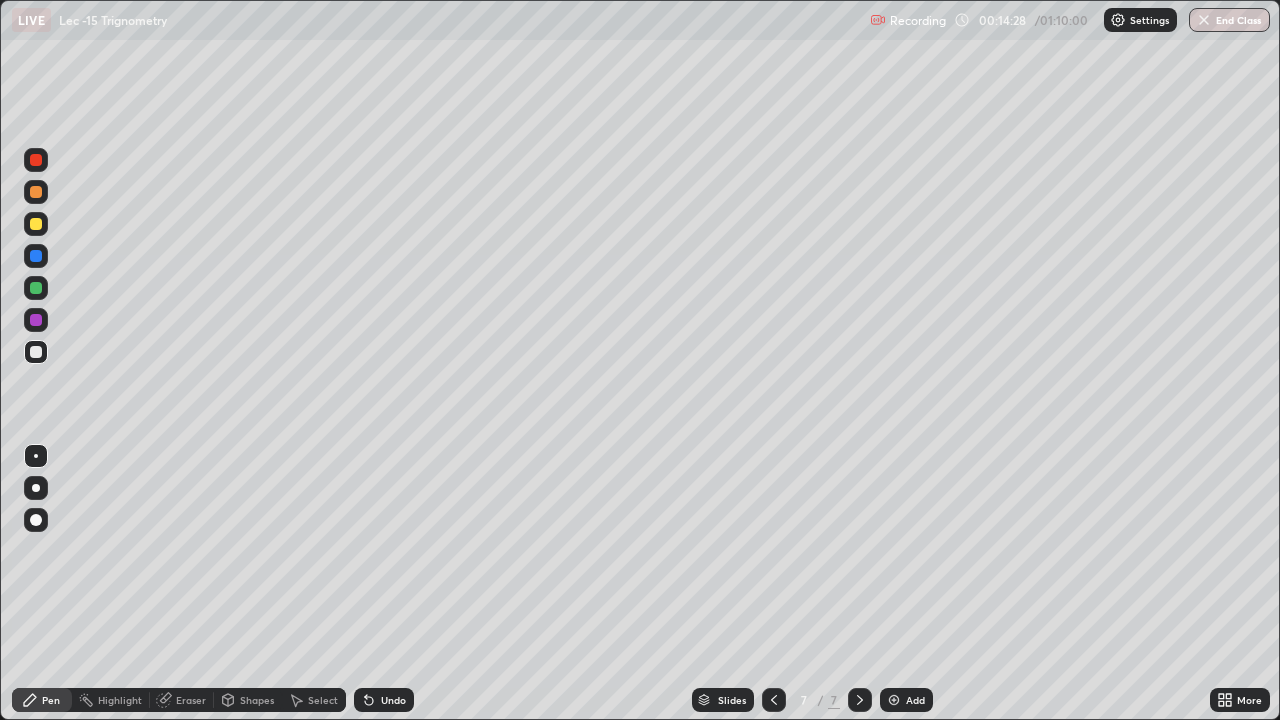 click 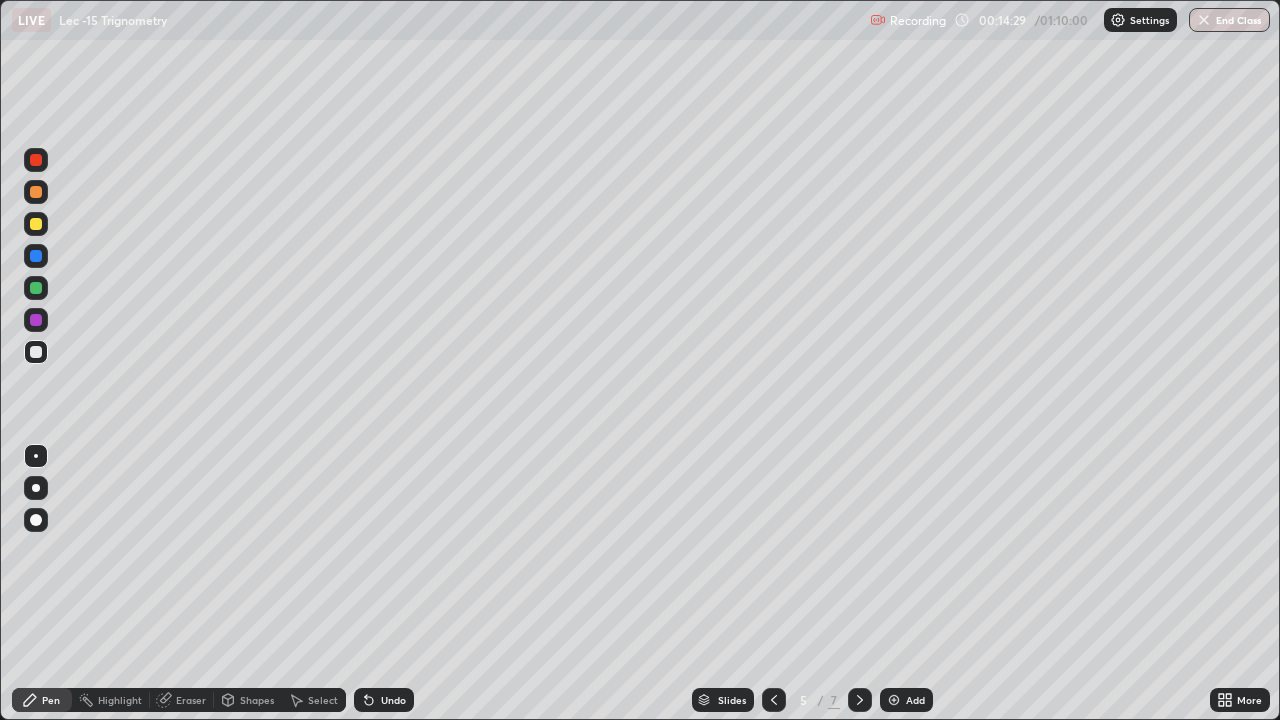 click 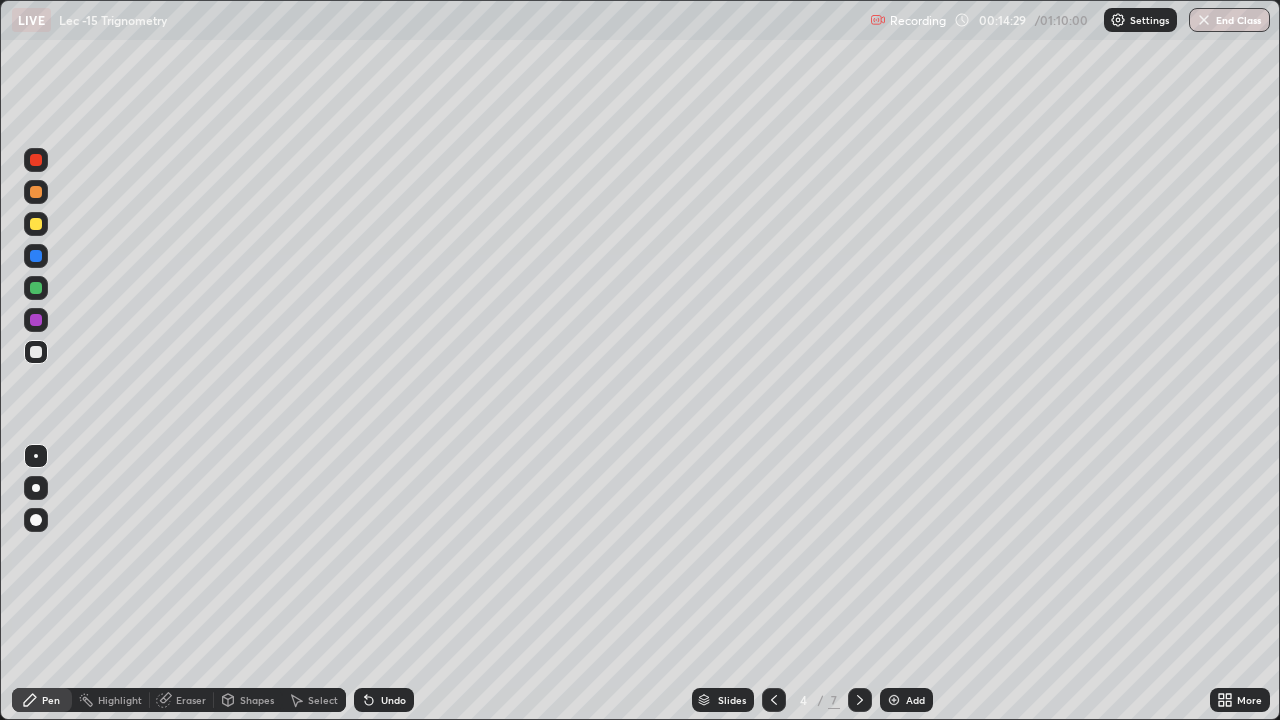 click 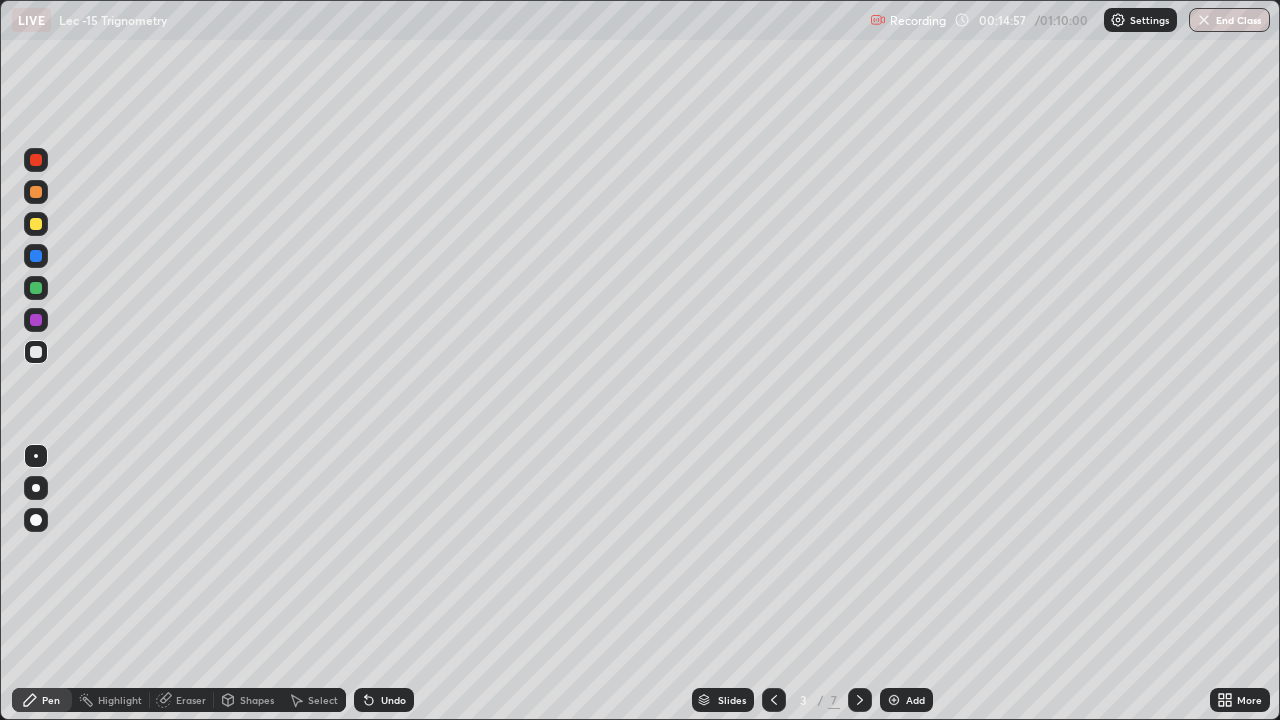 click at bounding box center (774, 700) 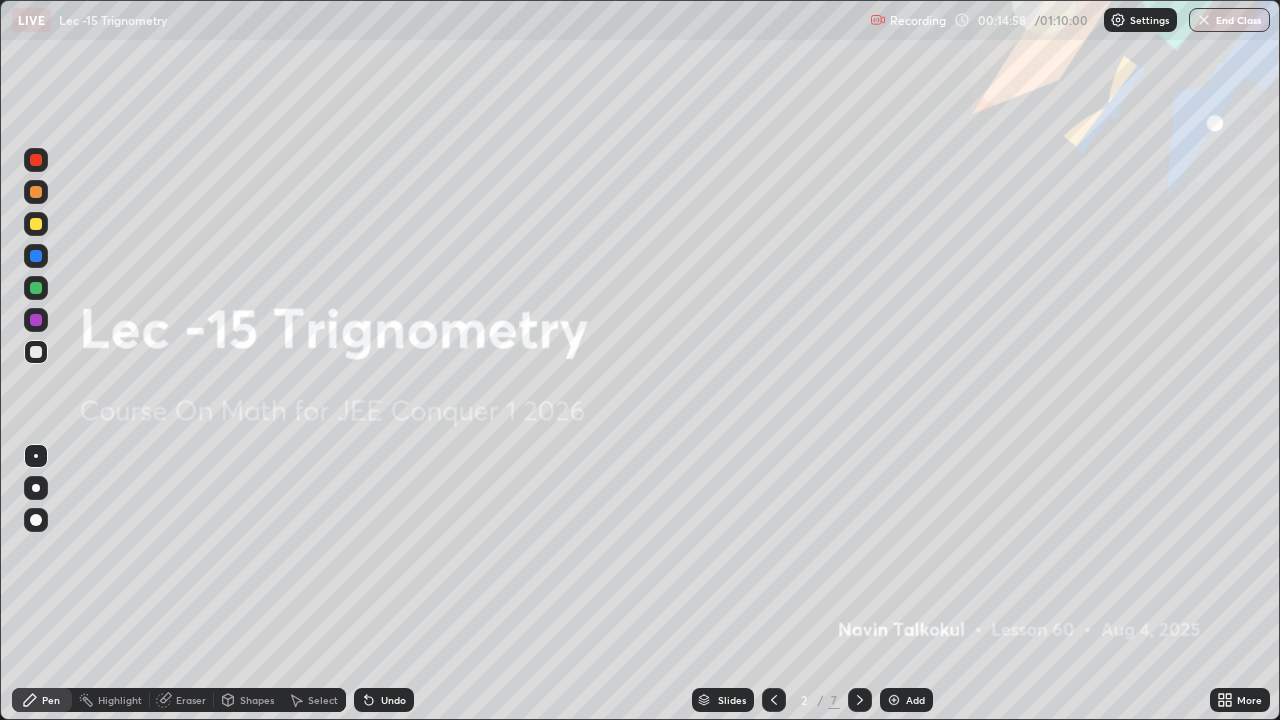click 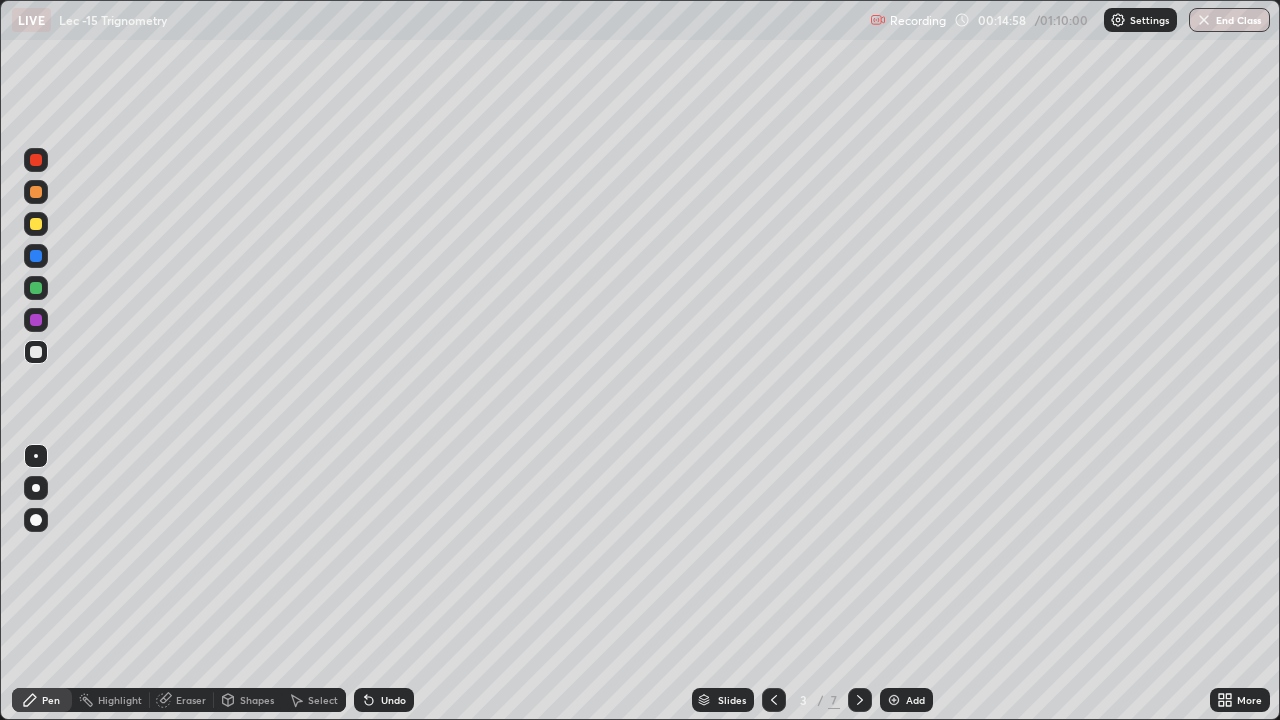 click 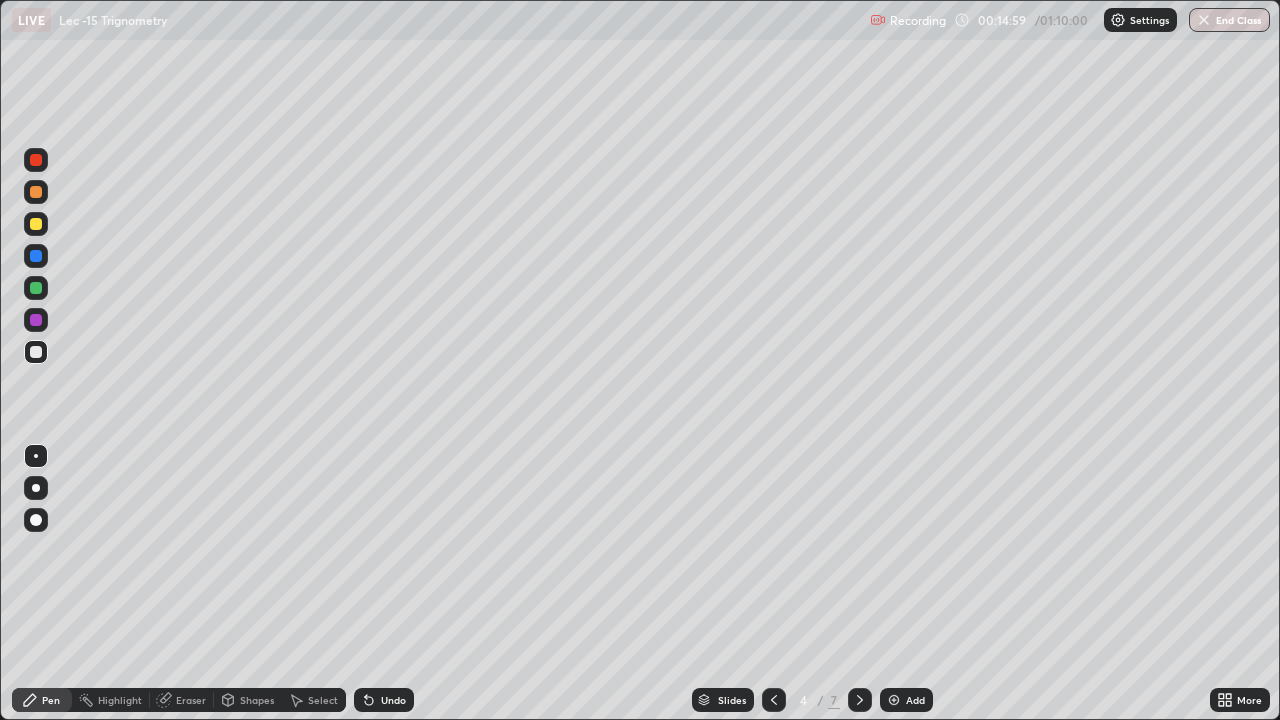click 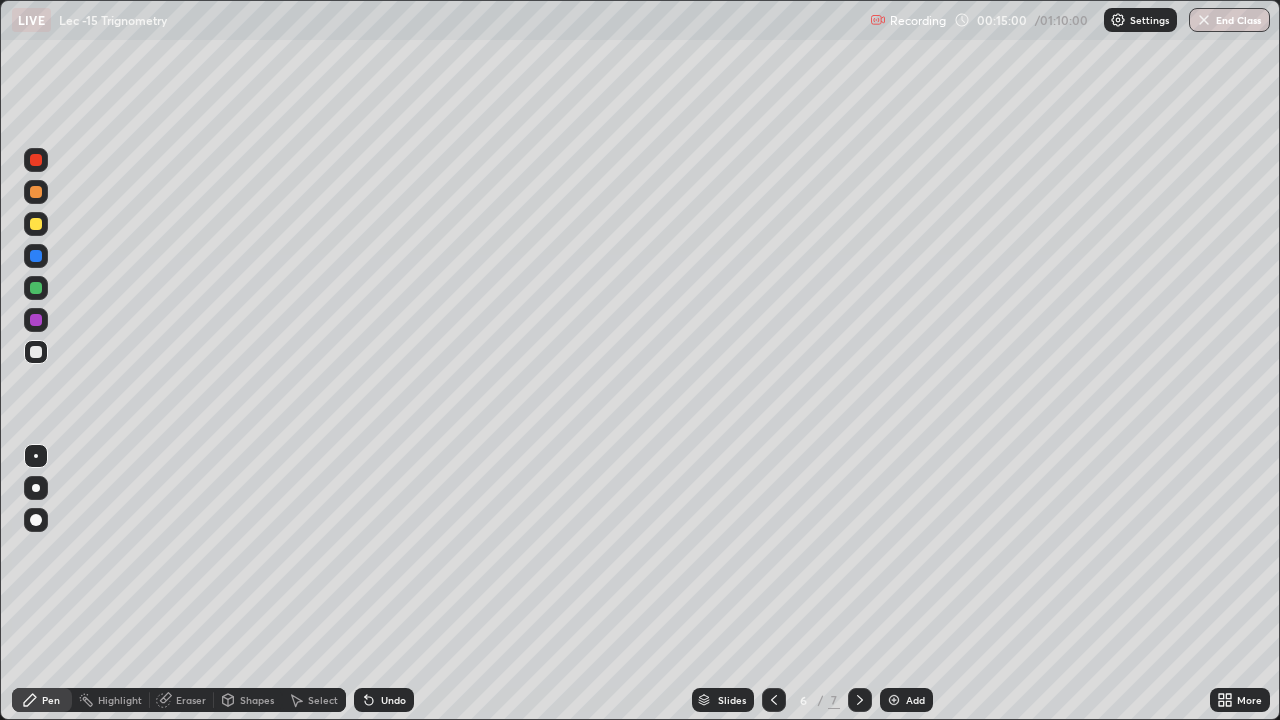 click at bounding box center [860, 700] 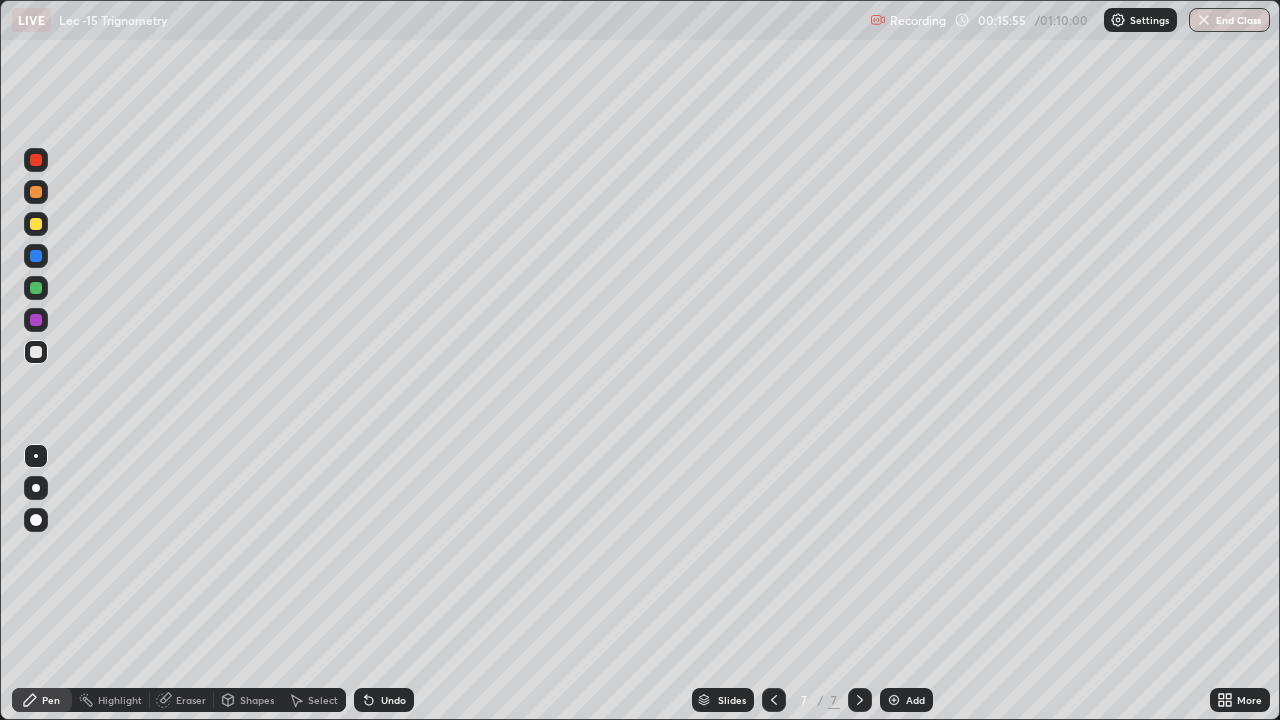 click on "Add" at bounding box center (906, 700) 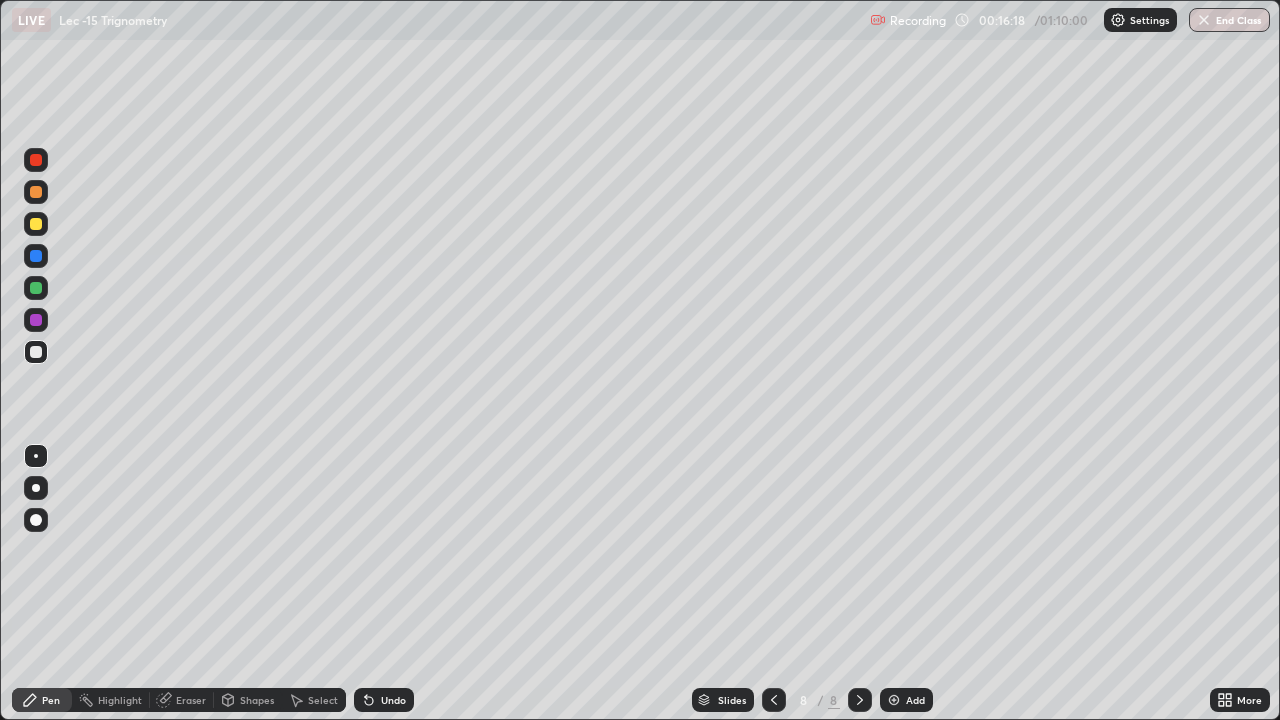 click on "Undo" at bounding box center (393, 700) 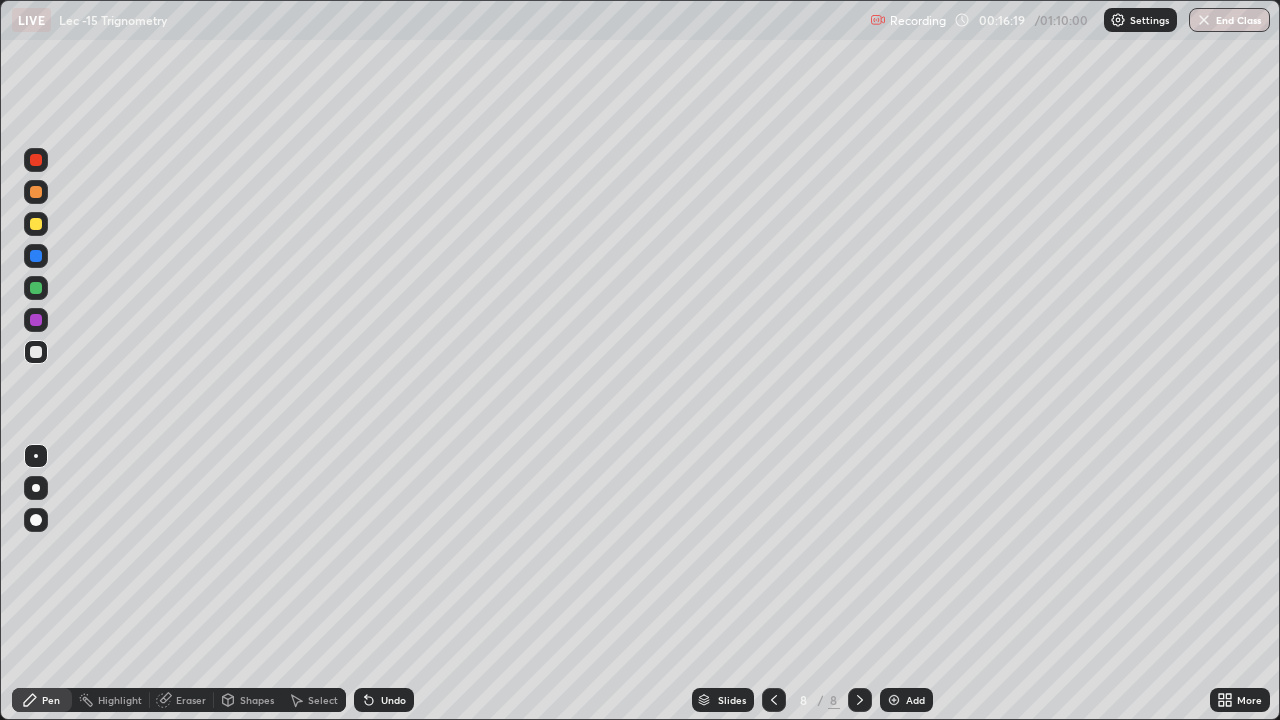click on "Undo" at bounding box center (393, 700) 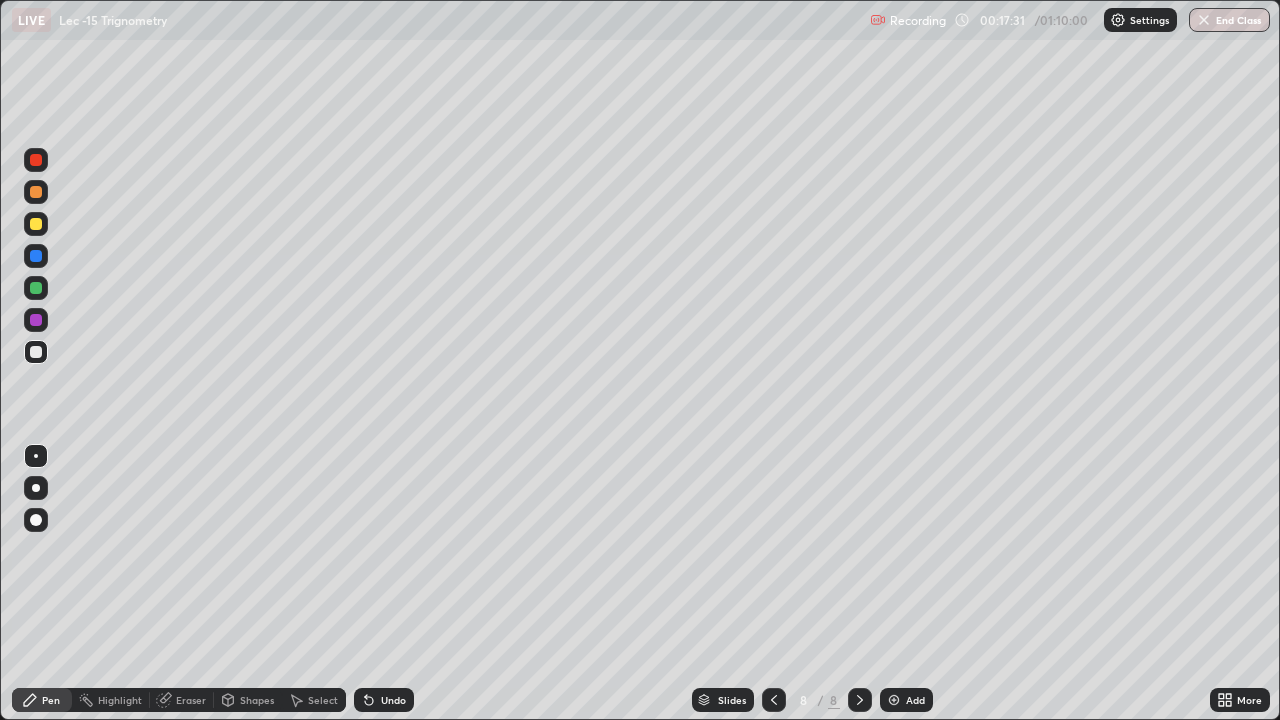 click on "Undo" at bounding box center (384, 700) 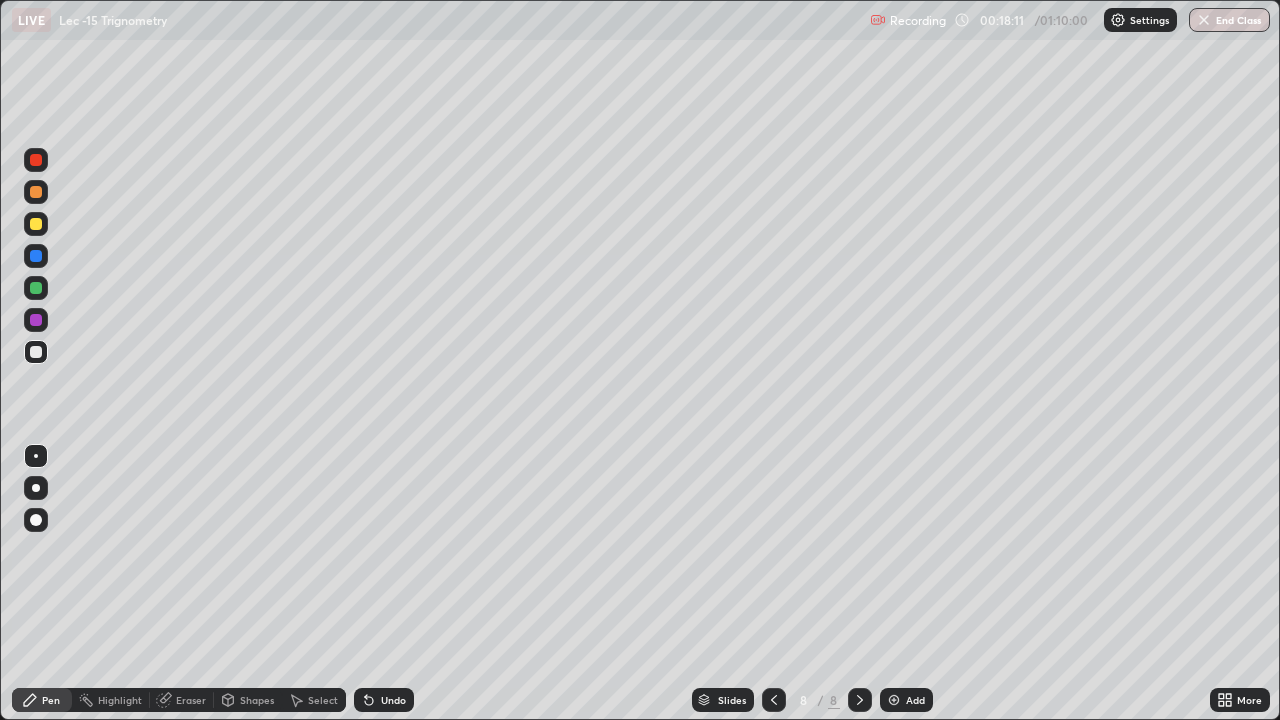 click on "Add" at bounding box center [915, 700] 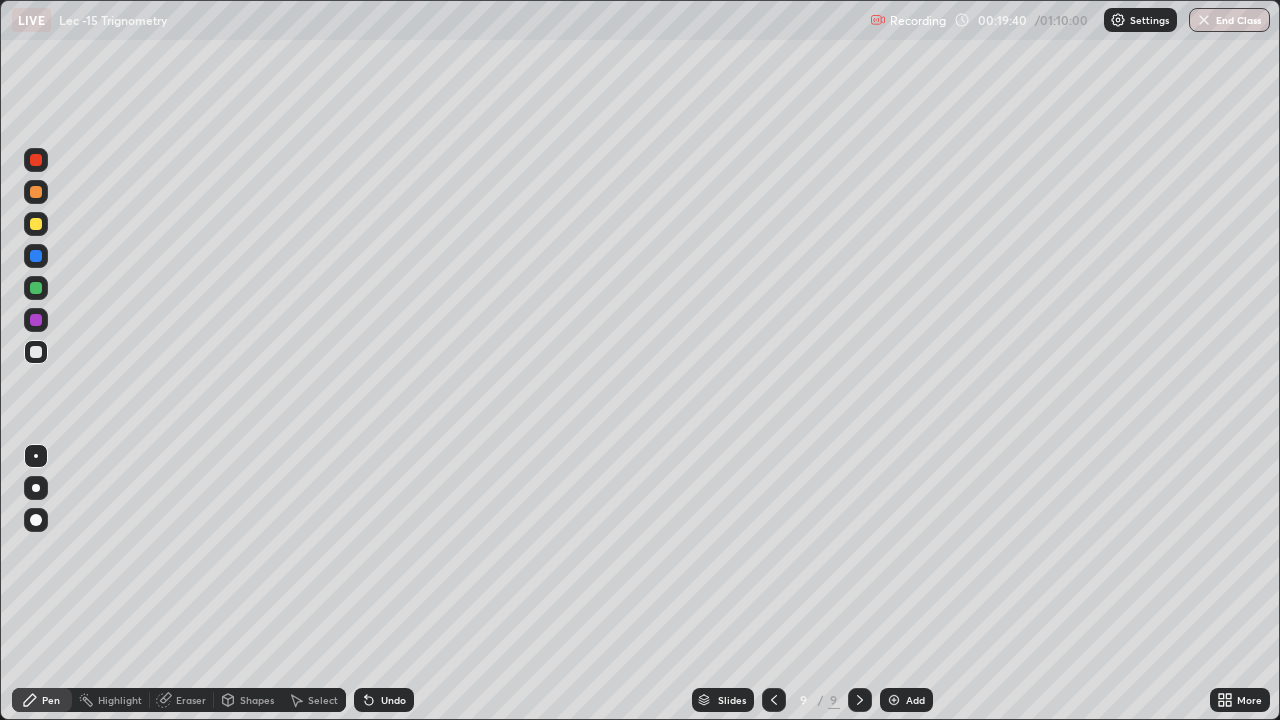 click on "Undo" at bounding box center [384, 700] 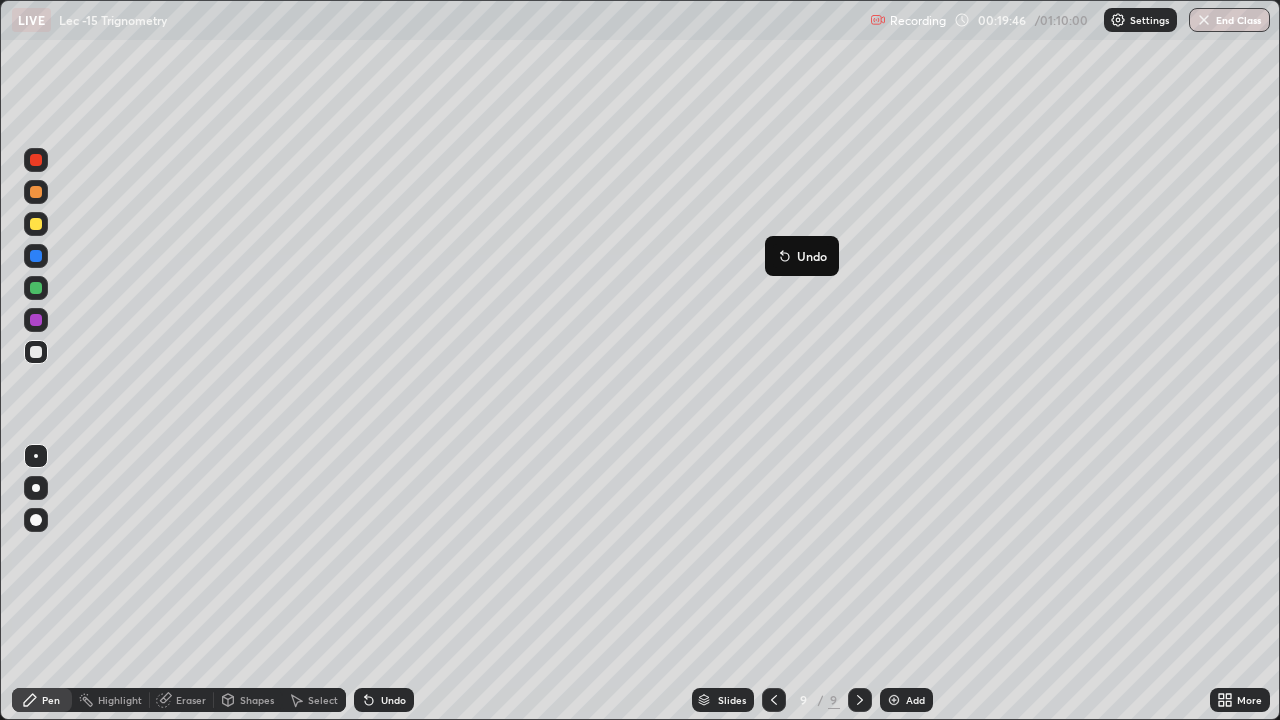 click on "Undo" at bounding box center [802, 256] 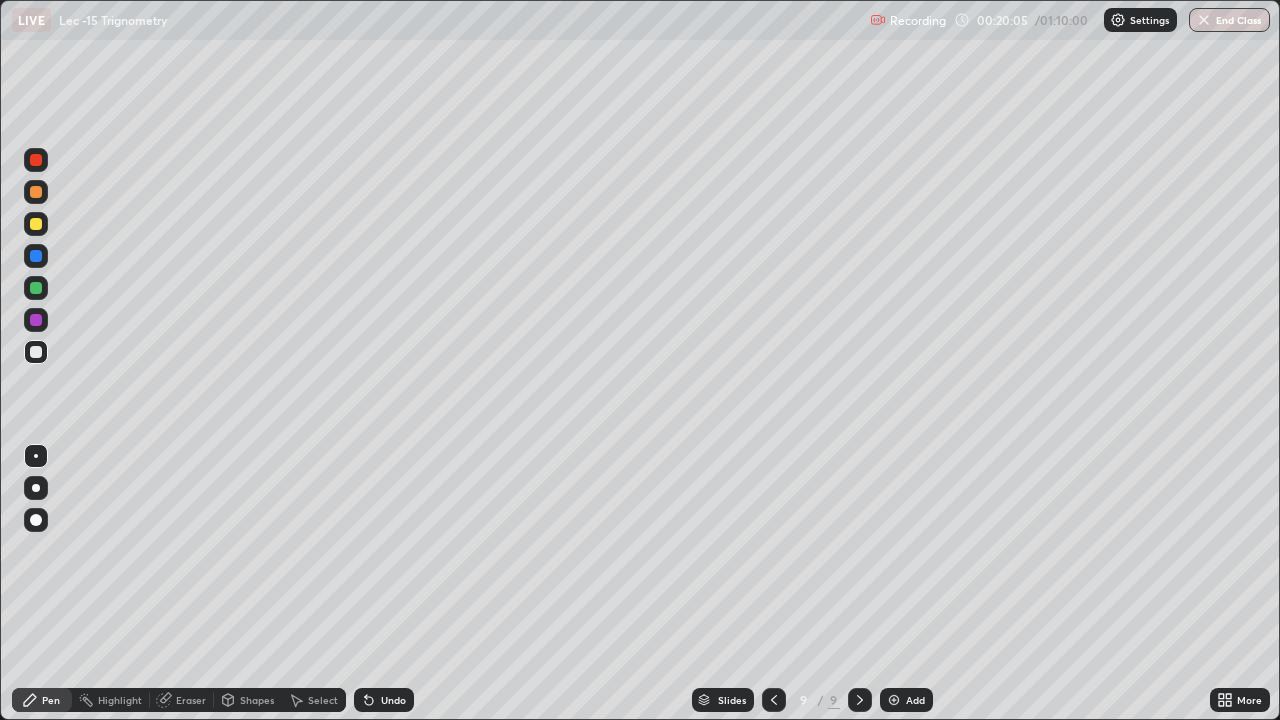 click on "Undo" at bounding box center (384, 700) 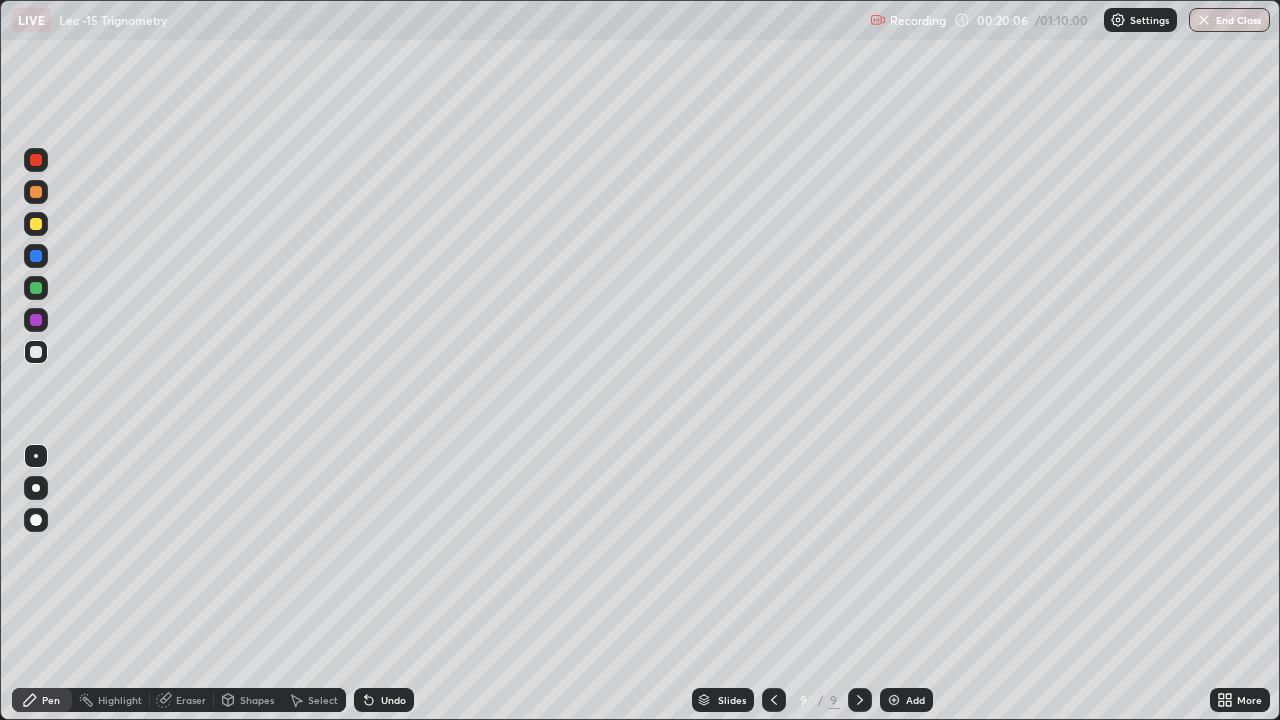 click on "Undo" at bounding box center (393, 700) 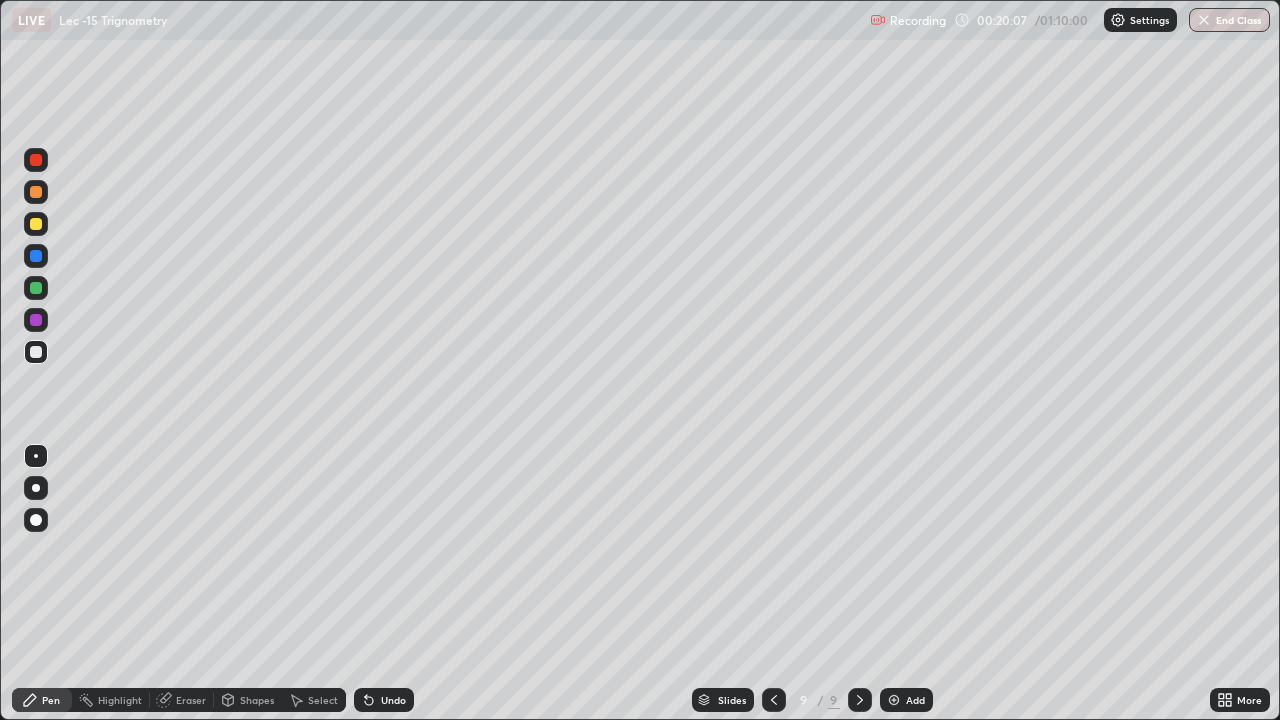click on "Undo" at bounding box center [393, 700] 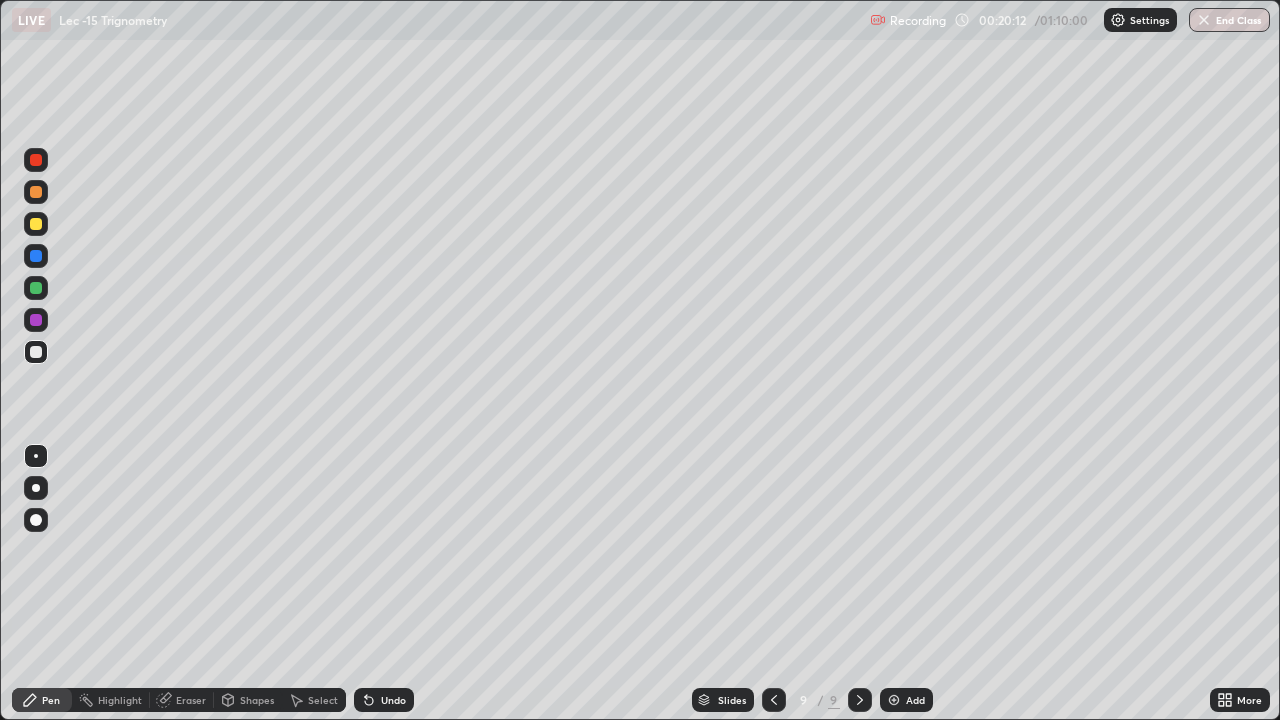click on "Eraser" at bounding box center (191, 700) 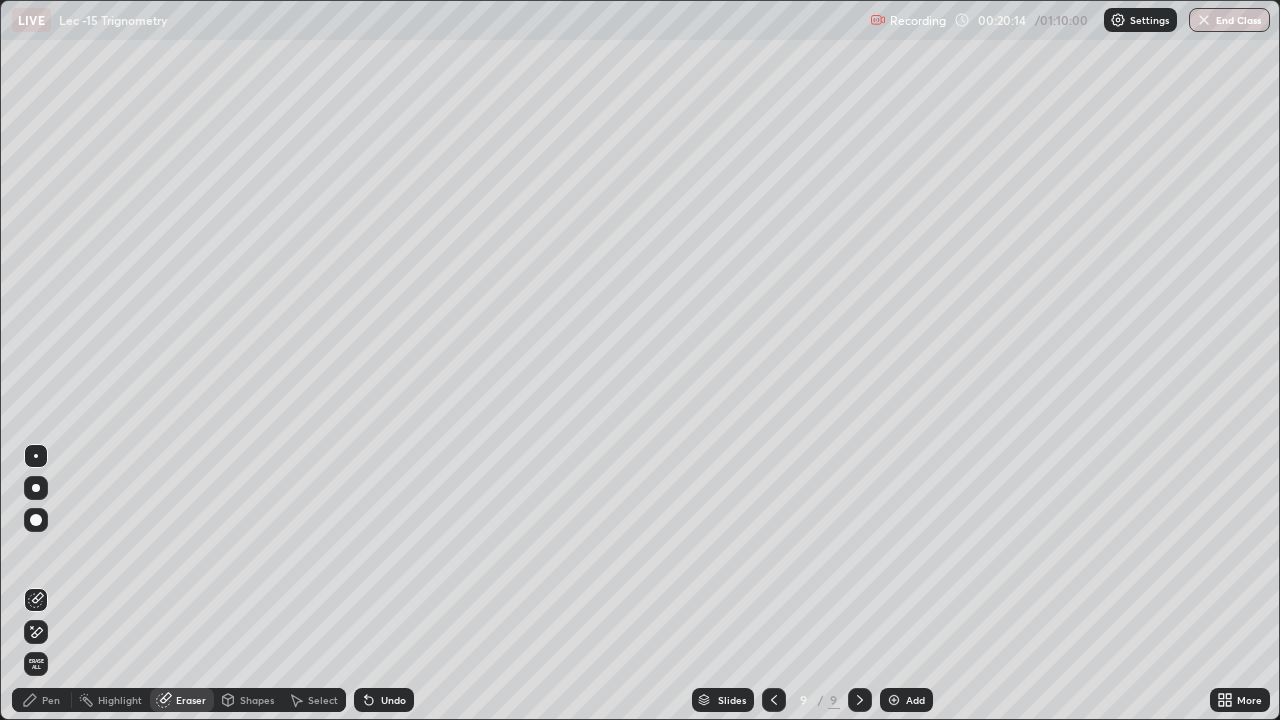 click on "Pen" at bounding box center (42, 700) 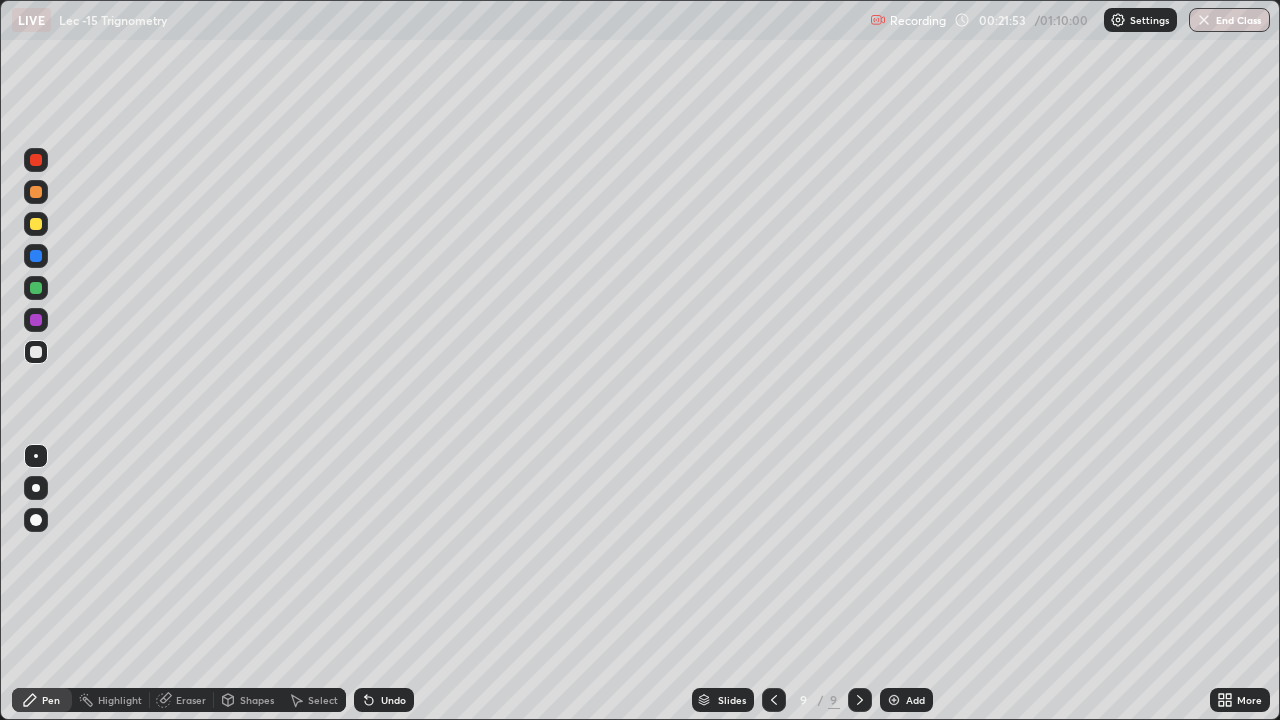 click at bounding box center (894, 700) 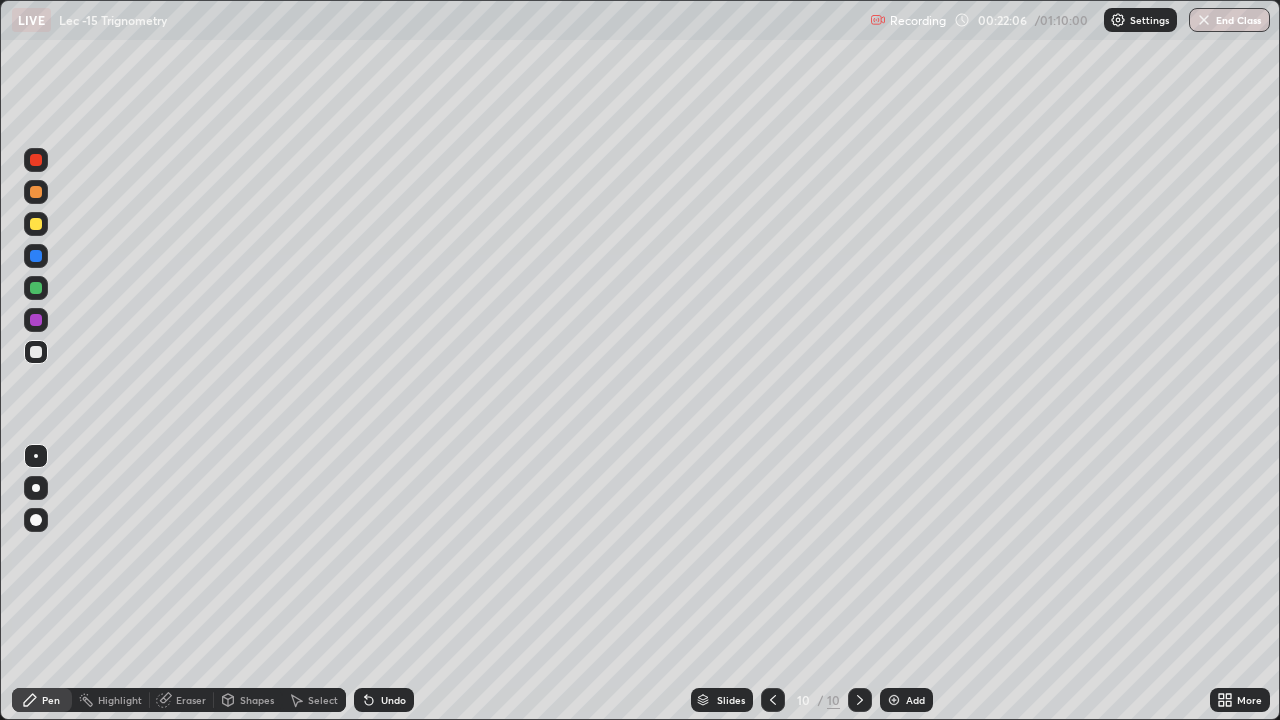 click 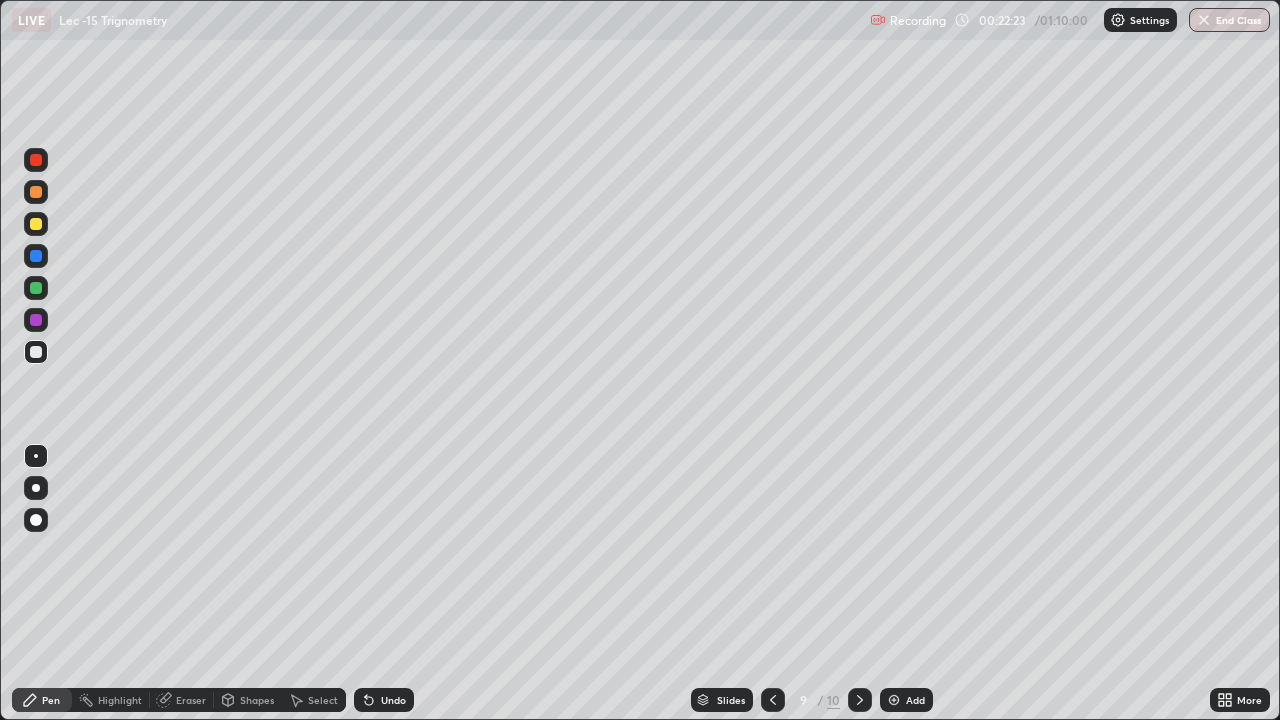 click 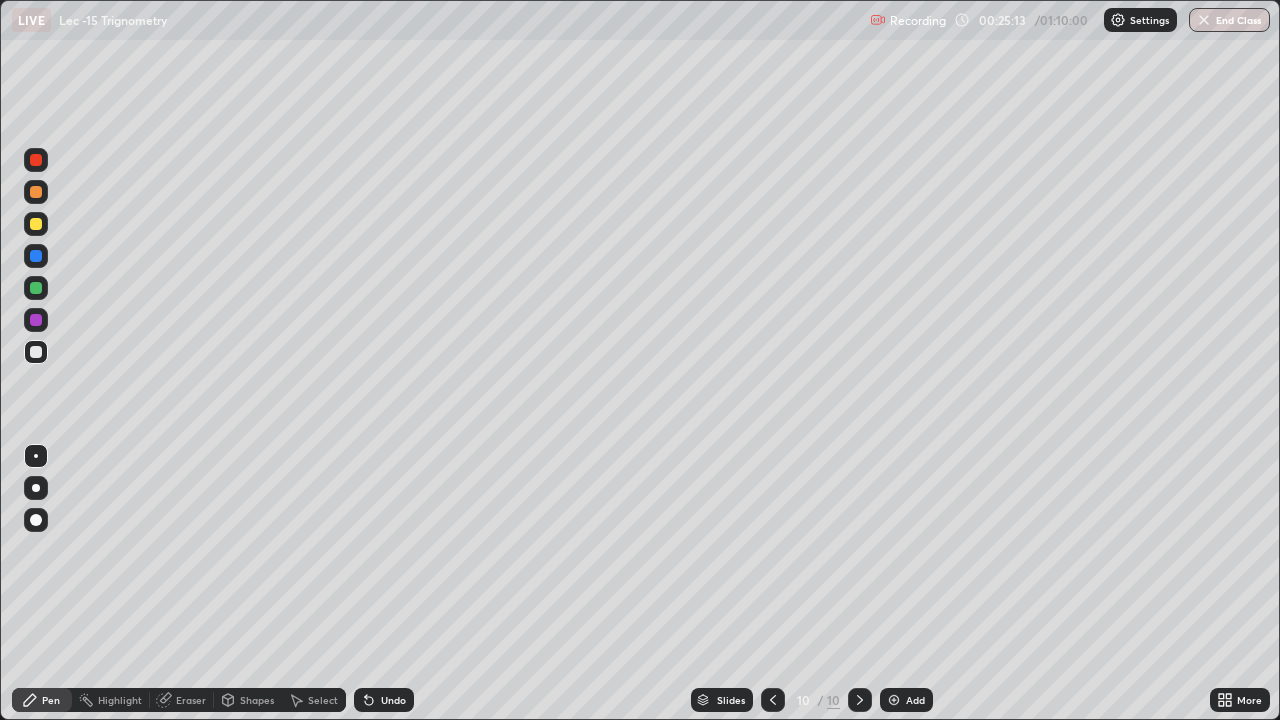 click 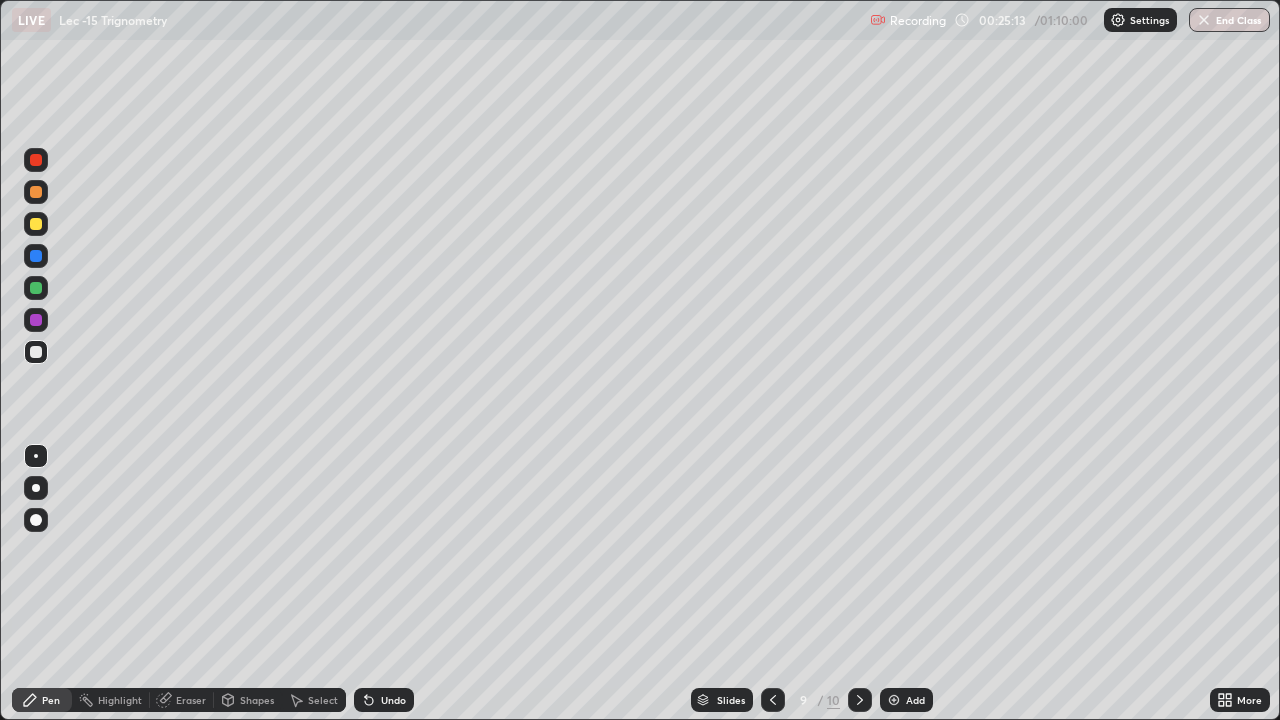 click 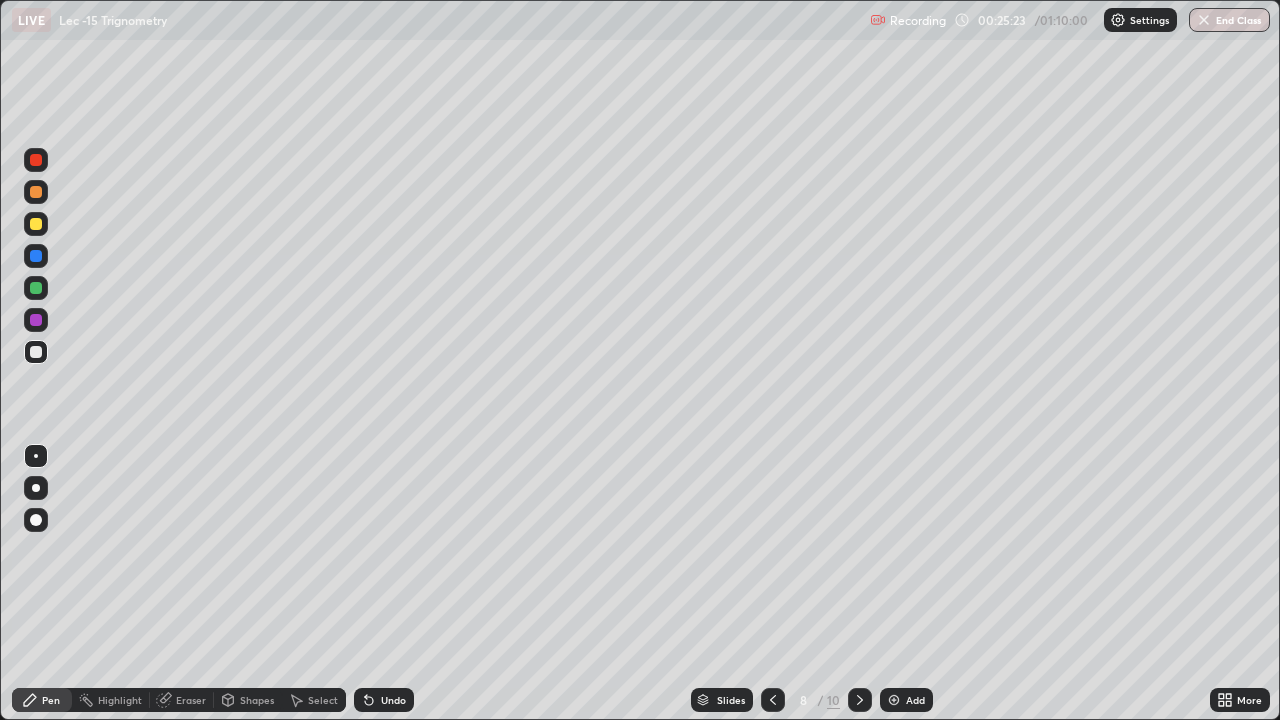 click 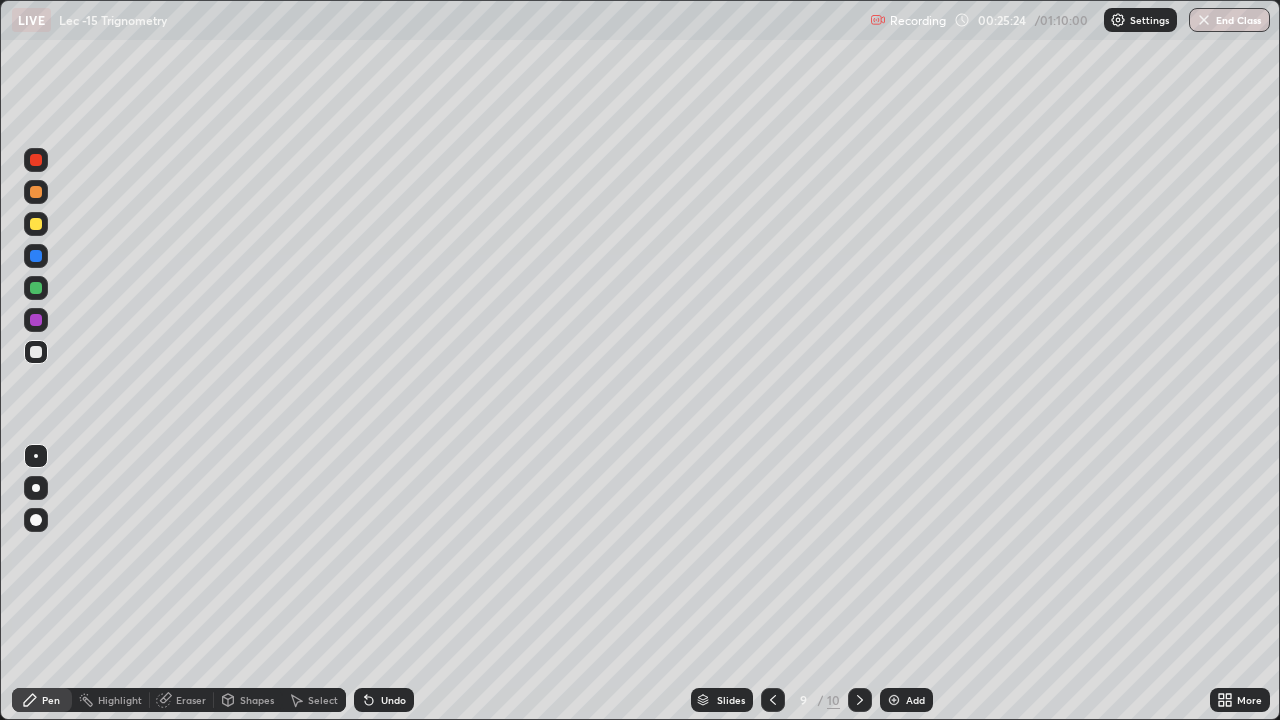 click 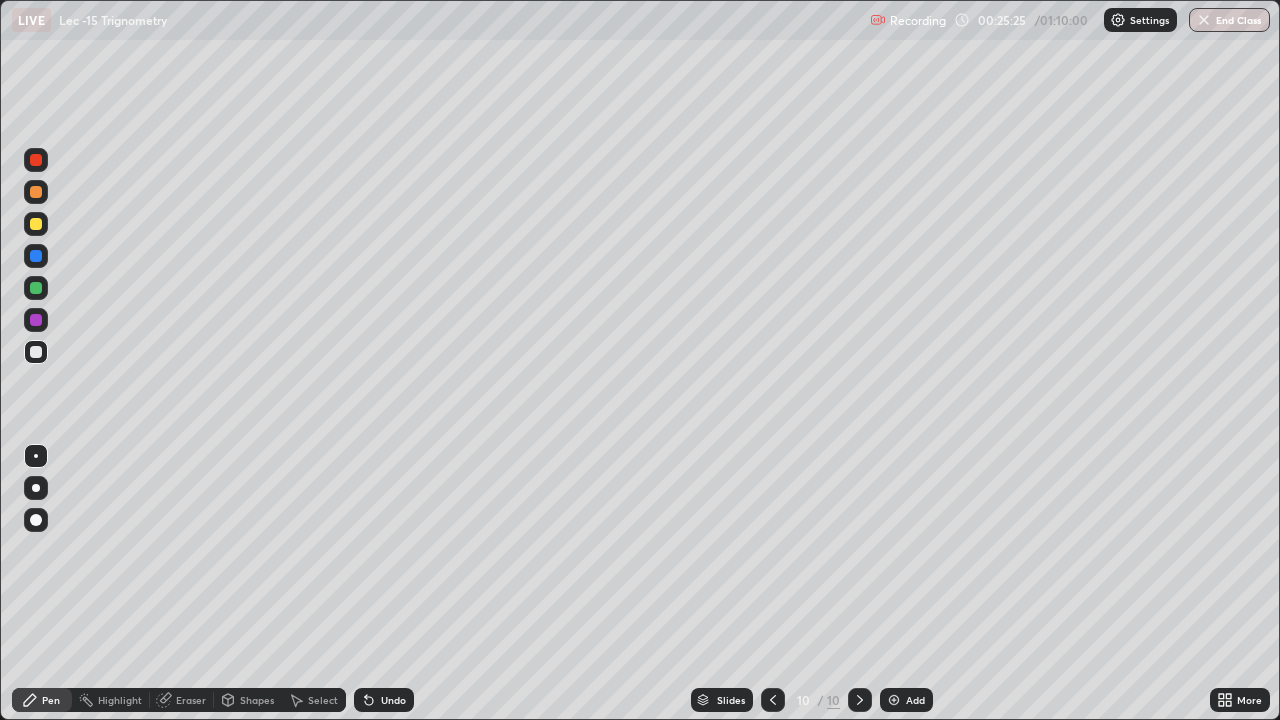 click 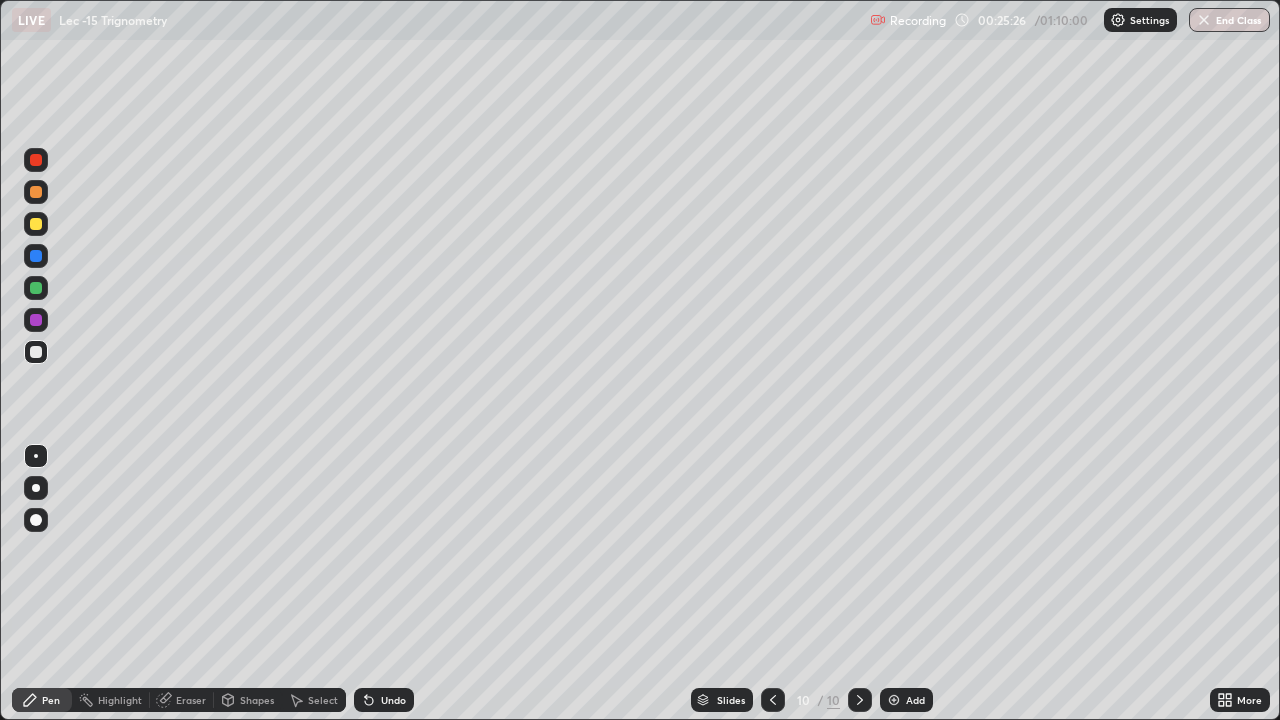 click 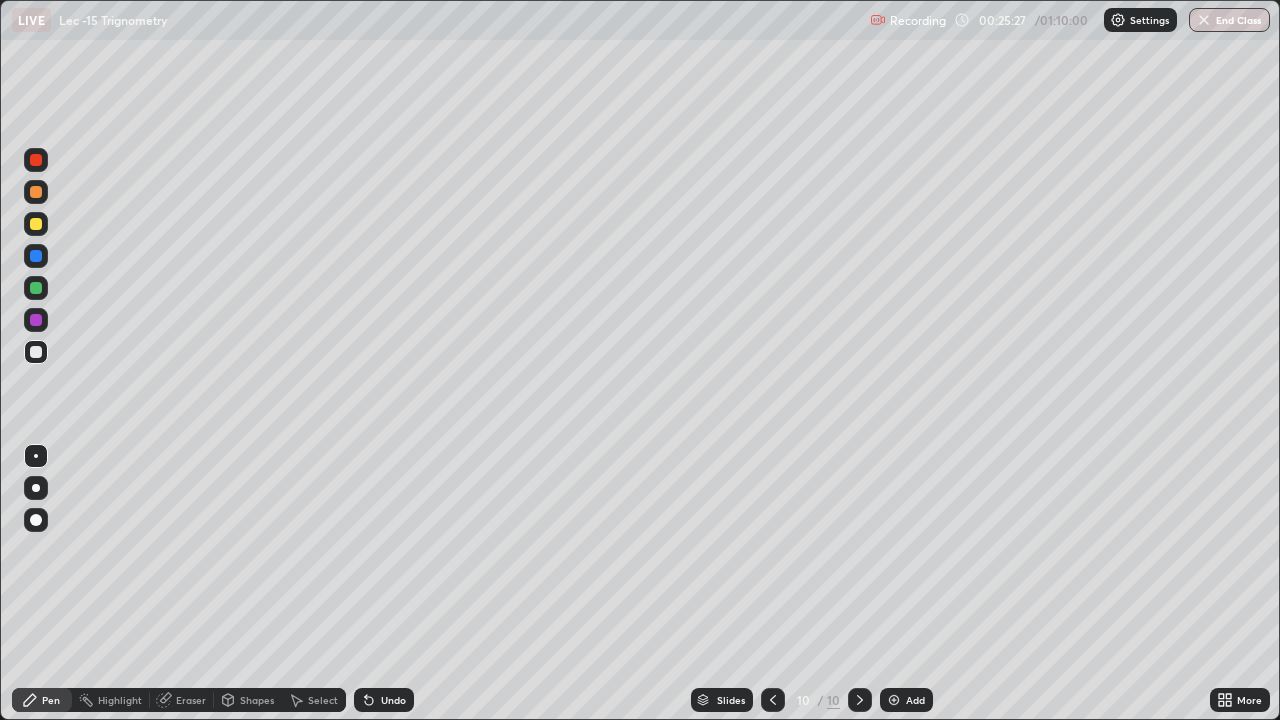 click on "Add" at bounding box center (906, 700) 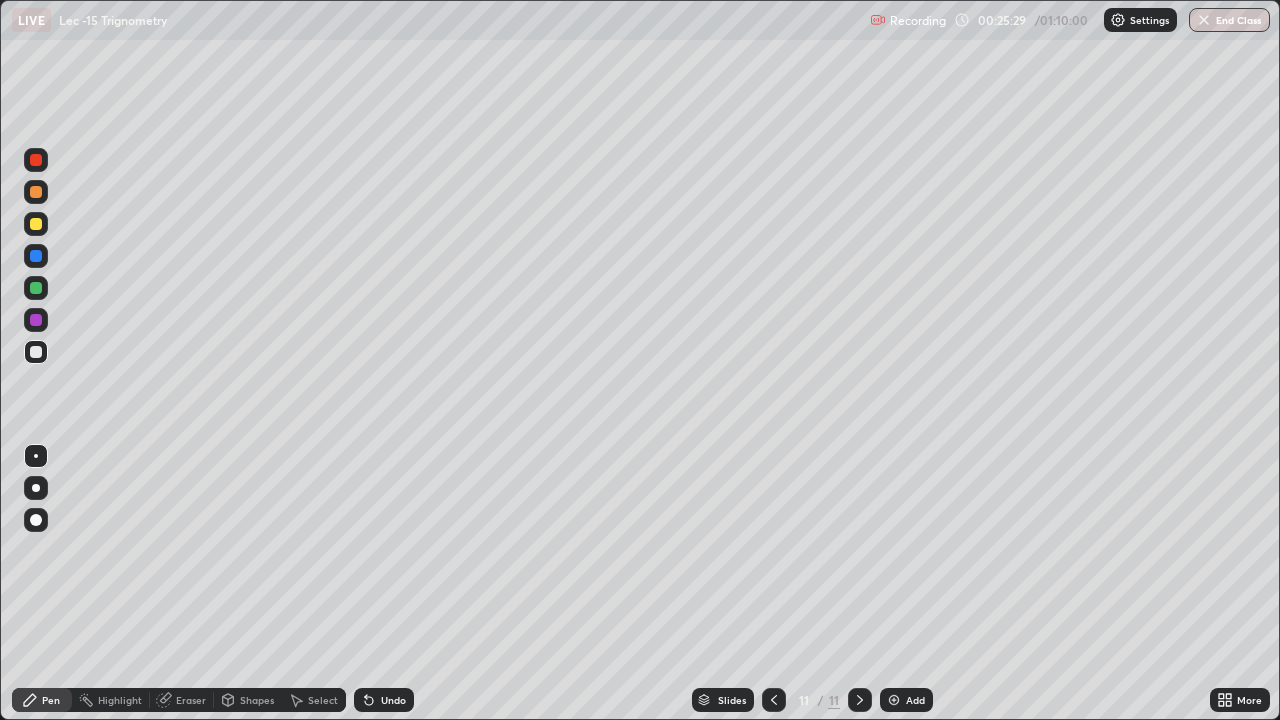 click 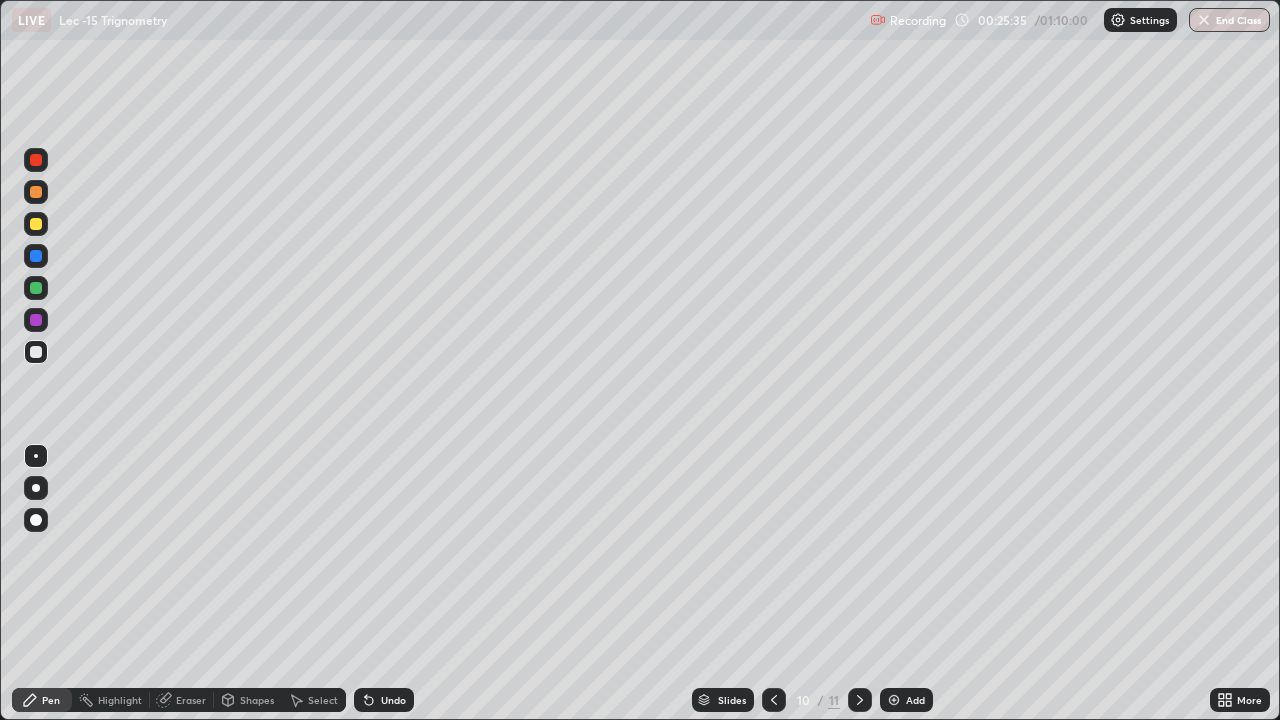 click 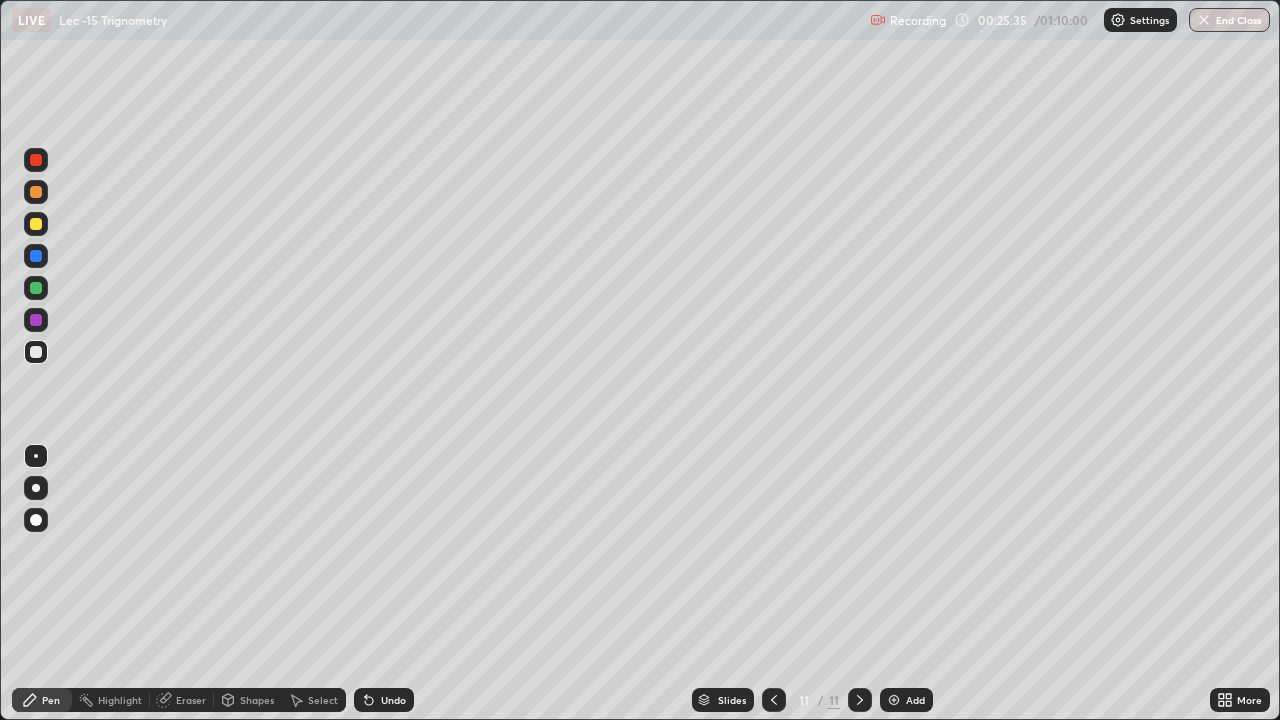 click 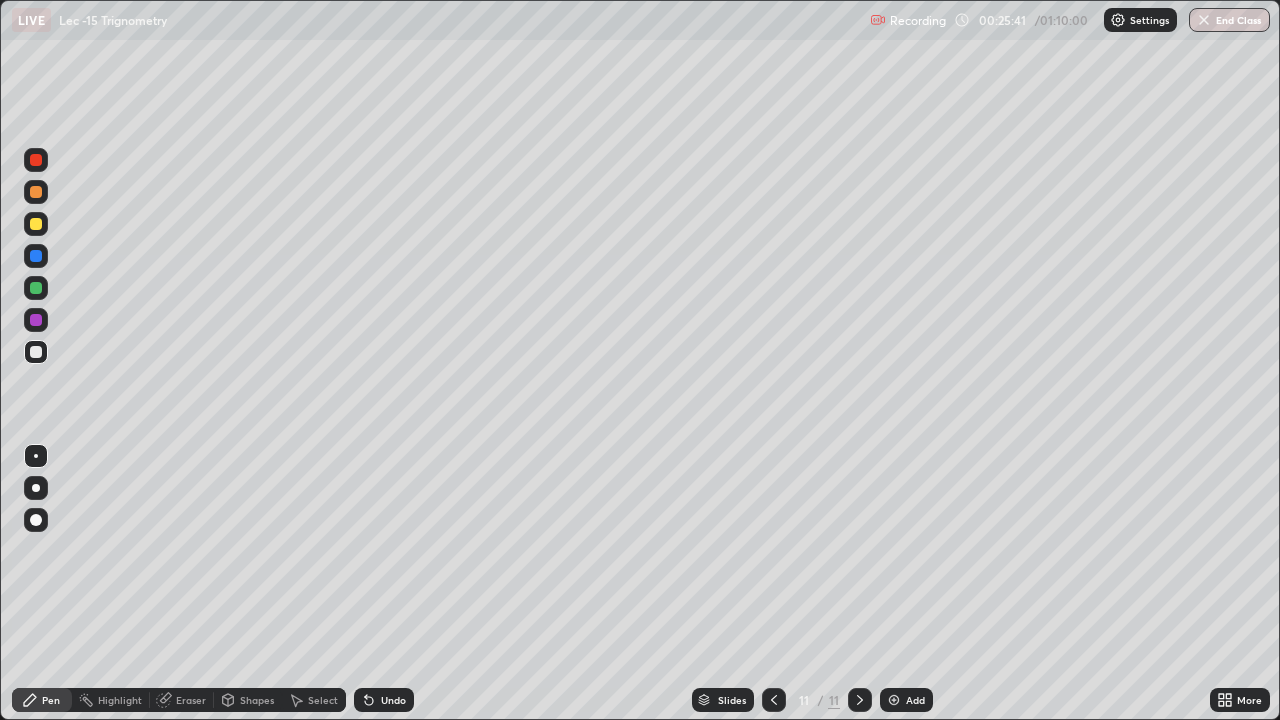 click 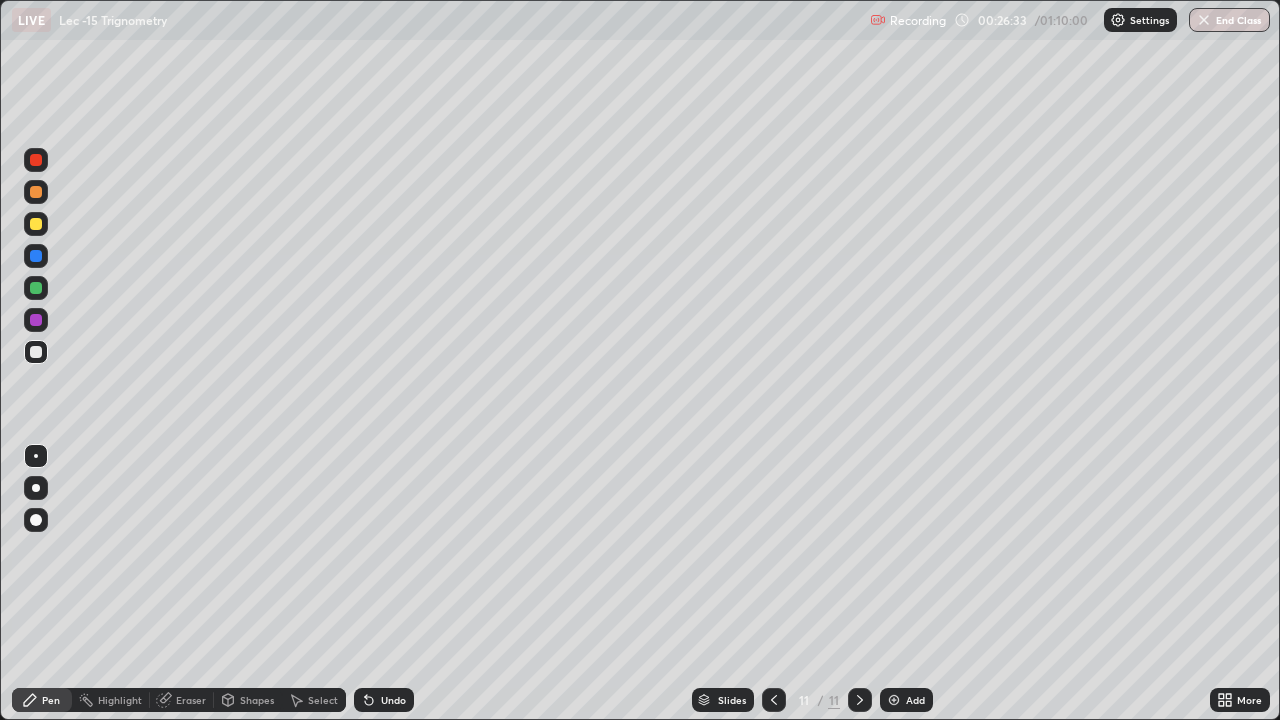 click at bounding box center [36, 320] 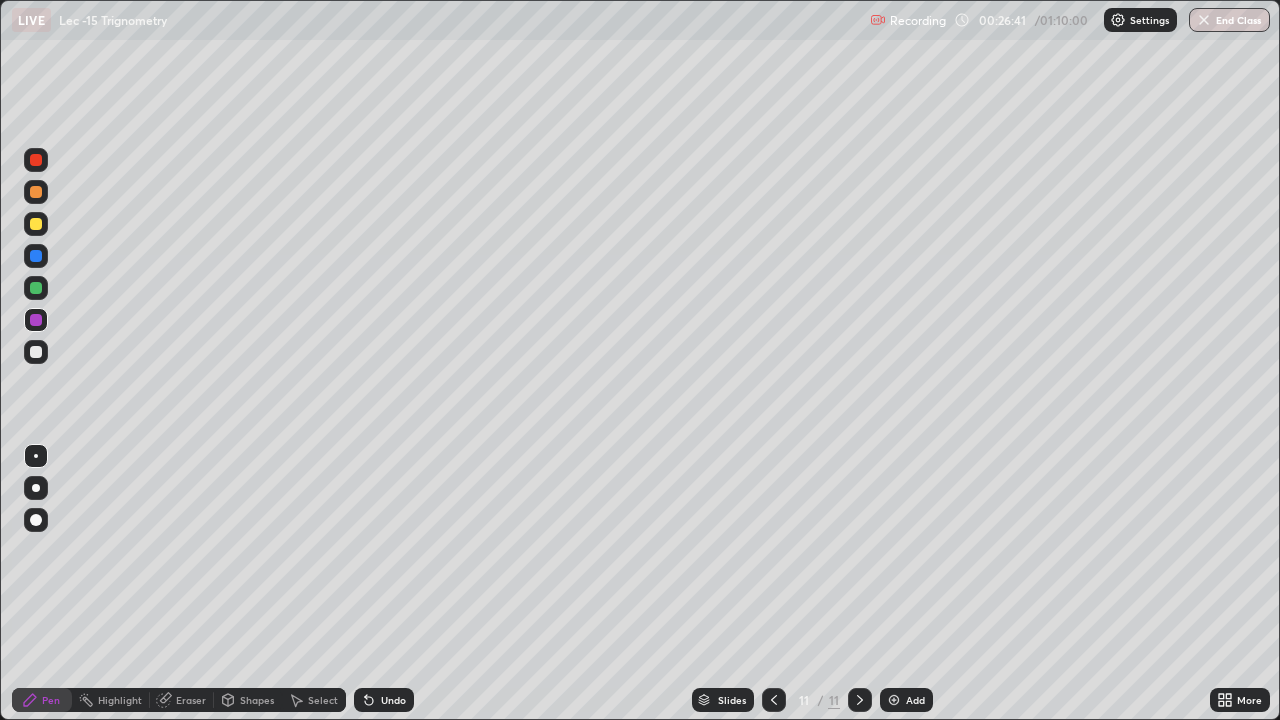 click at bounding box center [36, 352] 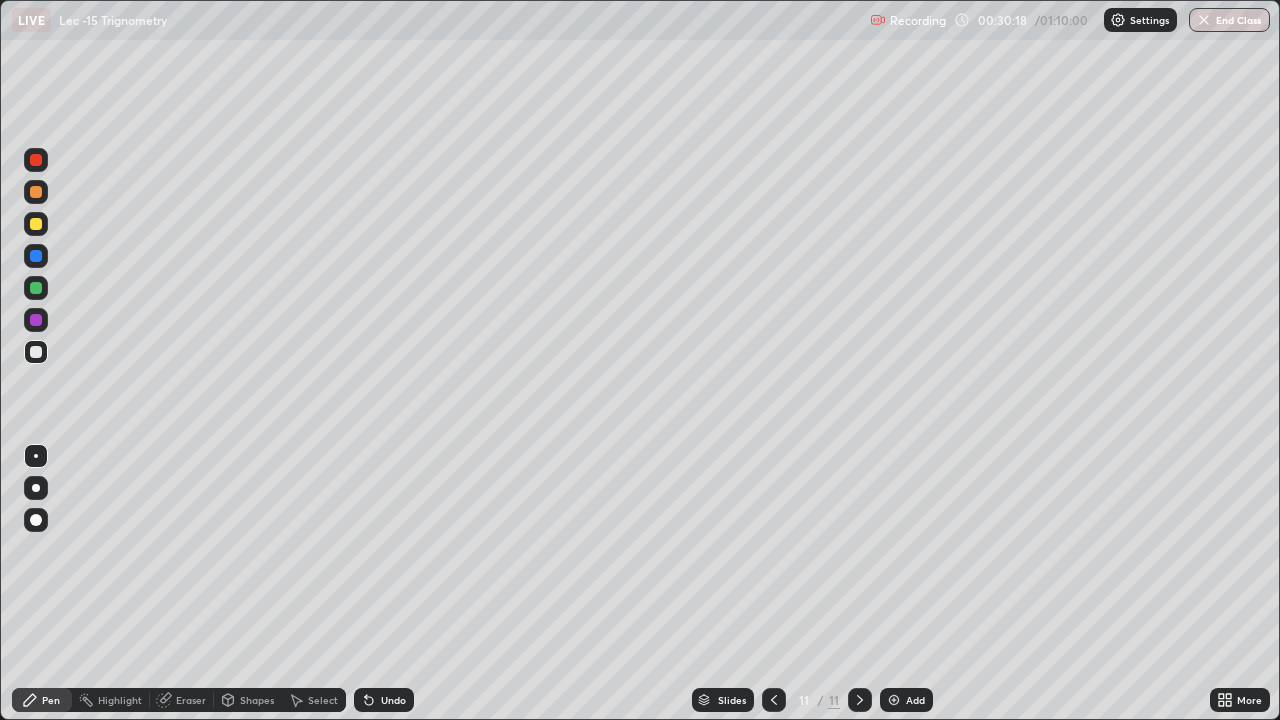 click on "Eraser" at bounding box center (191, 700) 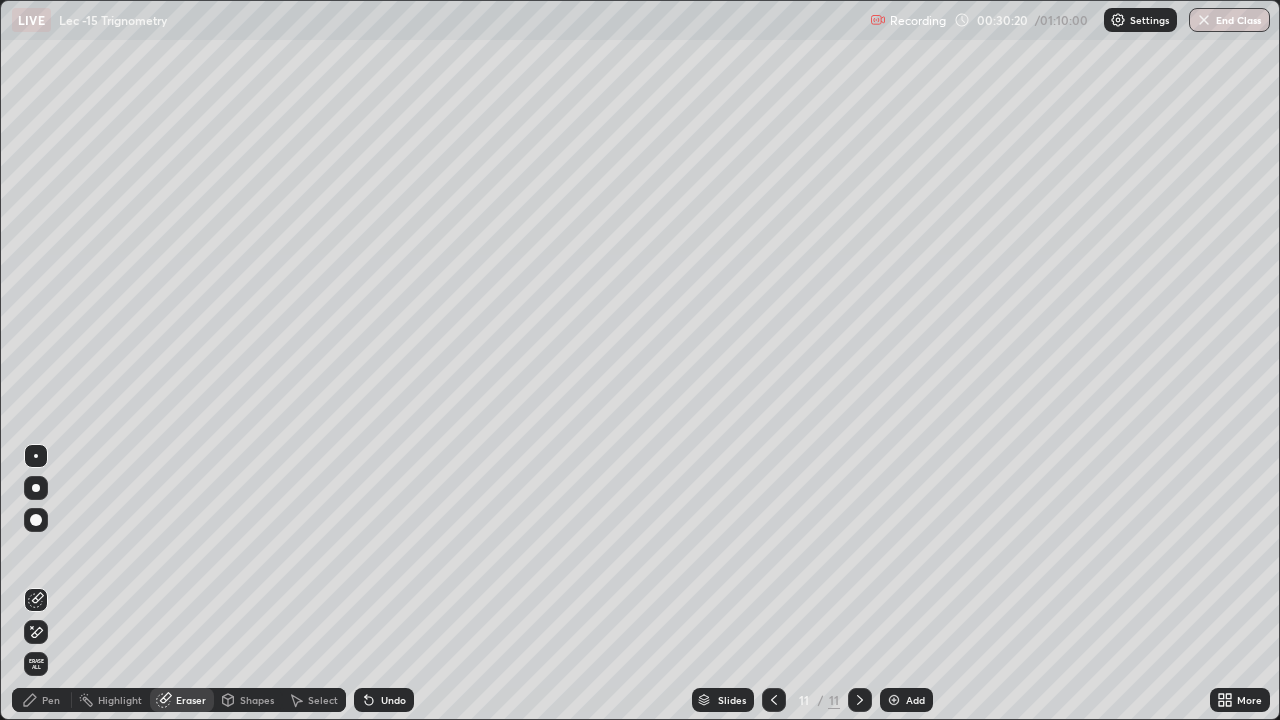 click on "Pen" at bounding box center [51, 700] 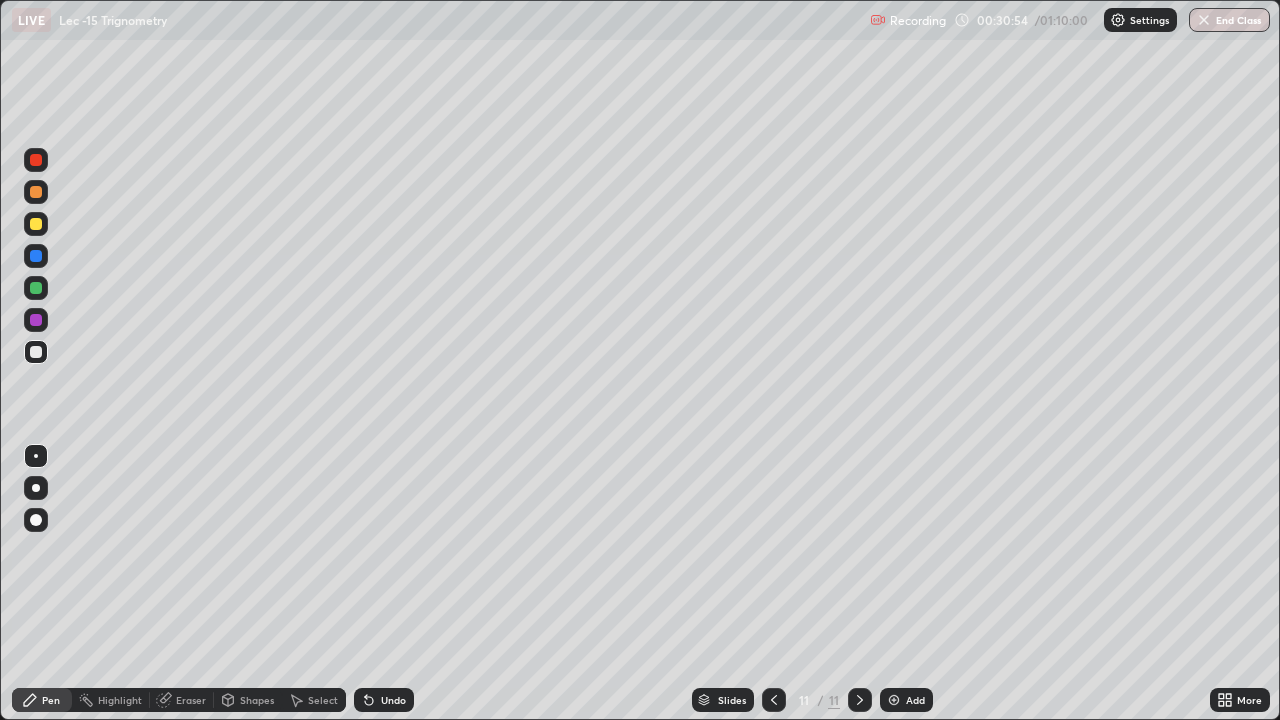 click on "Undo" at bounding box center (393, 700) 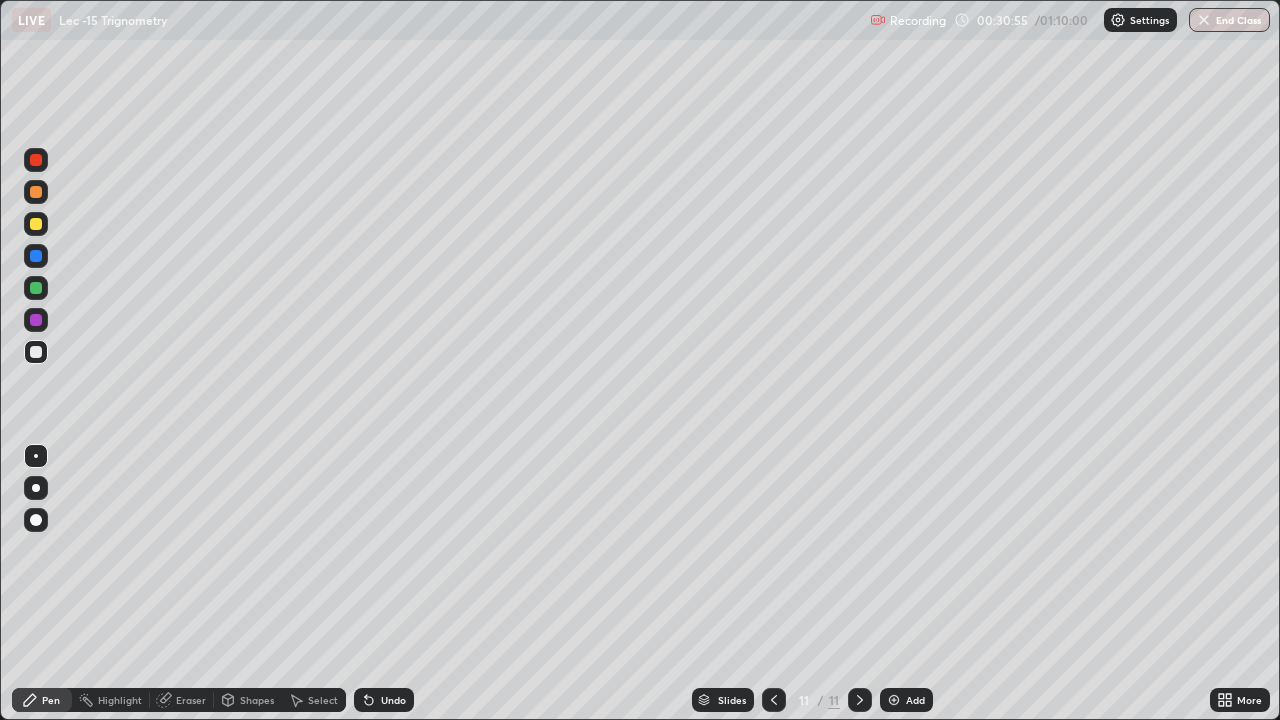 click on "Undo" at bounding box center (393, 700) 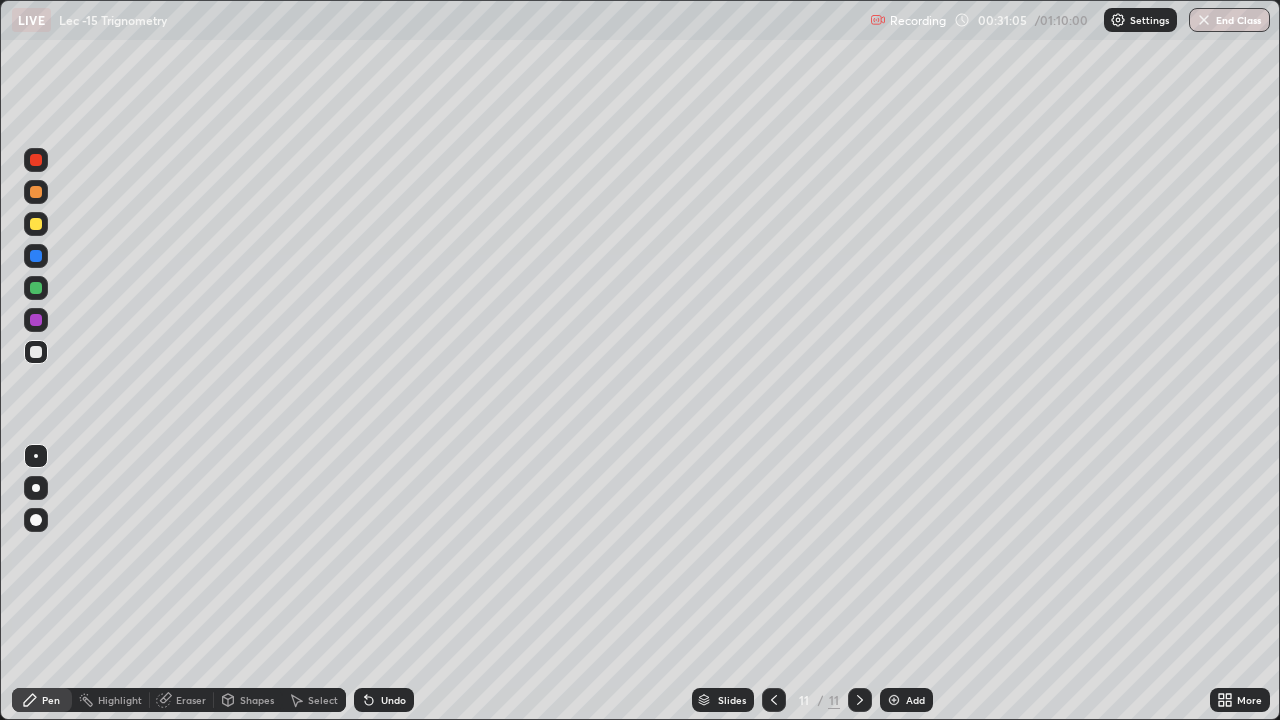click on "Undo" at bounding box center [384, 700] 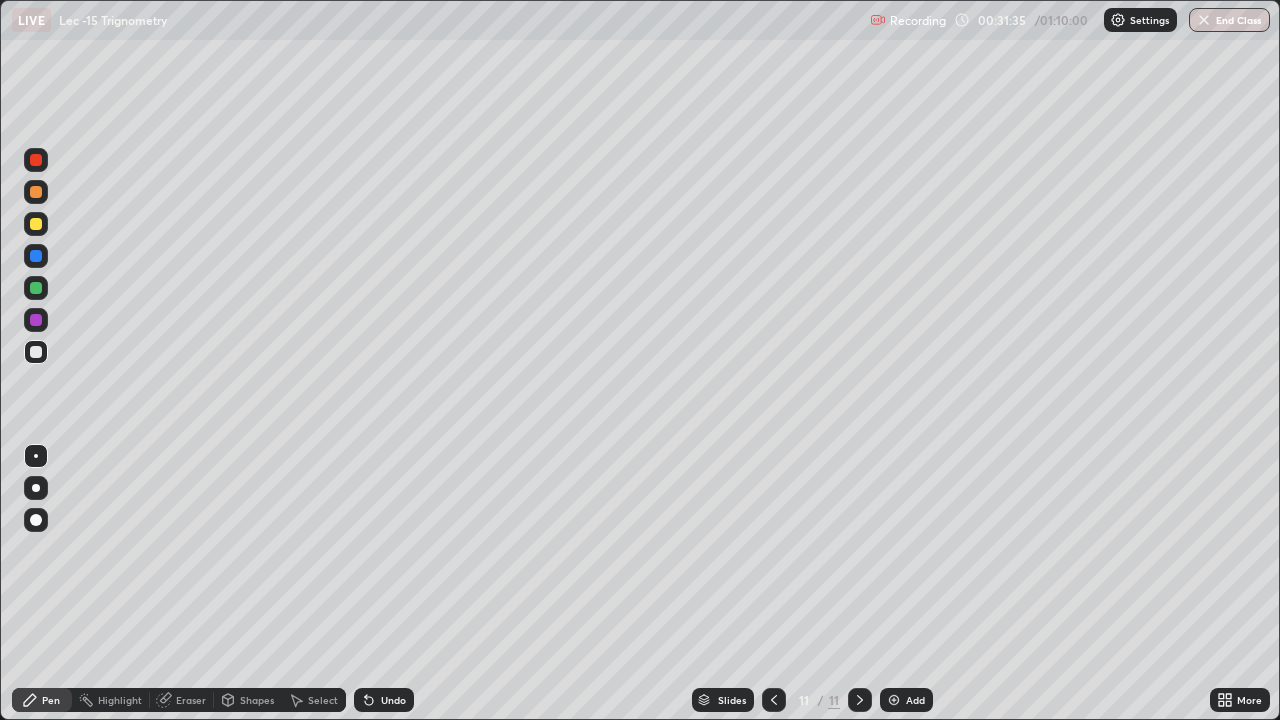click on "Undo" at bounding box center [384, 700] 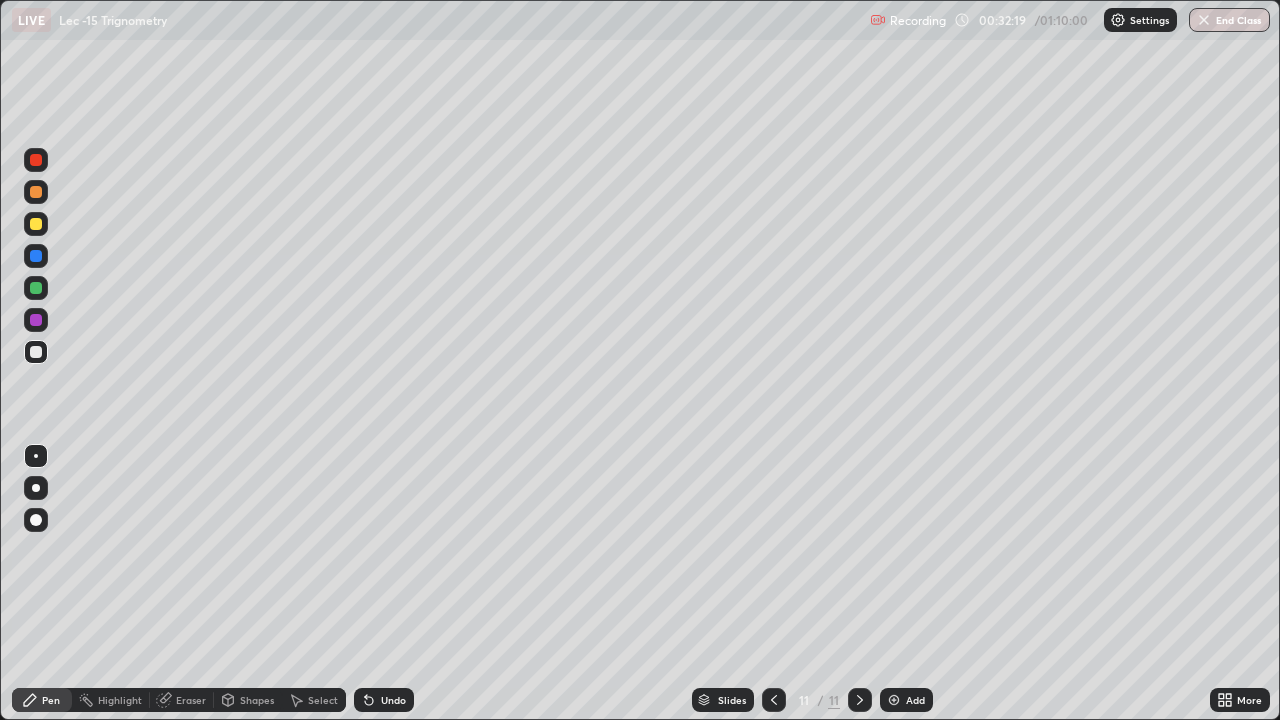 click on "Add" at bounding box center (915, 700) 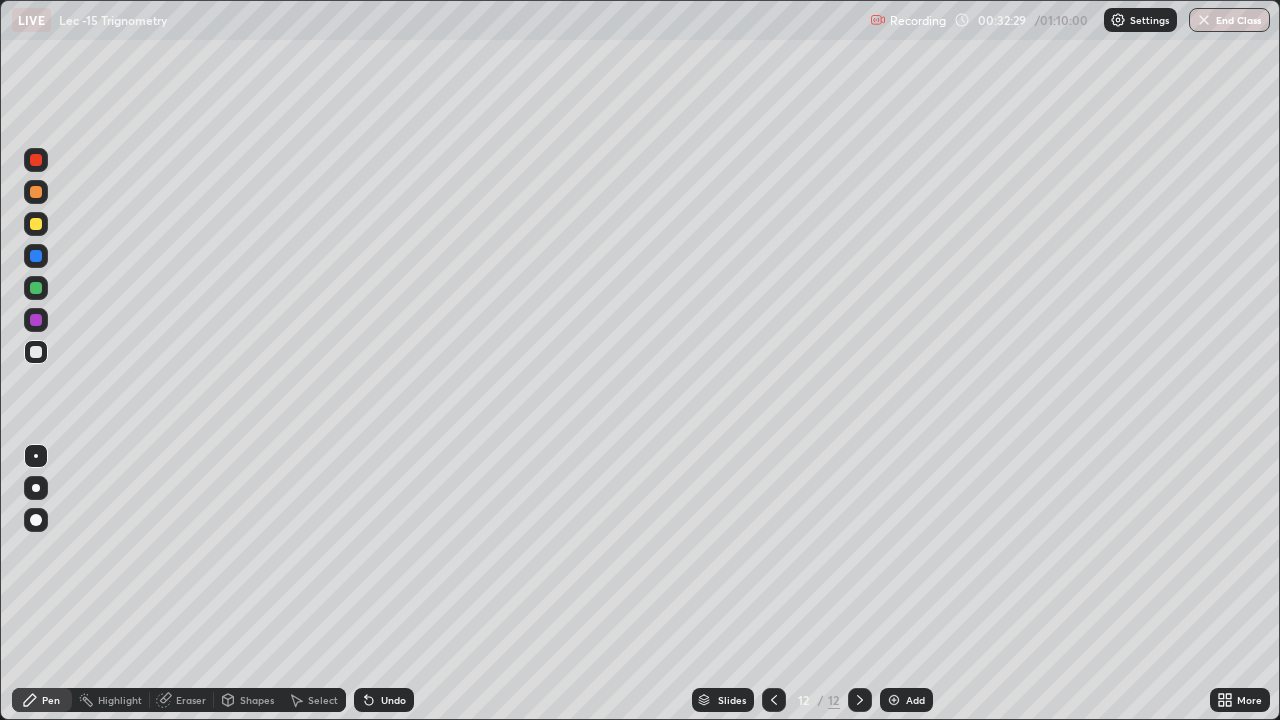 click 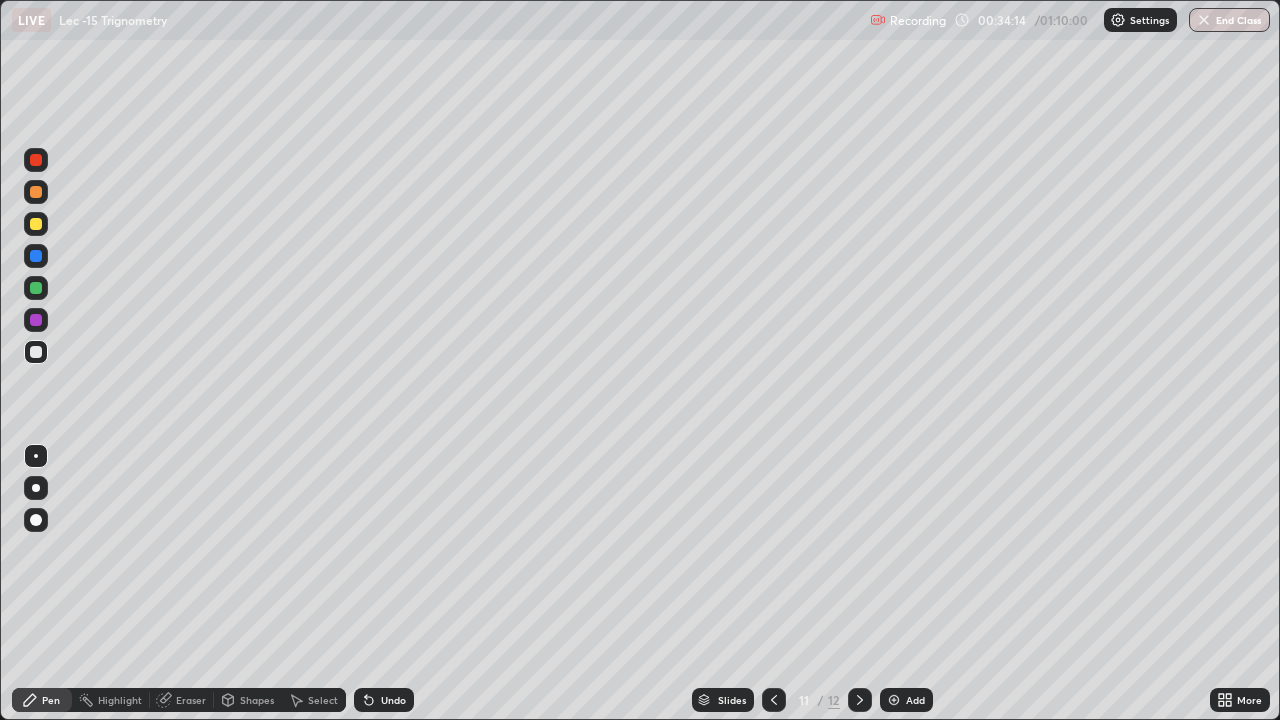 click 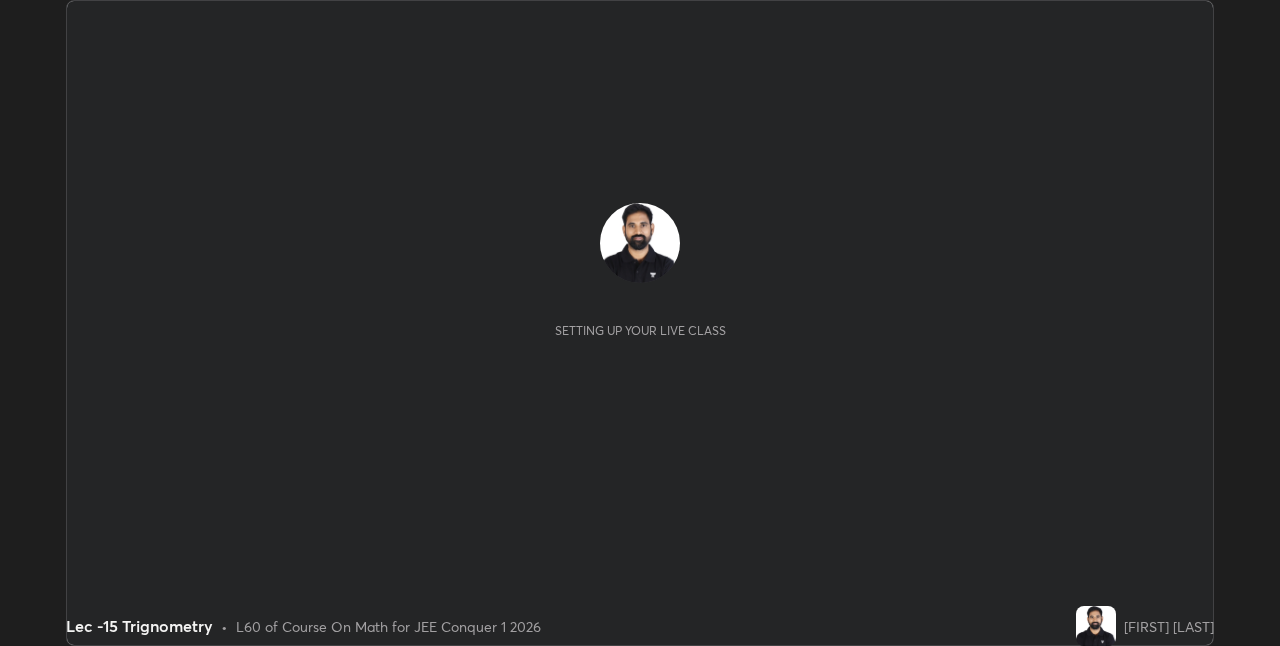 scroll, scrollTop: 0, scrollLeft: 0, axis: both 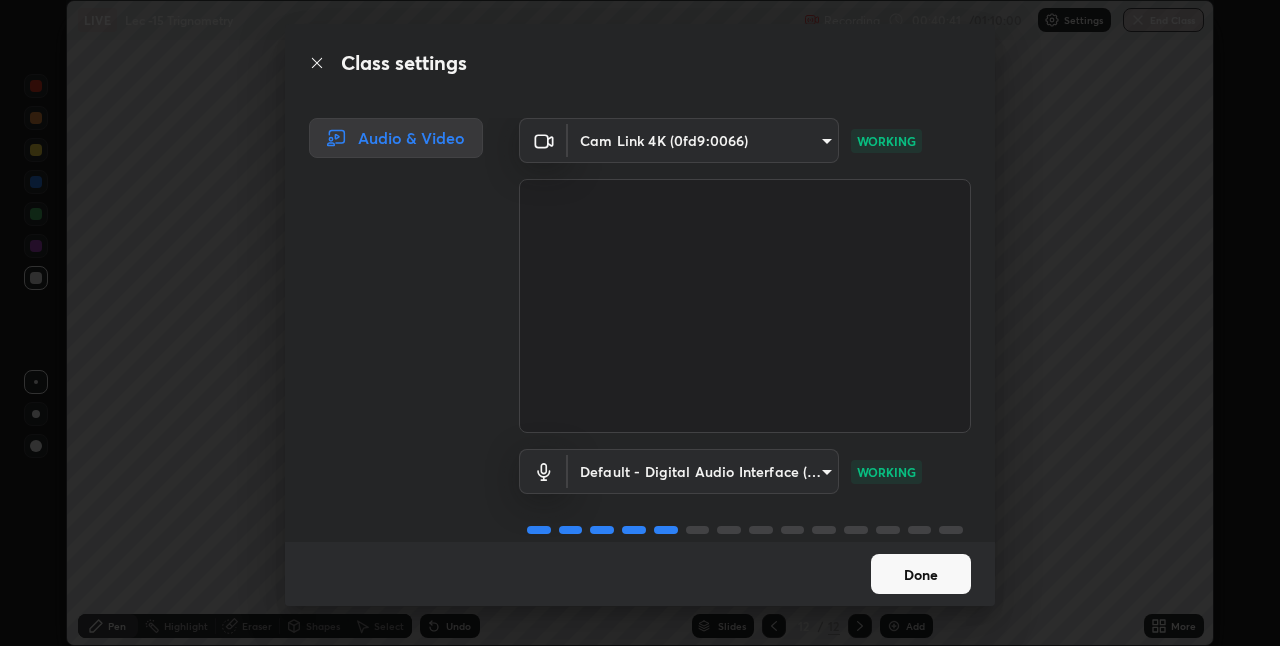 click on "Done" at bounding box center [921, 574] 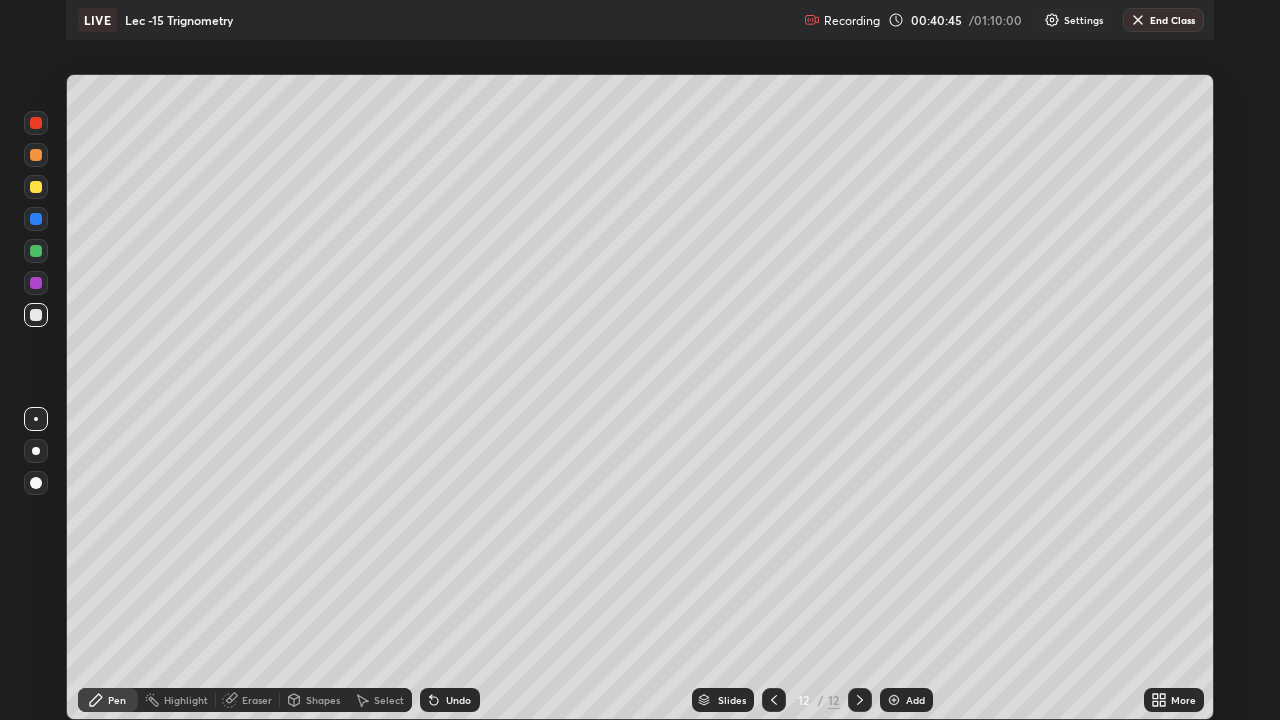scroll, scrollTop: 99280, scrollLeft: 98720, axis: both 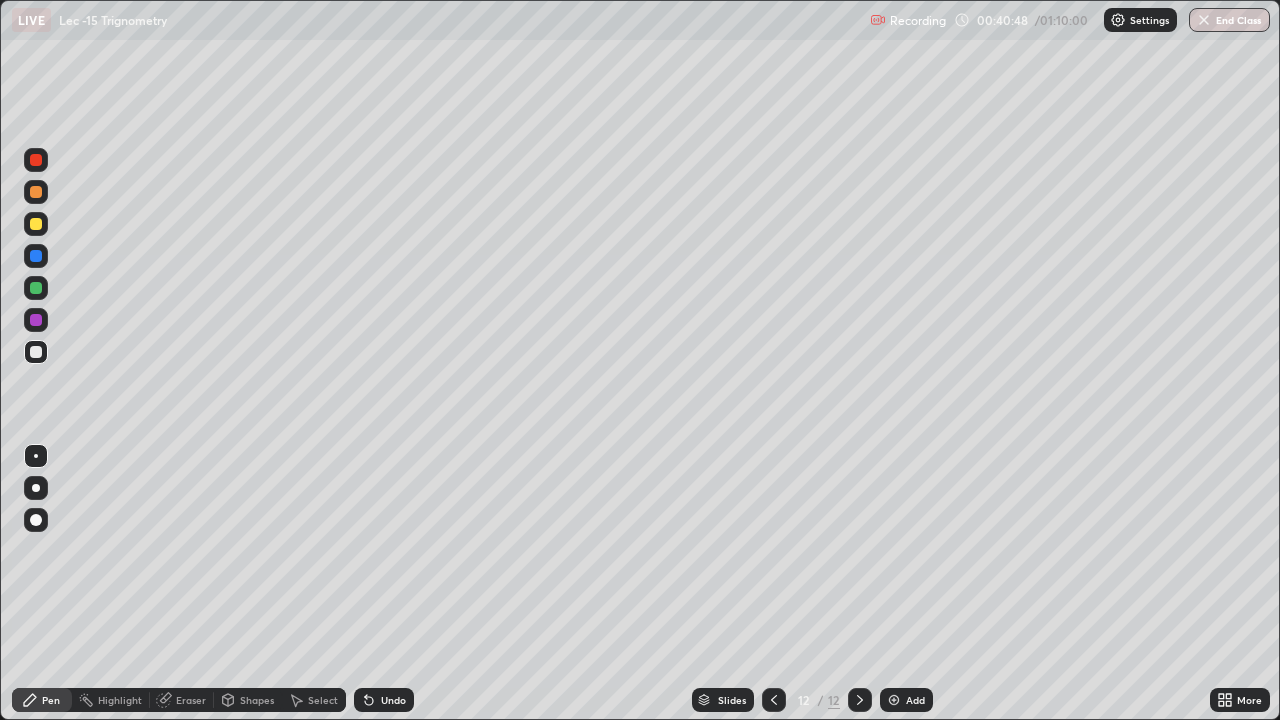 click on "Undo" at bounding box center (384, 700) 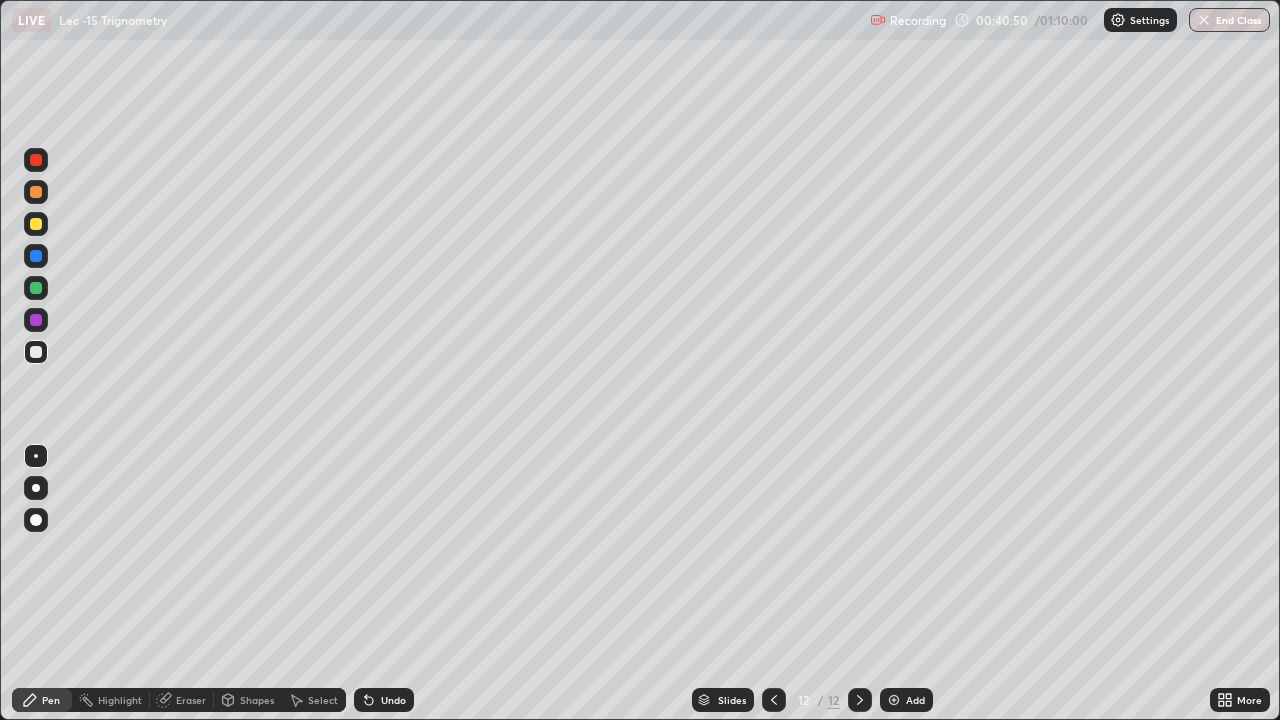 click on "Undo" at bounding box center [384, 700] 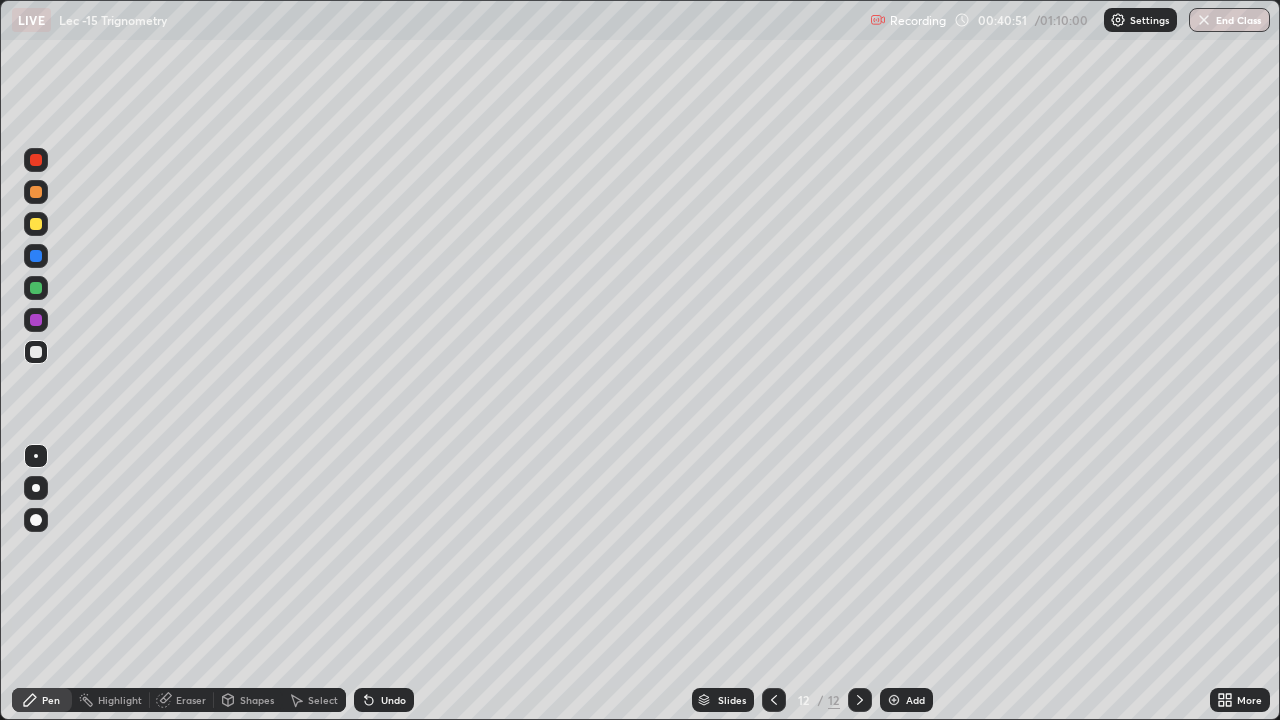 click on "Eraser" at bounding box center [191, 700] 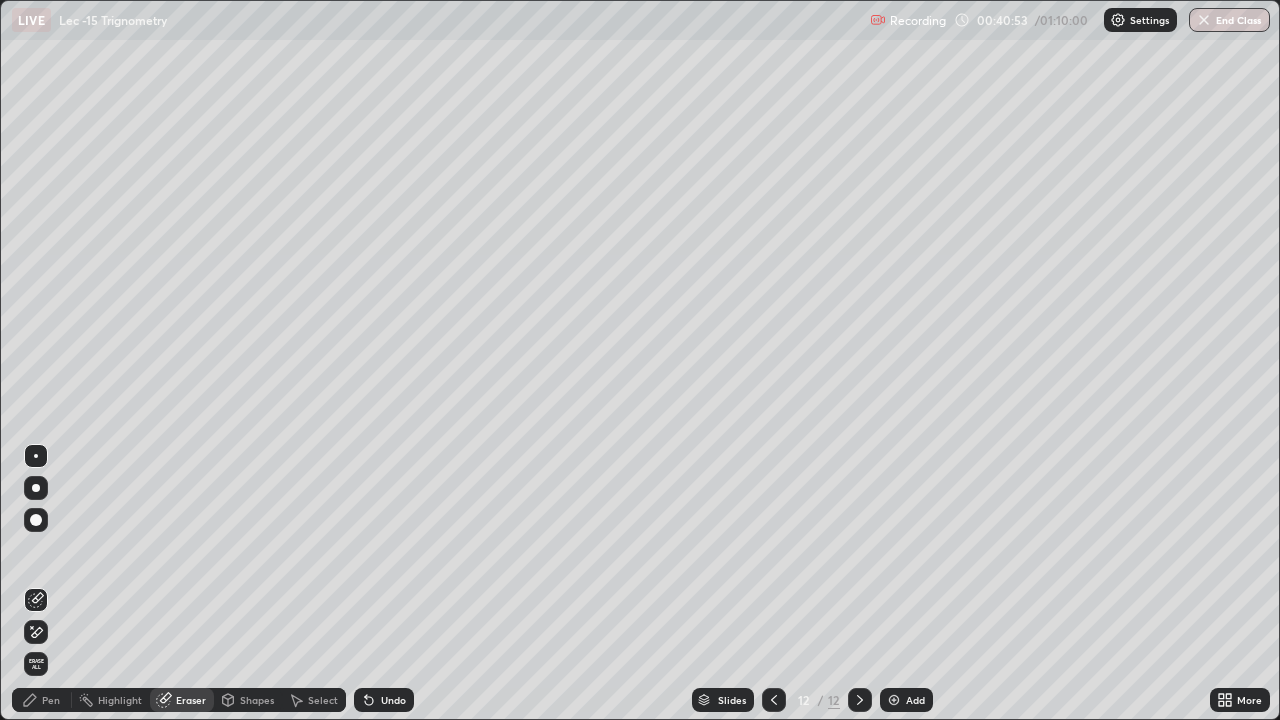 click 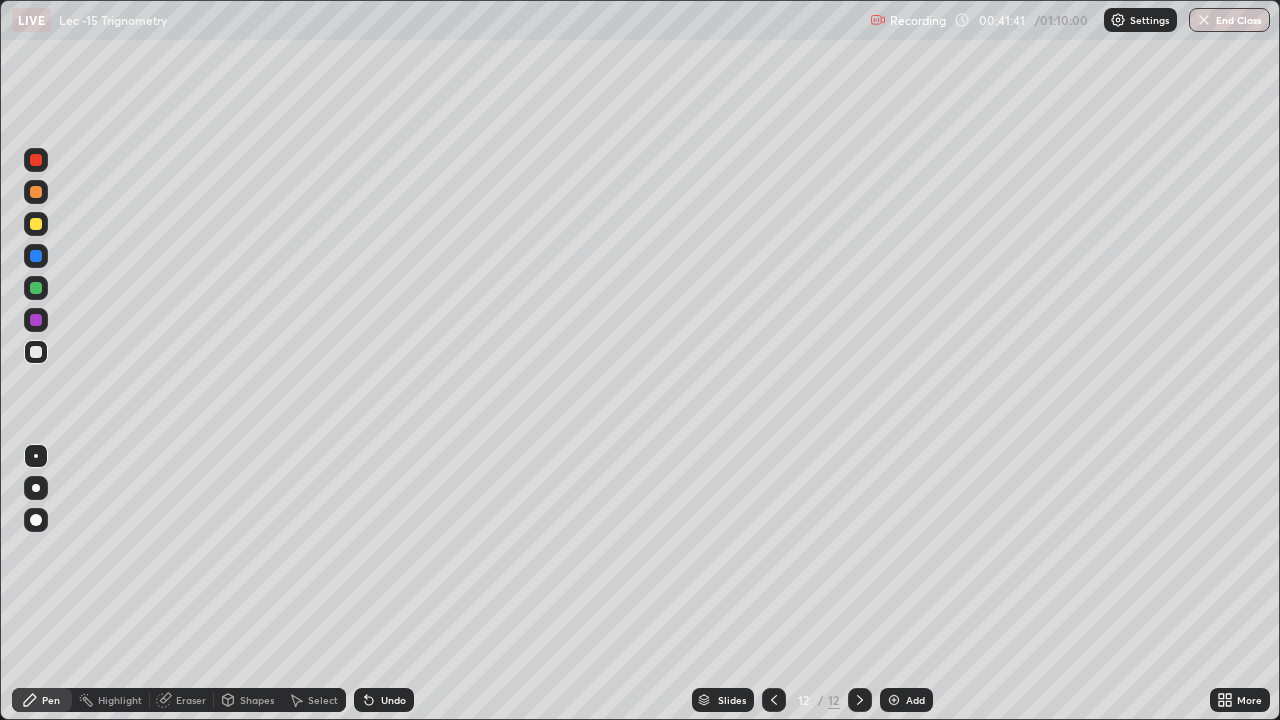 click on "Undo" at bounding box center [393, 700] 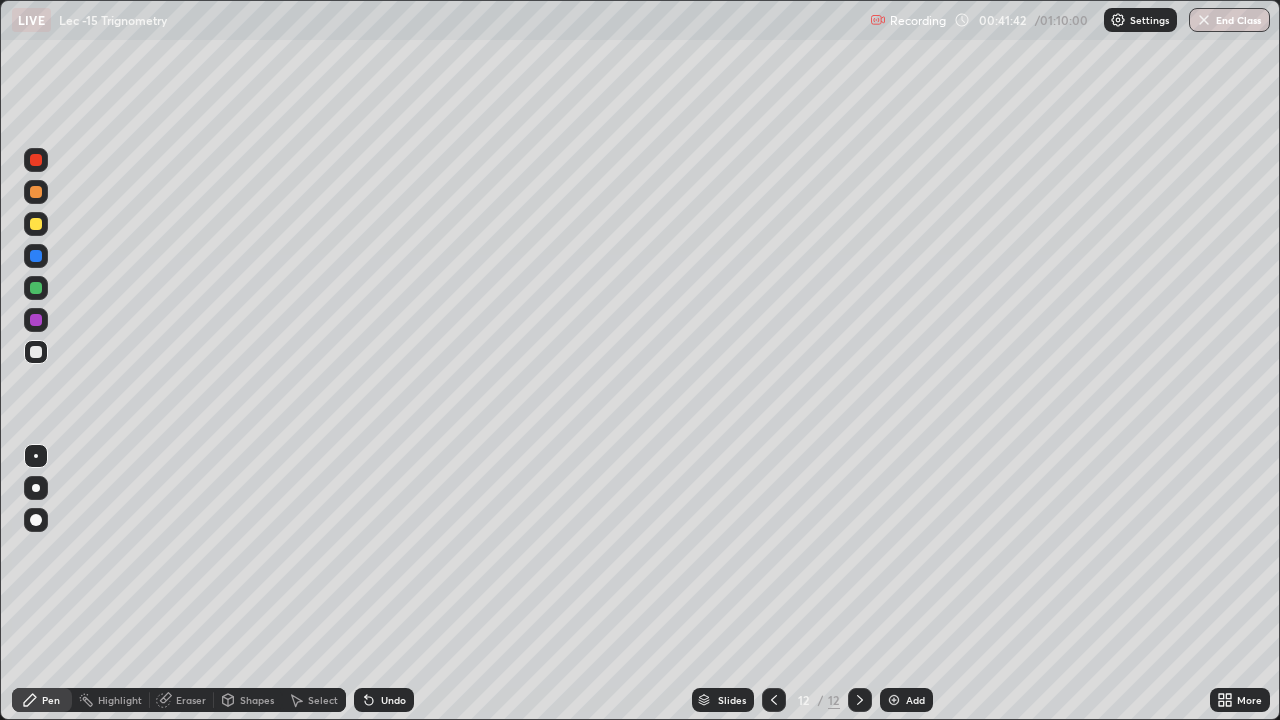 click on "Undo" at bounding box center (384, 700) 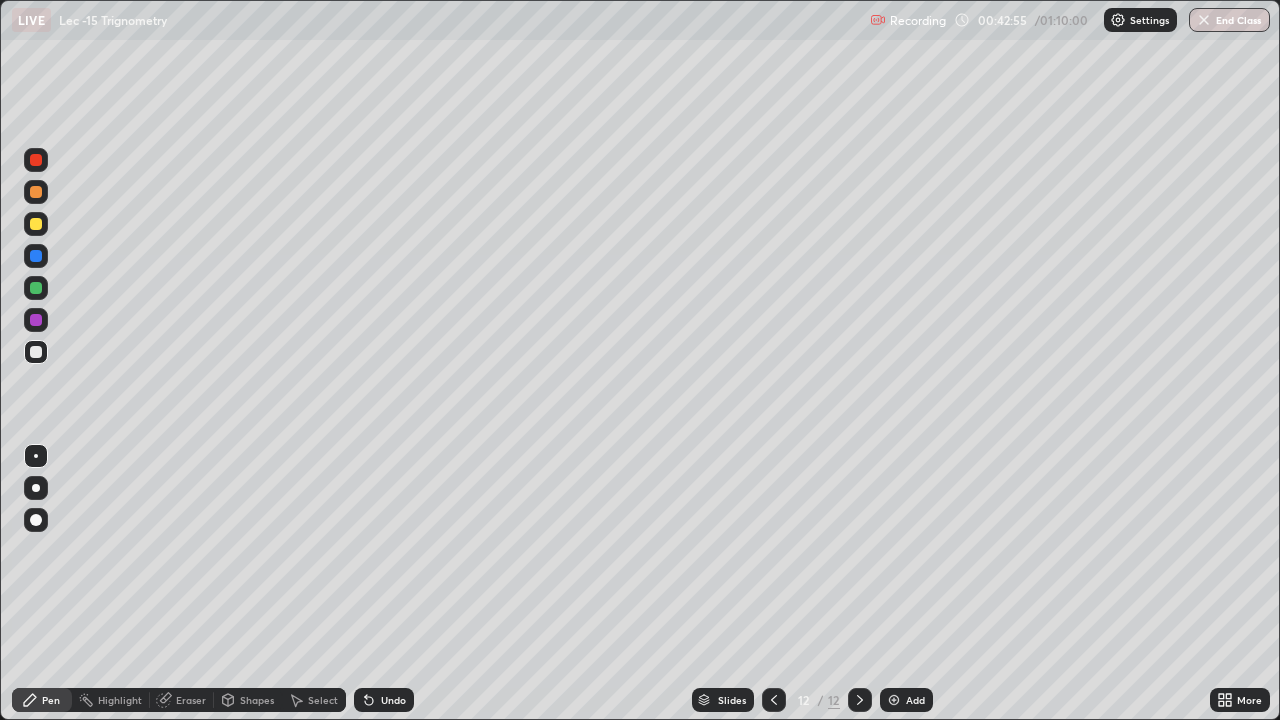click at bounding box center (894, 700) 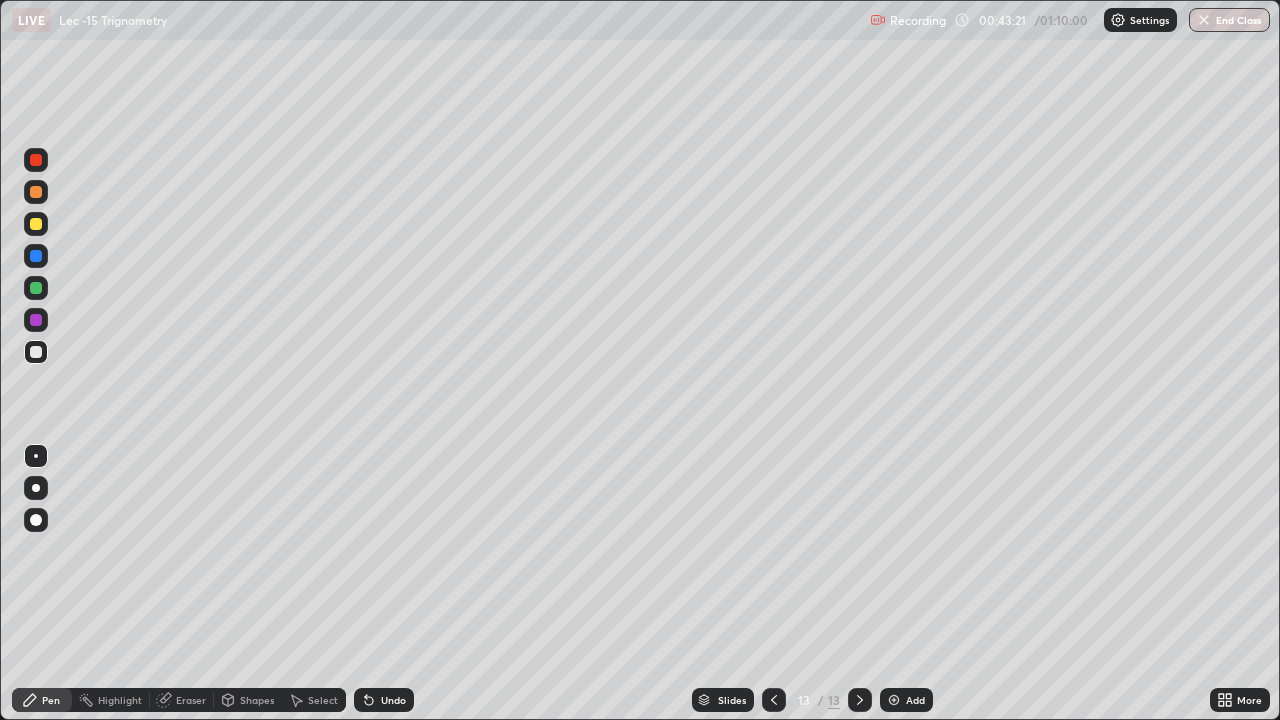 click 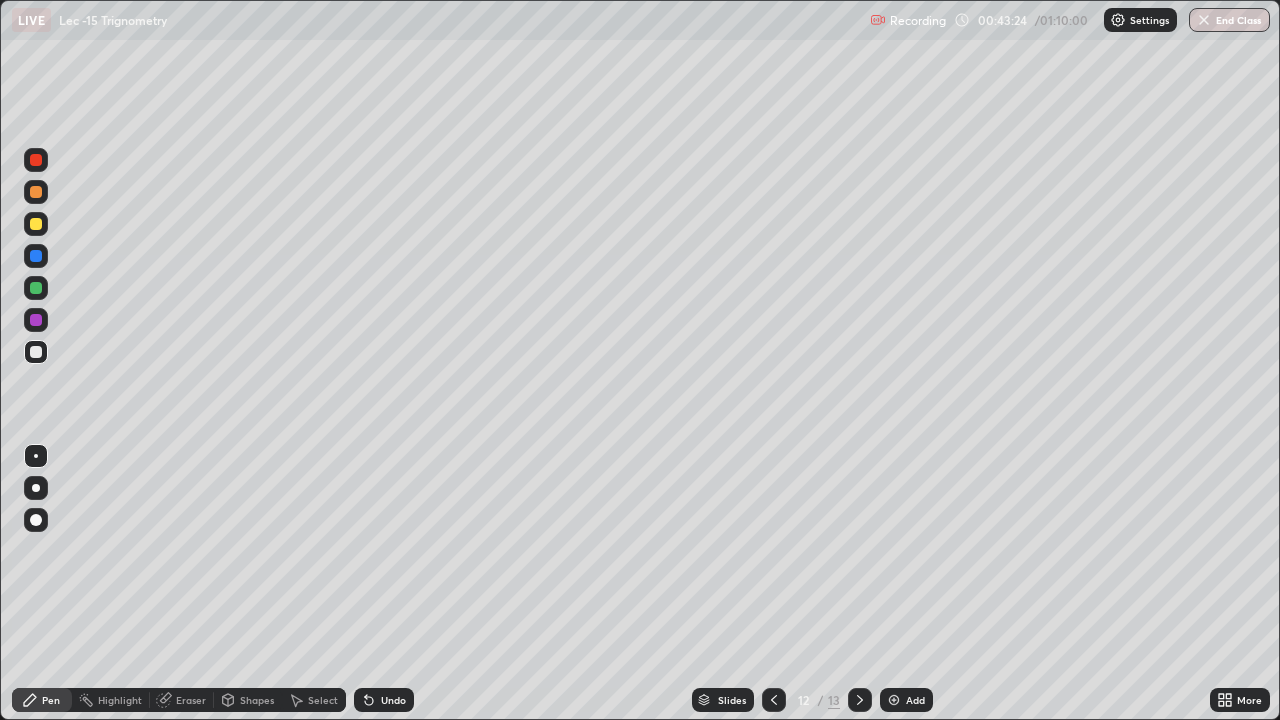 click 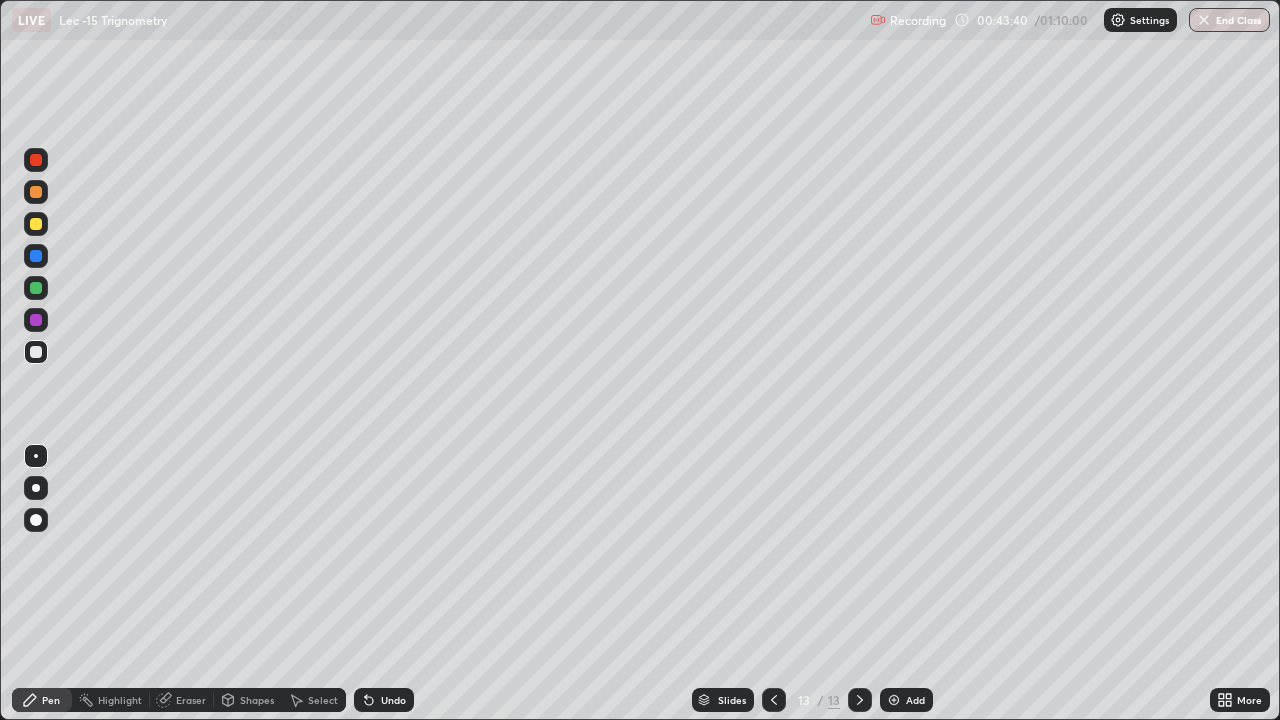 click 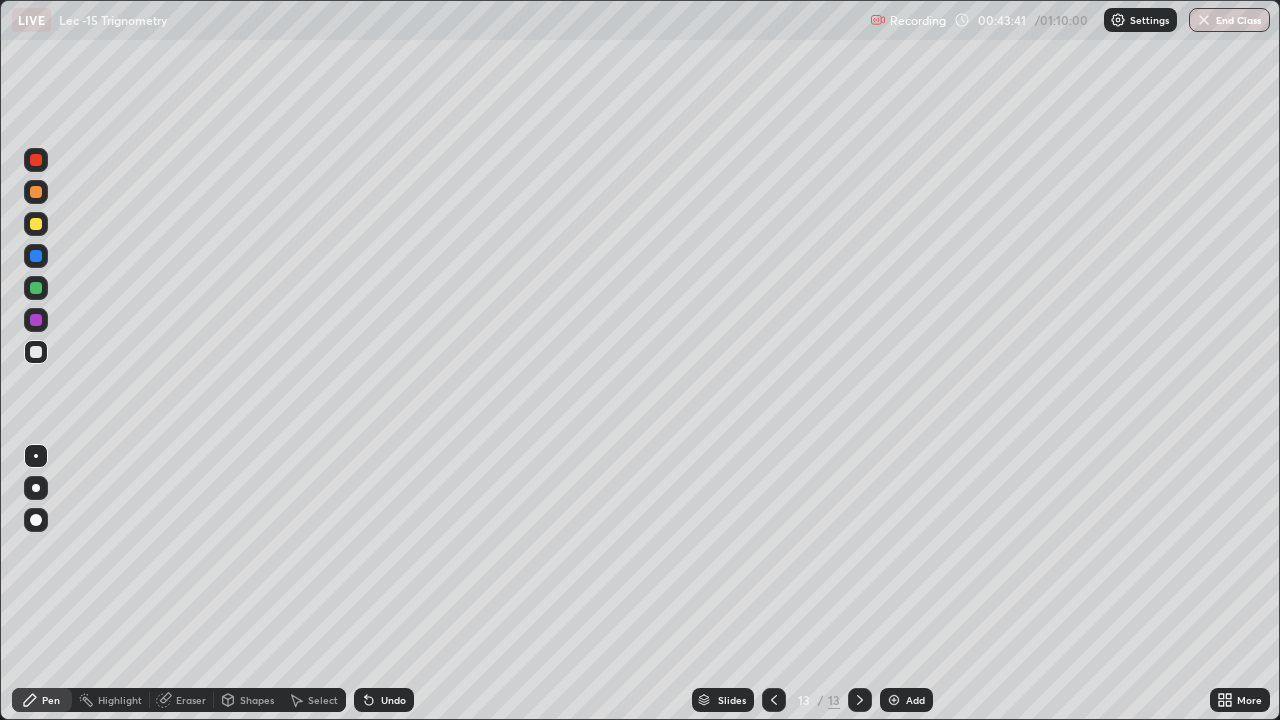 click at bounding box center [774, 700] 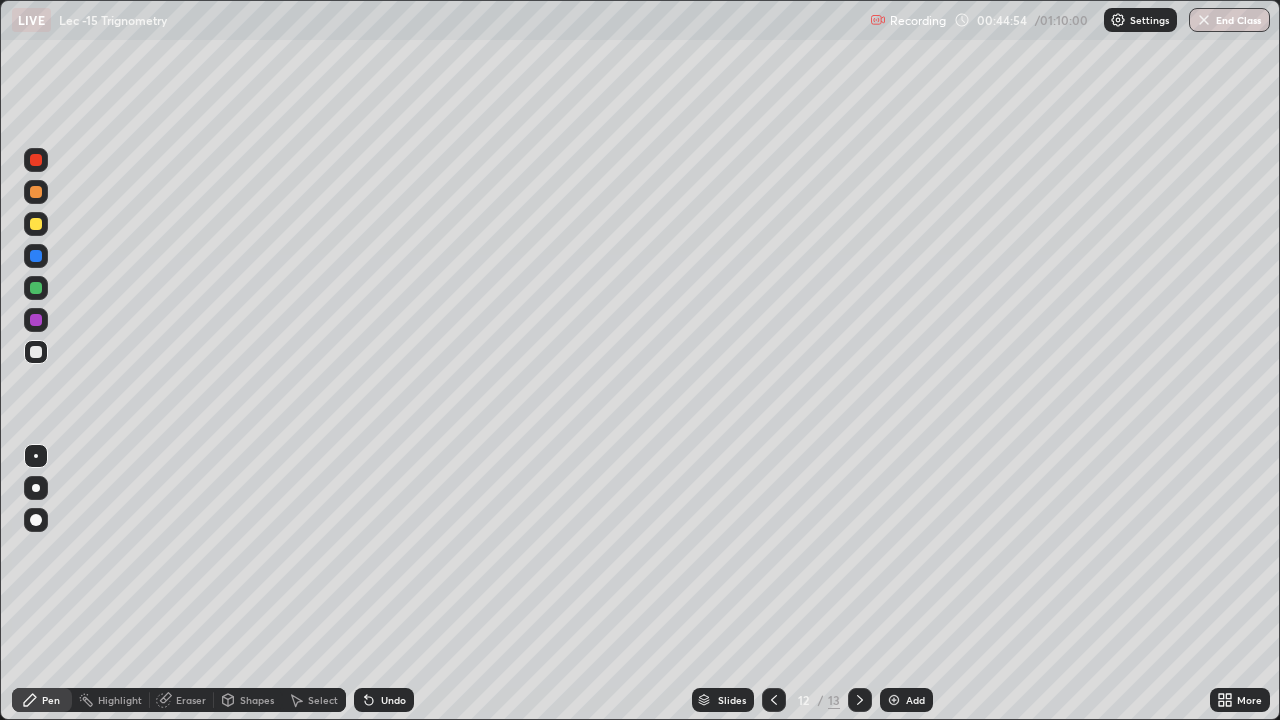 click 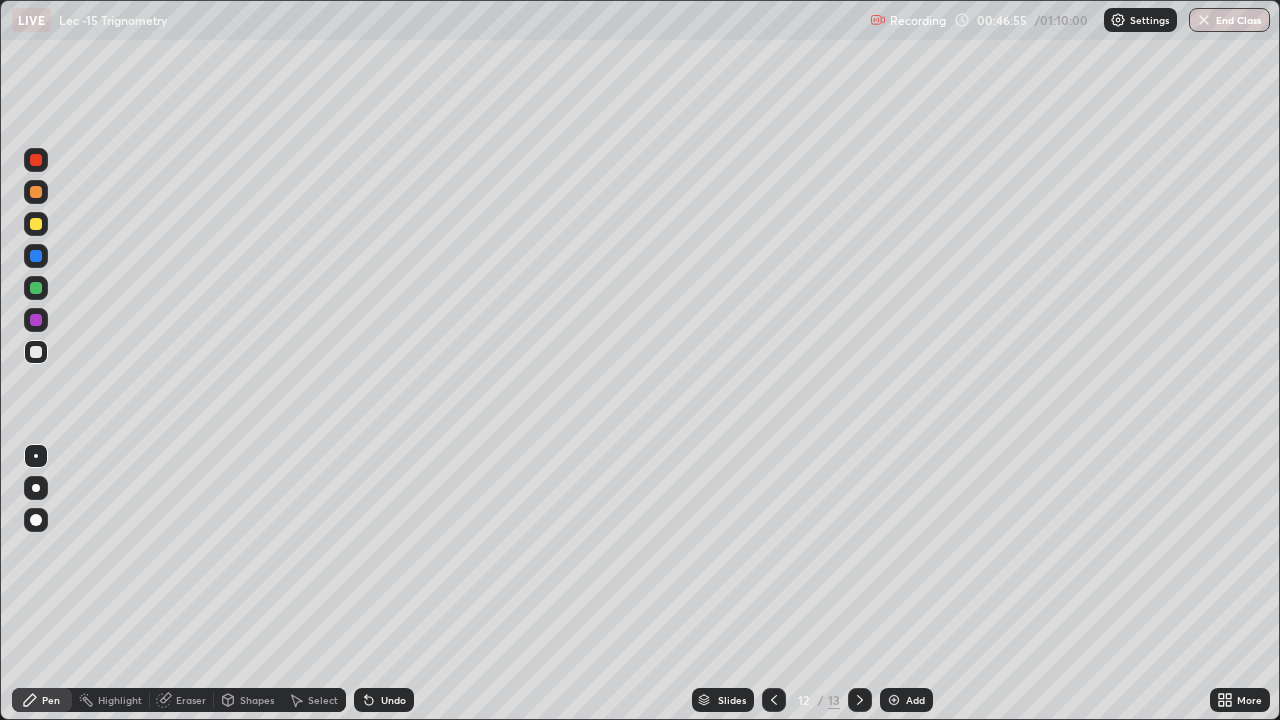 click 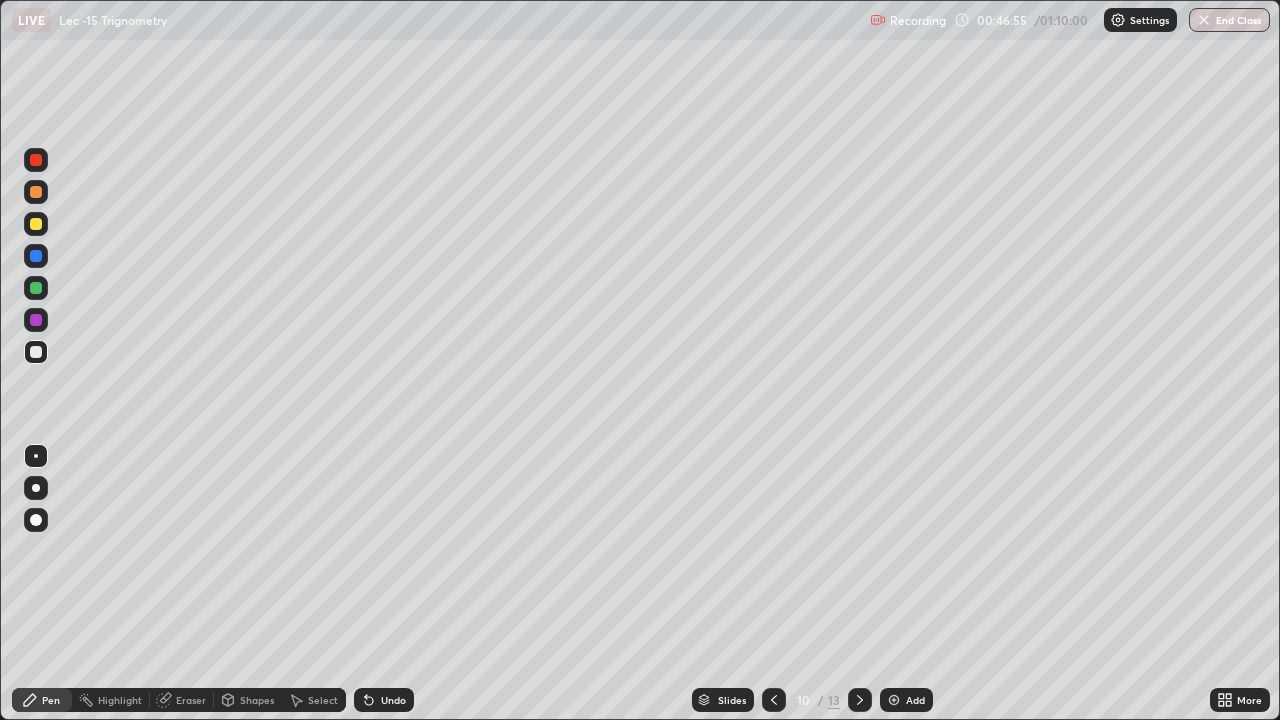 click 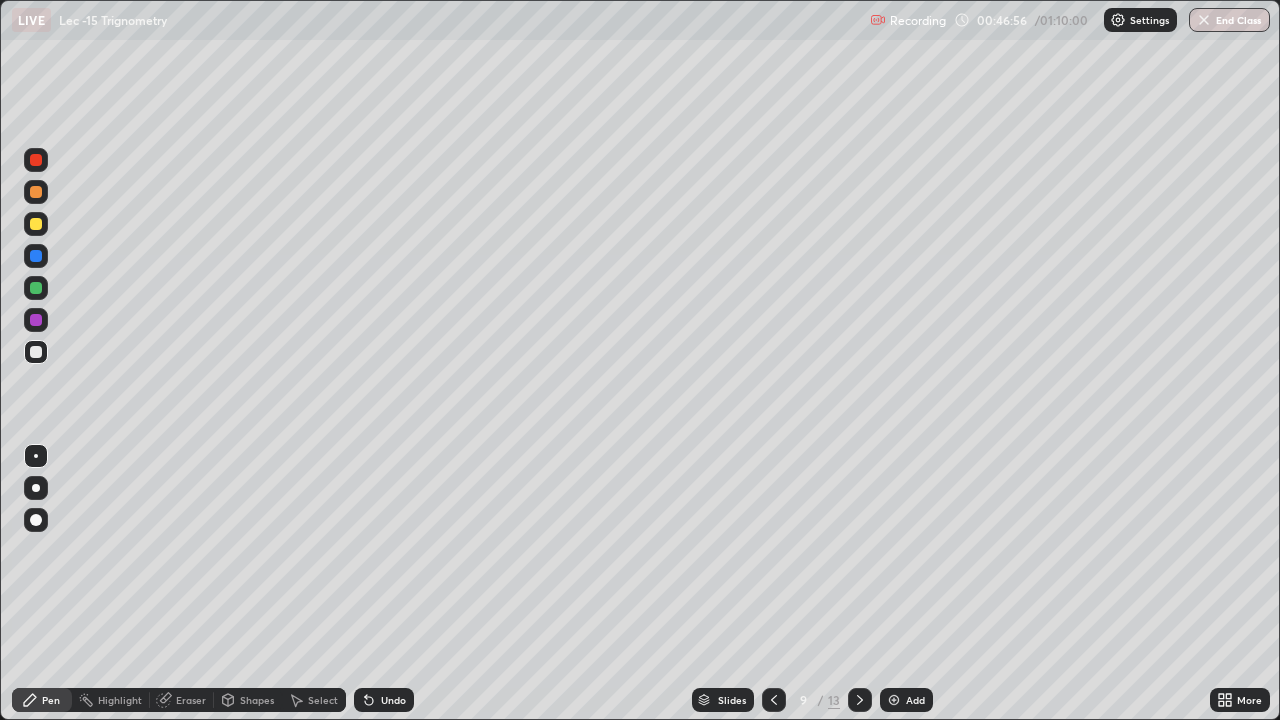 click 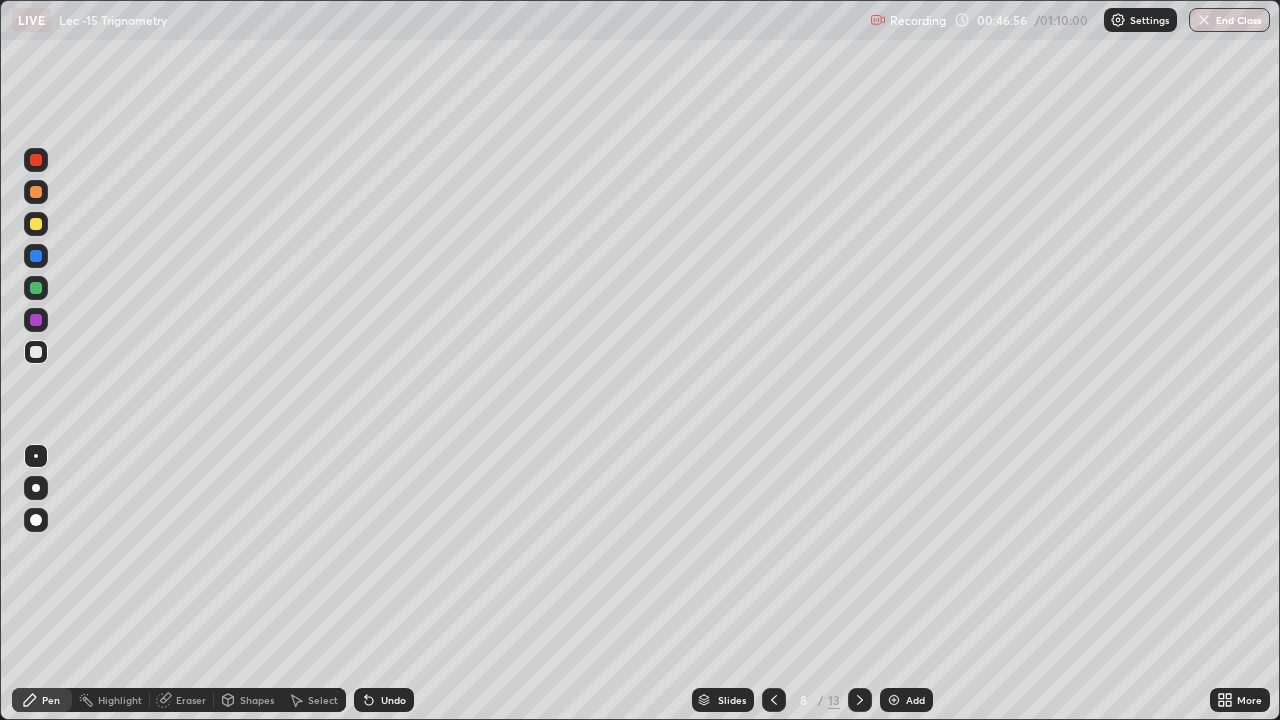 click 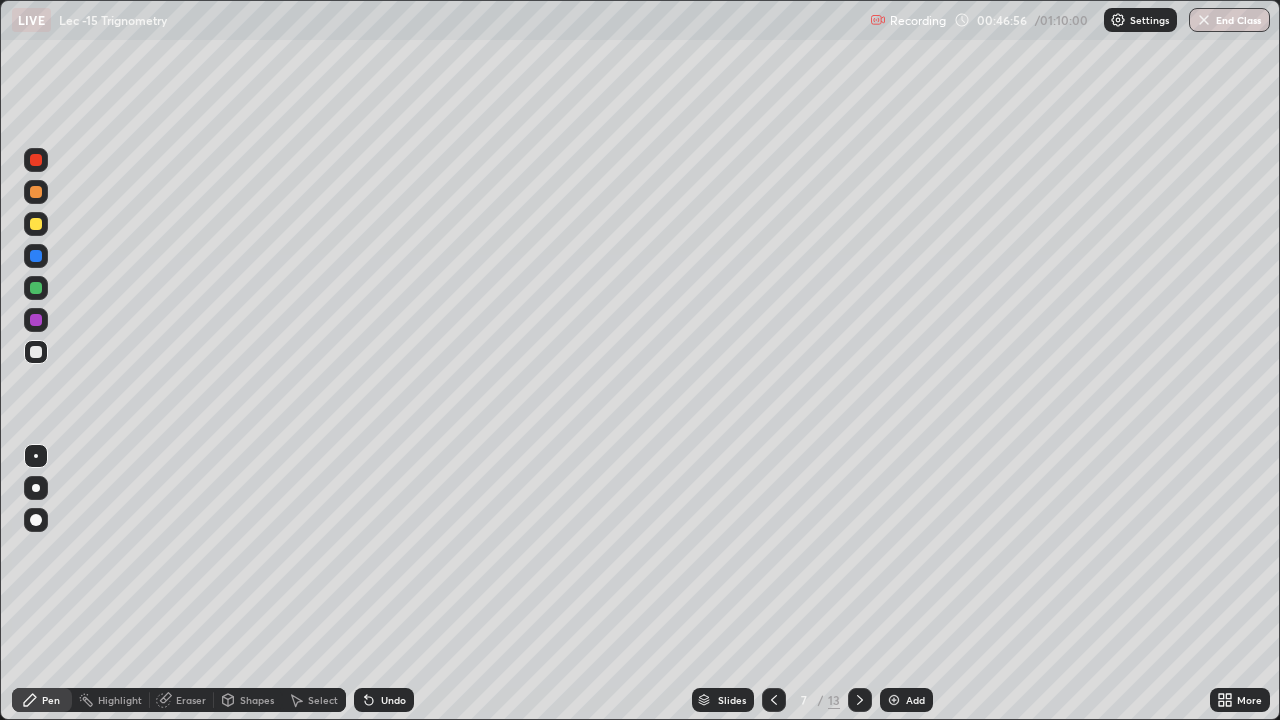 click 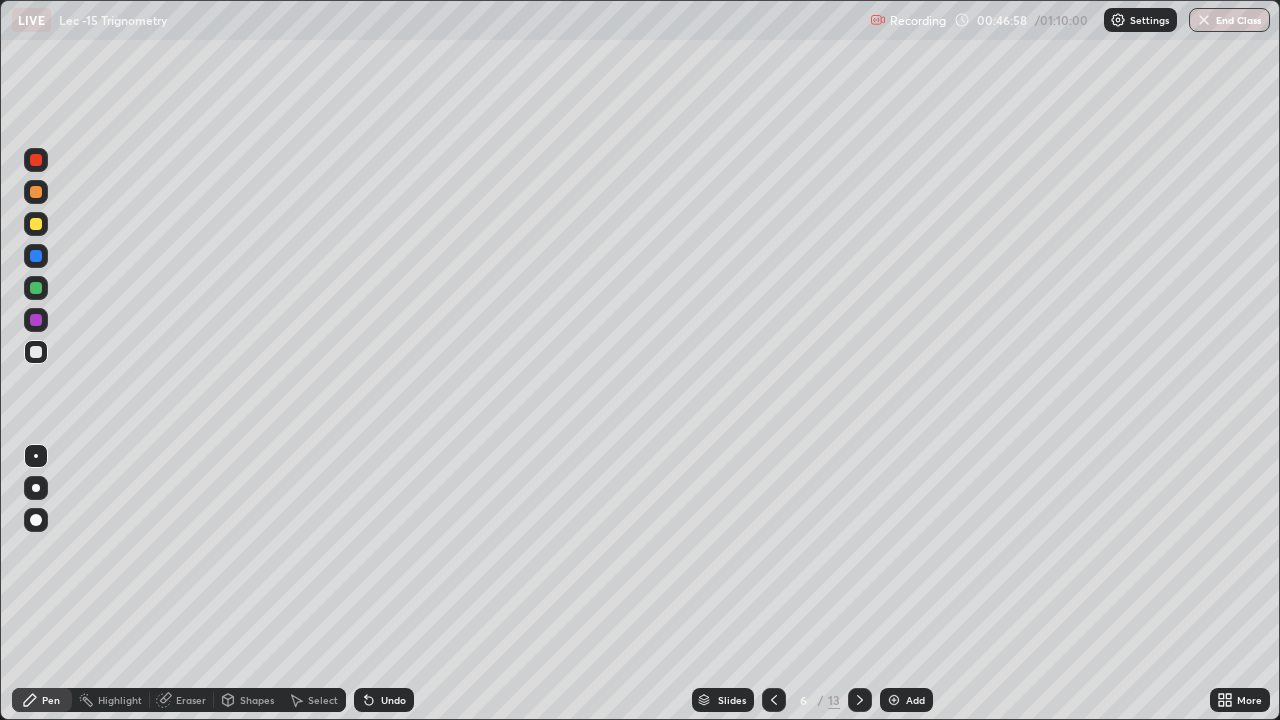 click 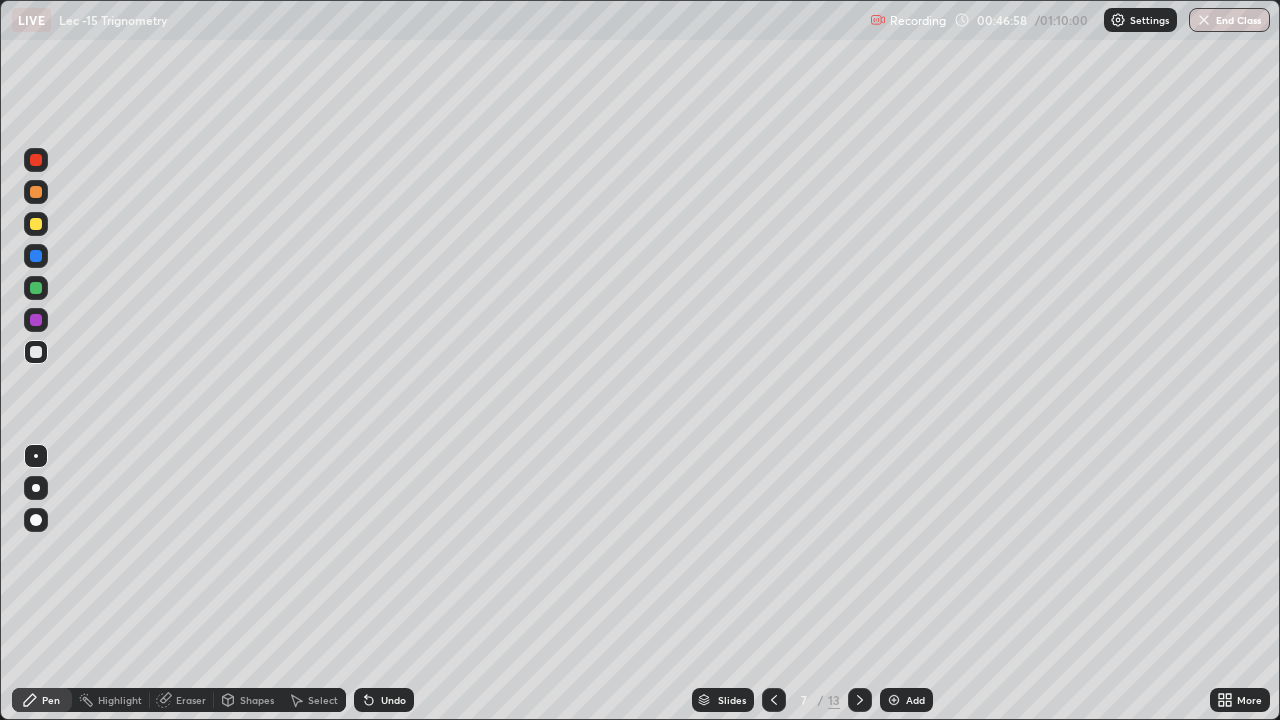 click 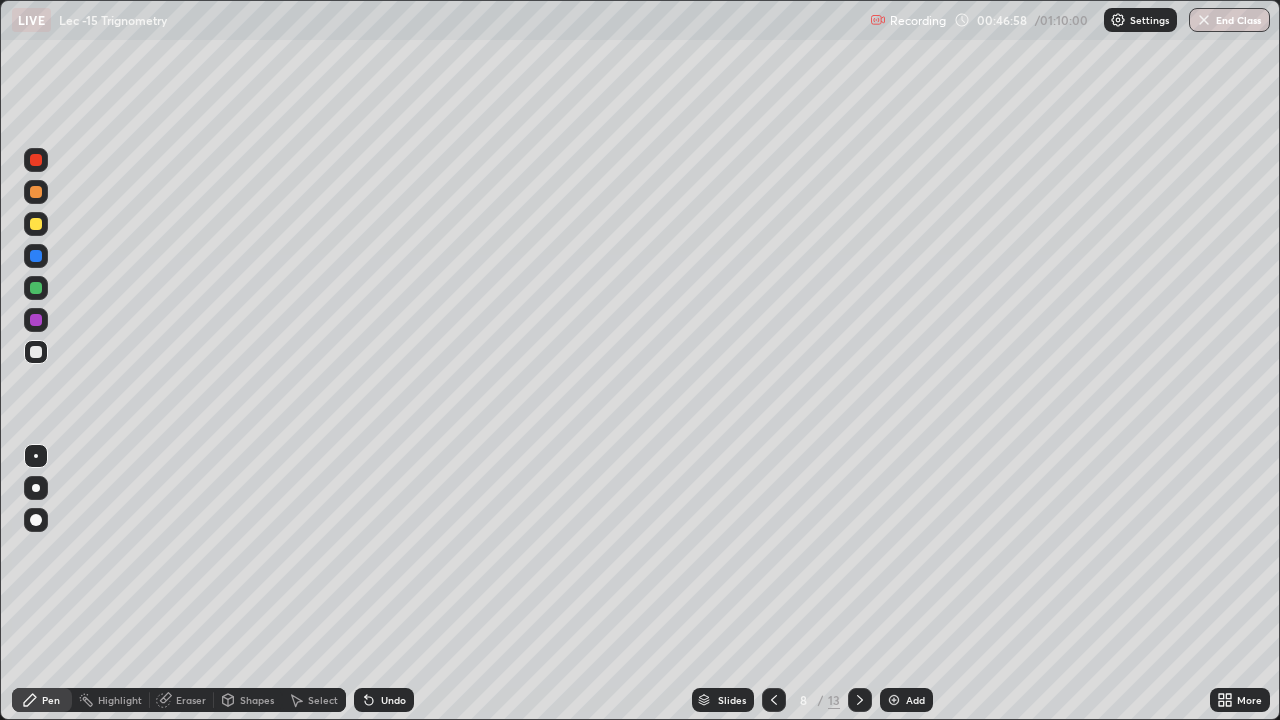 click 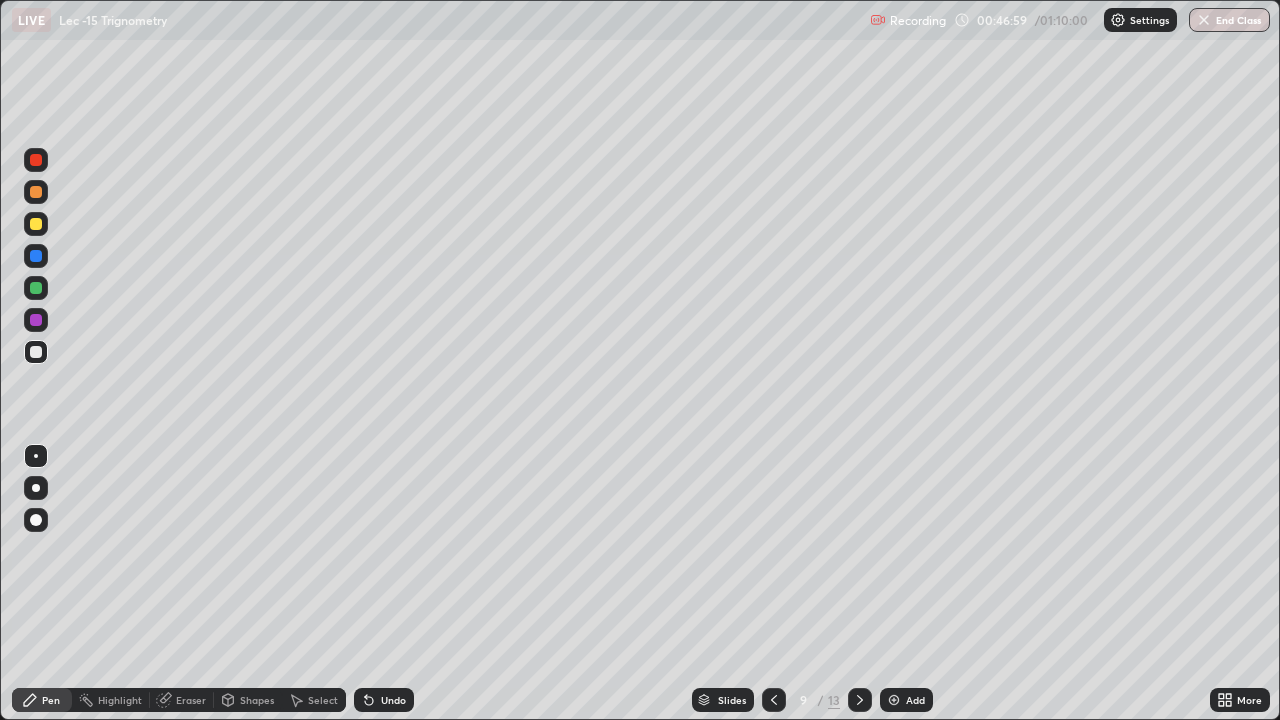 click 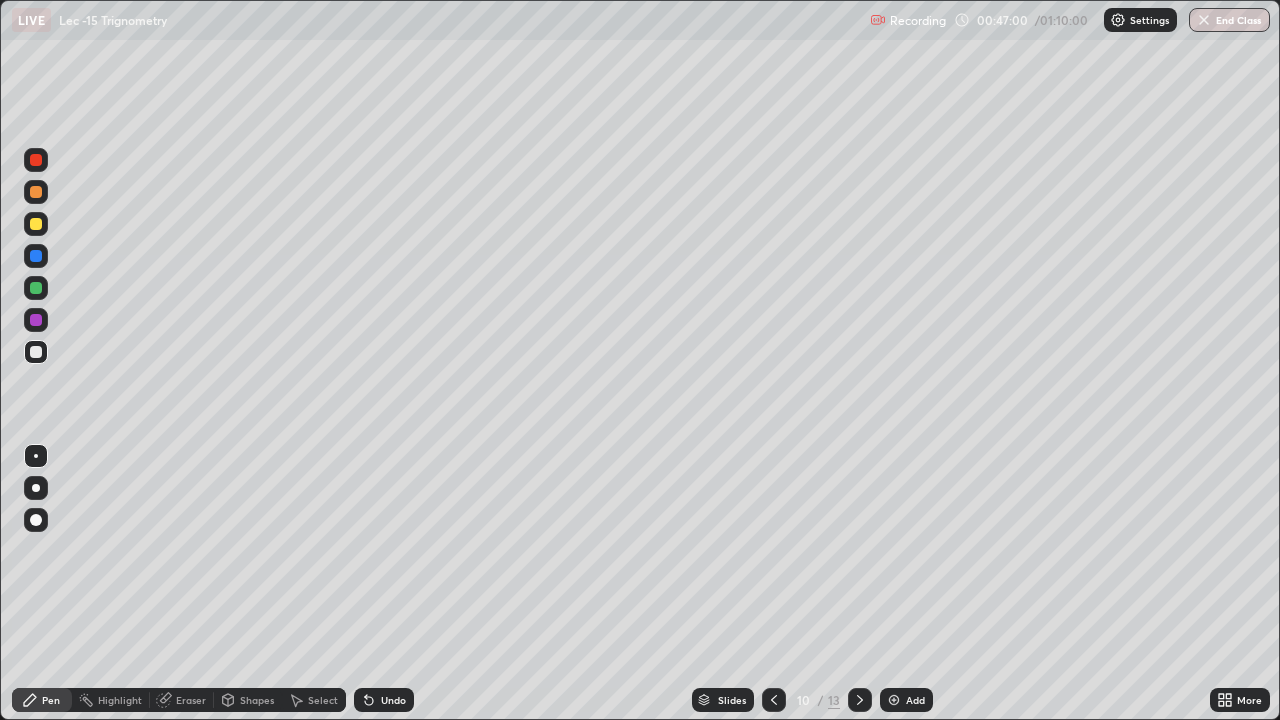 click at bounding box center (860, 700) 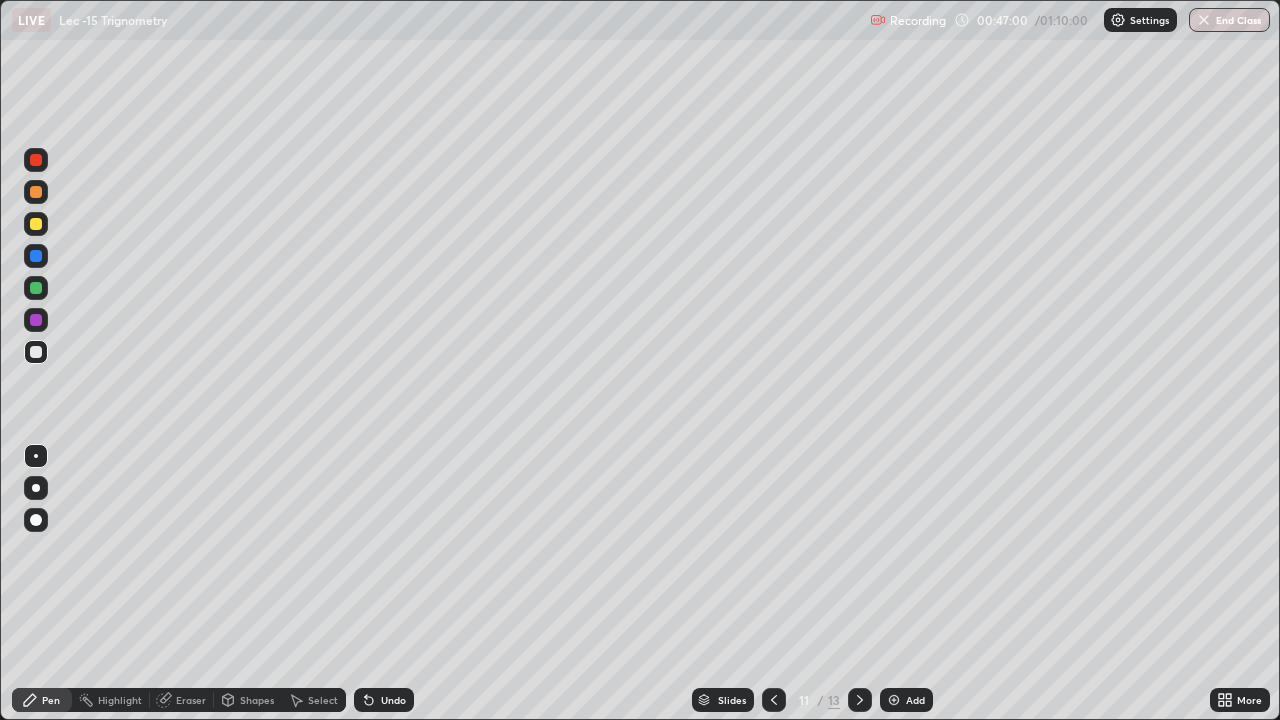 click 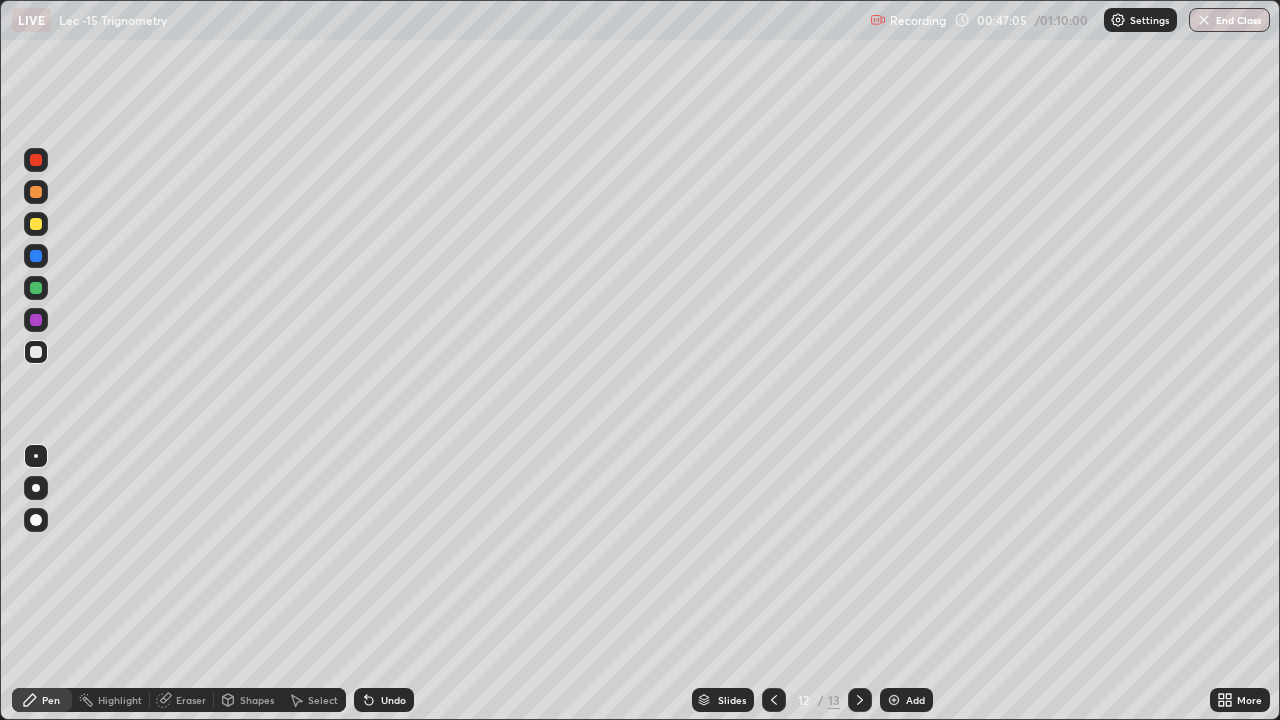 click on "More" at bounding box center [1240, 700] 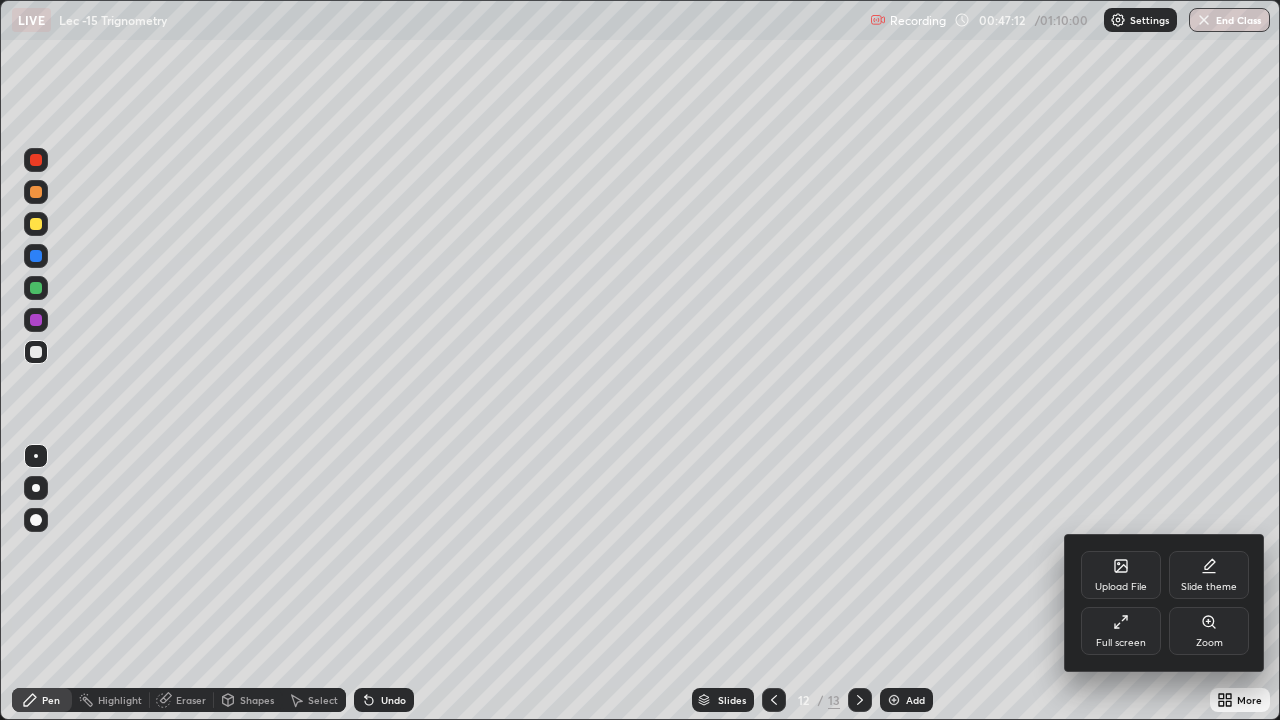 click at bounding box center [640, 360] 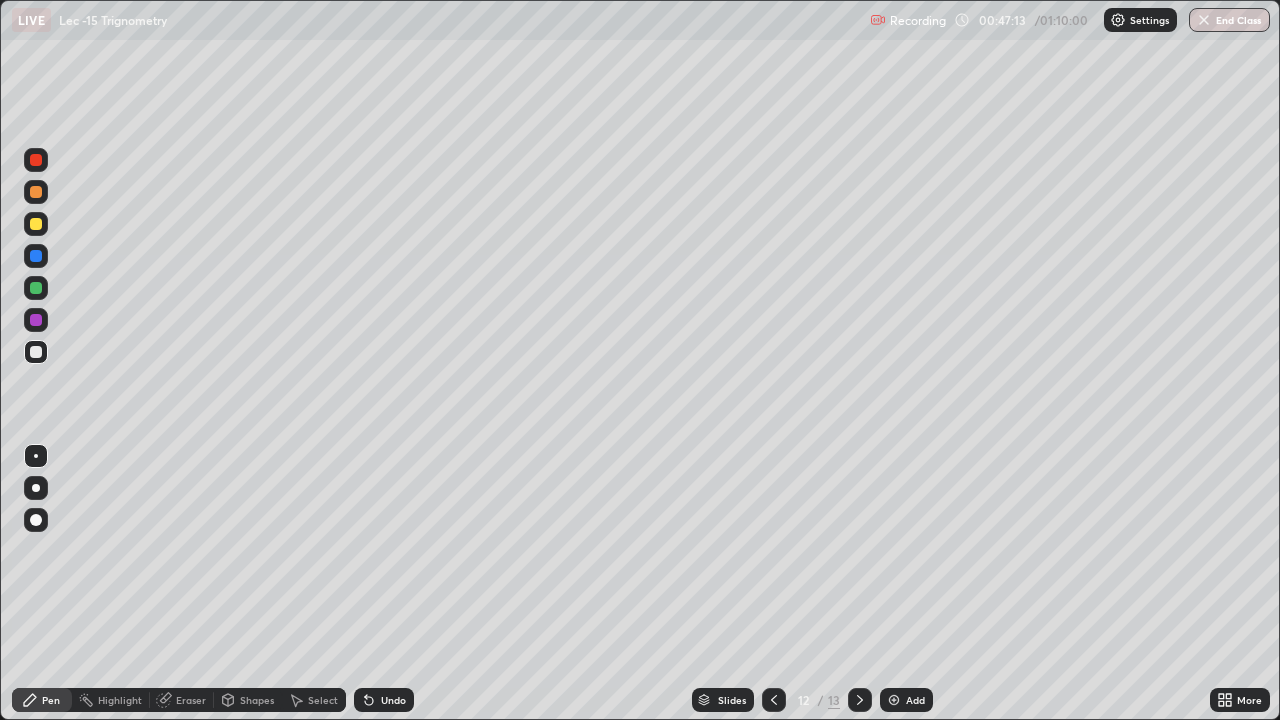 click on "Settings" at bounding box center (1140, 20) 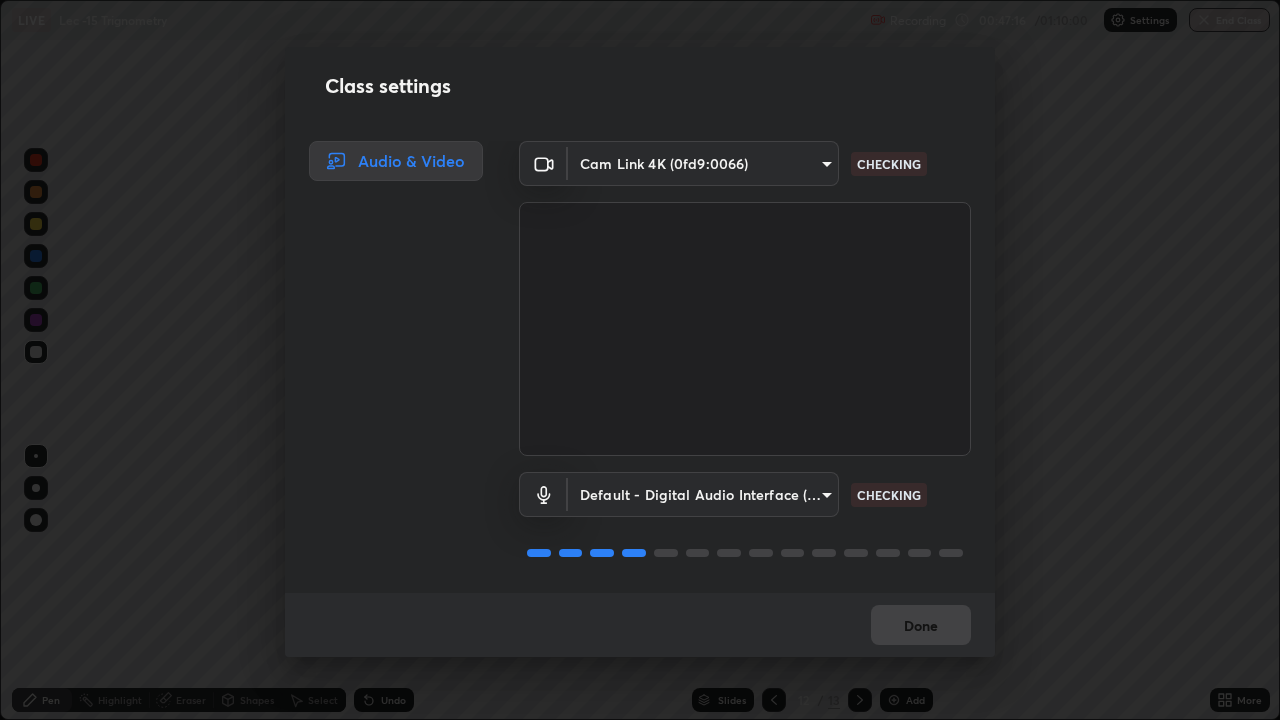 click on "Class settings Audio & Video Cam Link 4K (0fd9:0066) [HASH] CHECKING Default - Digital Audio Interface (Cam Link 4K) default CHECKING Done" at bounding box center (640, 360) 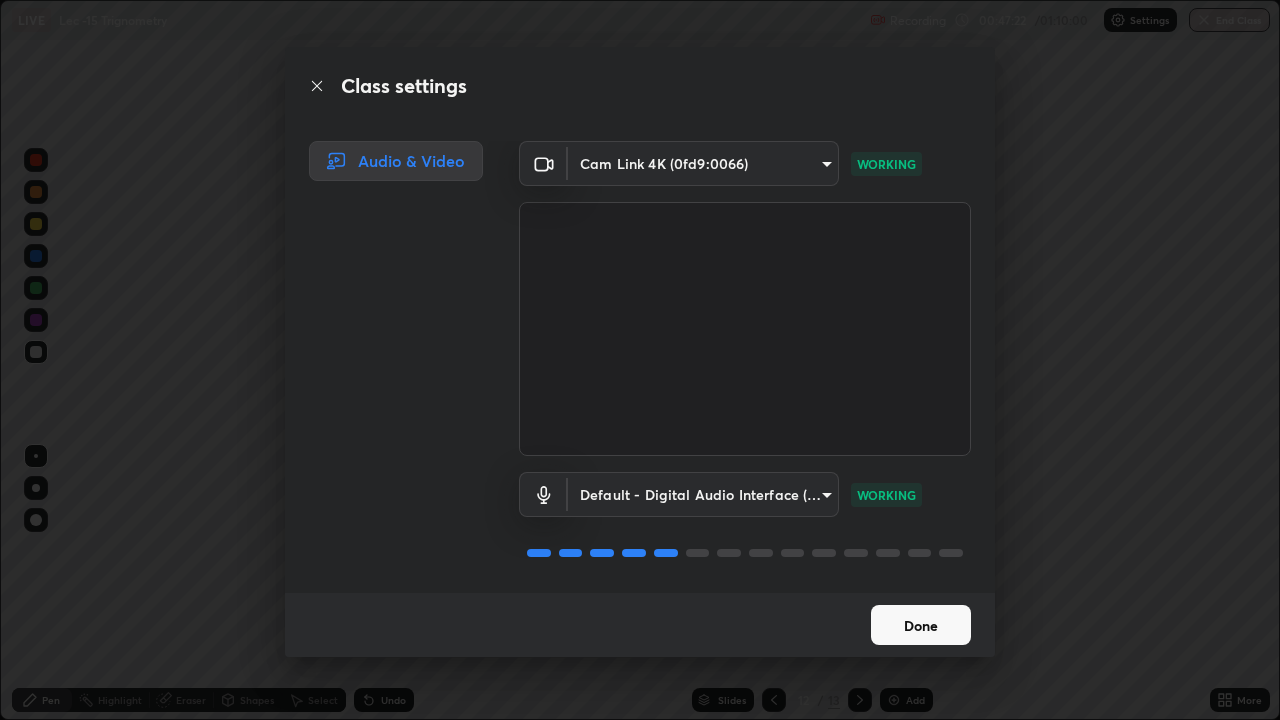 click on "Done" at bounding box center (921, 625) 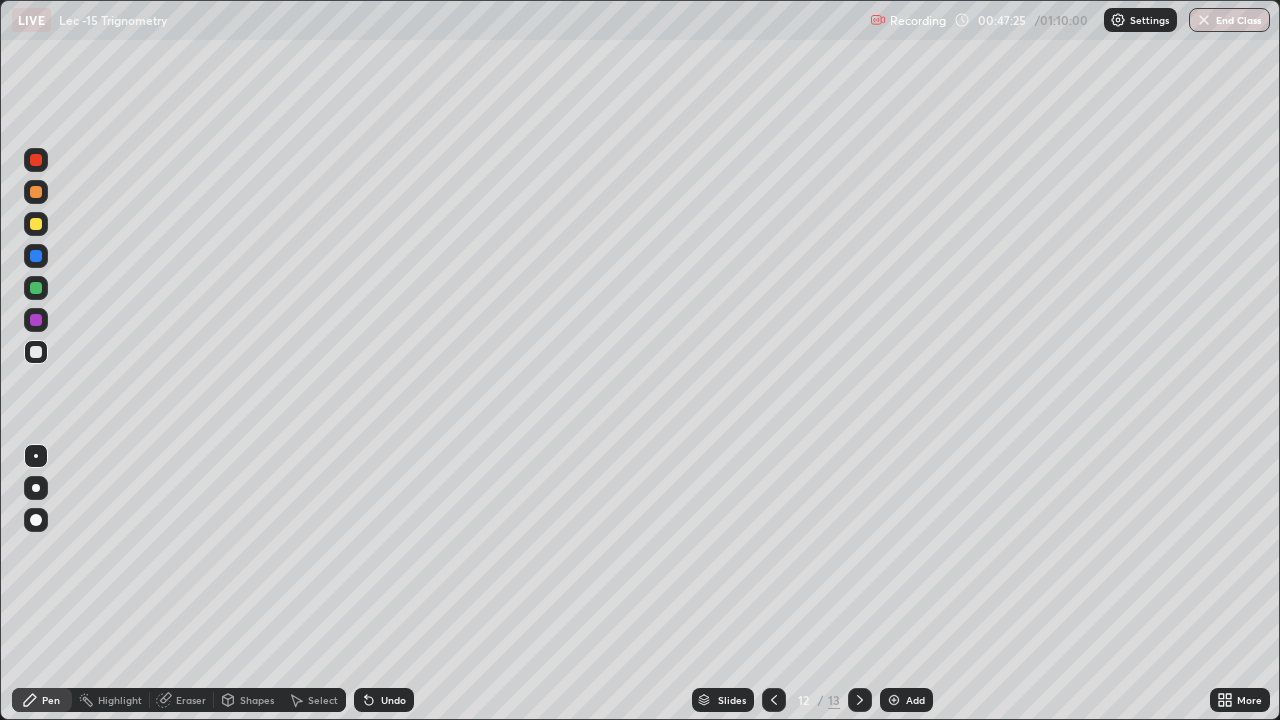 click 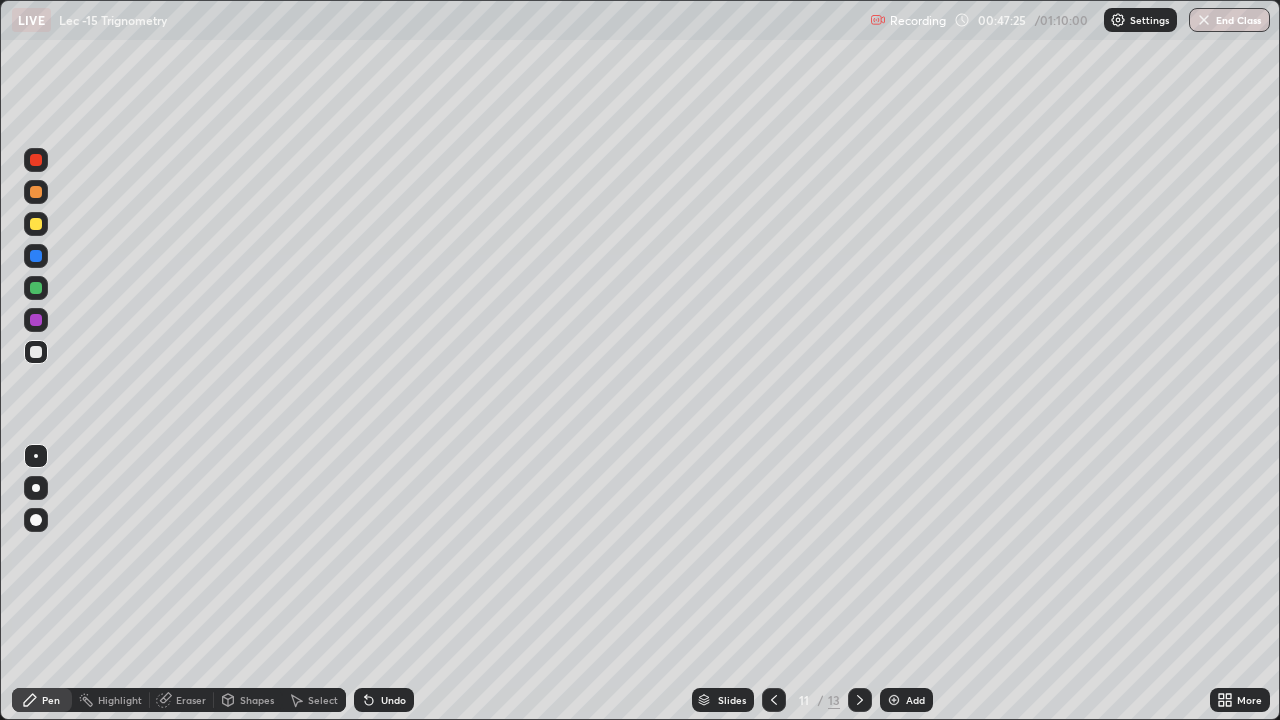 click 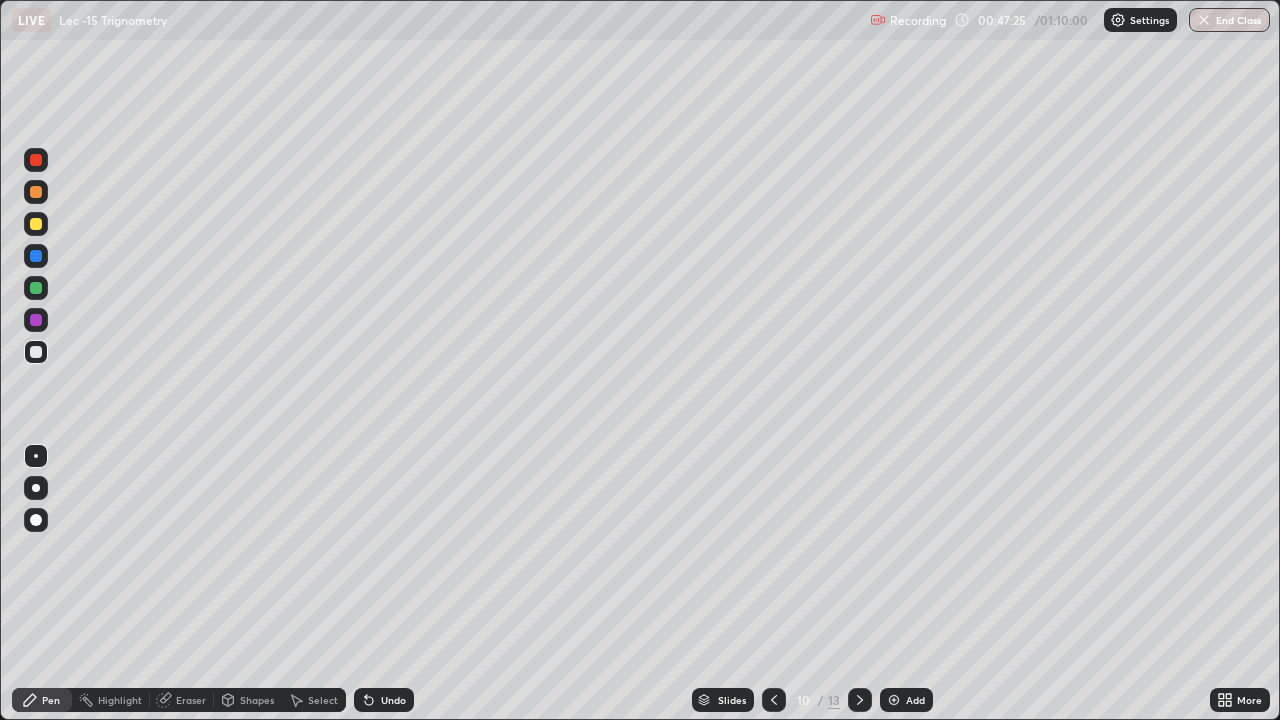 click 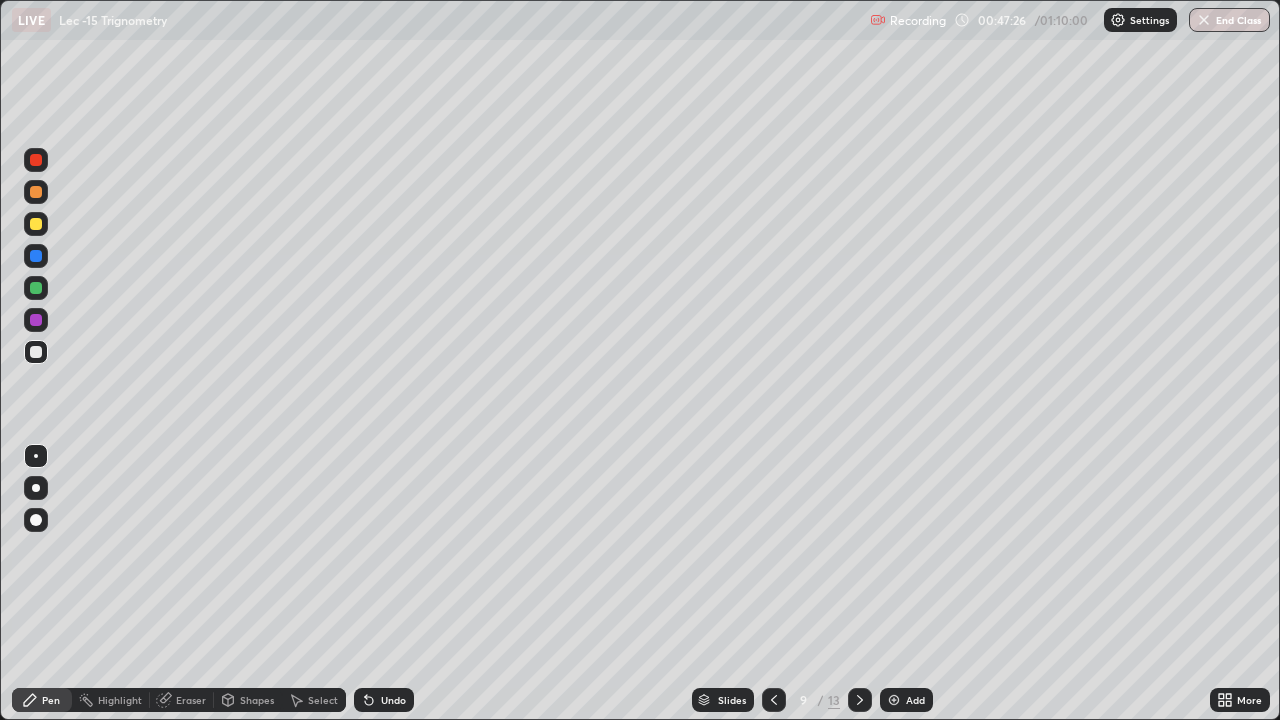 click 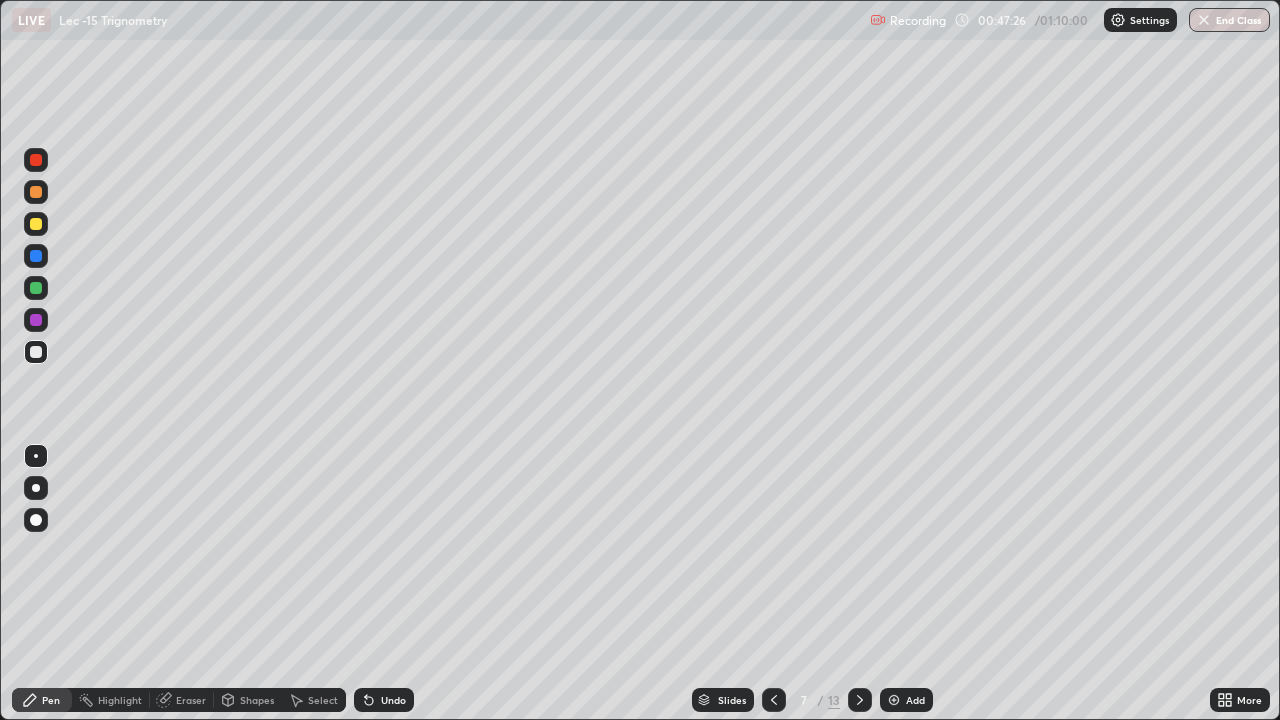 click 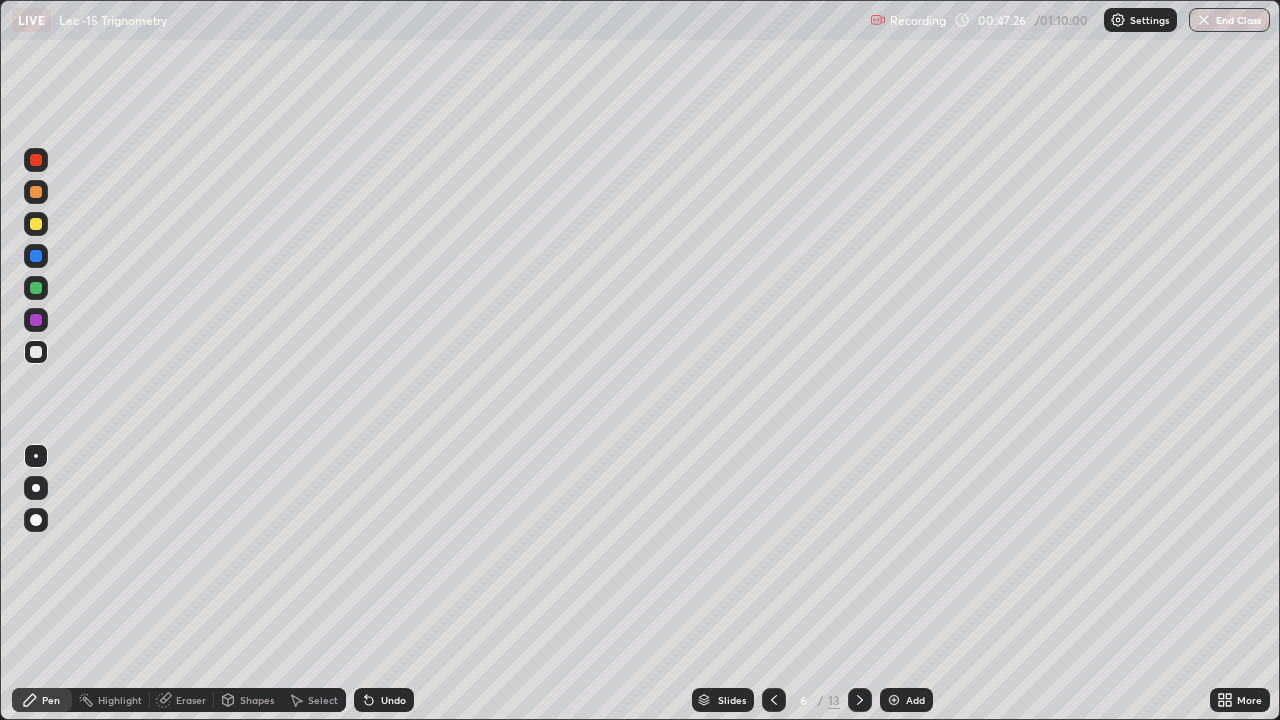 click 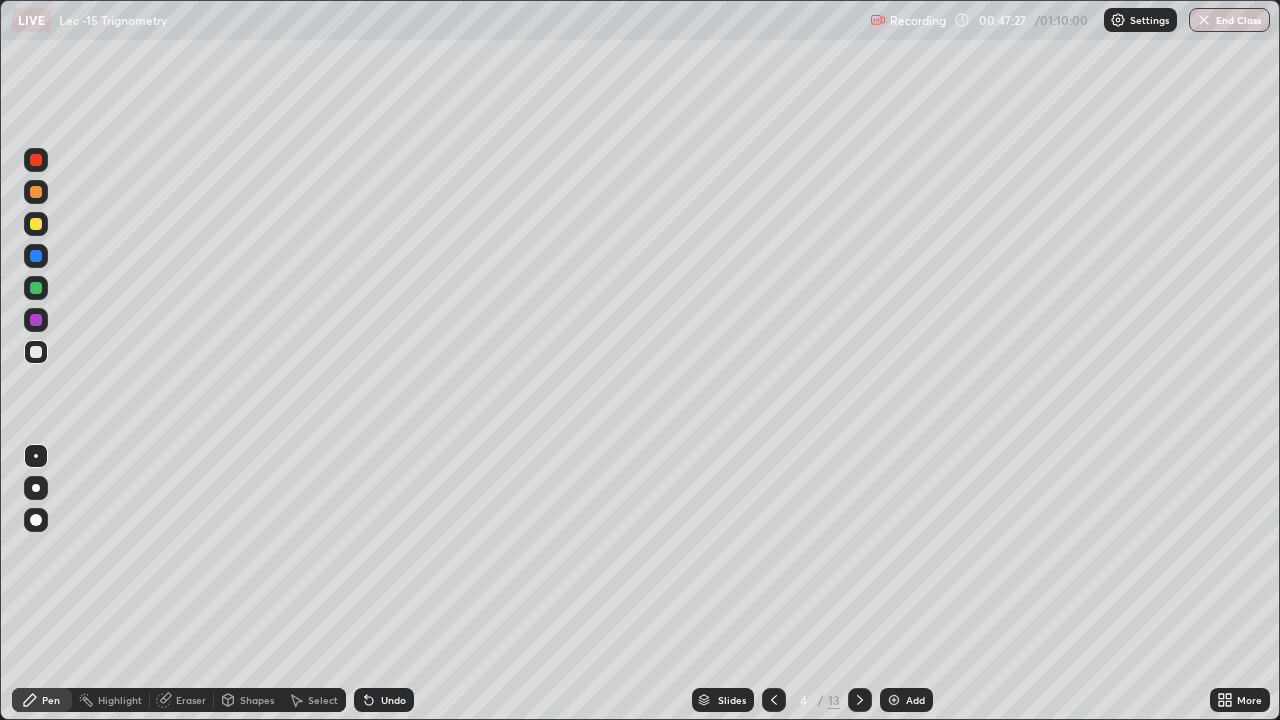 click 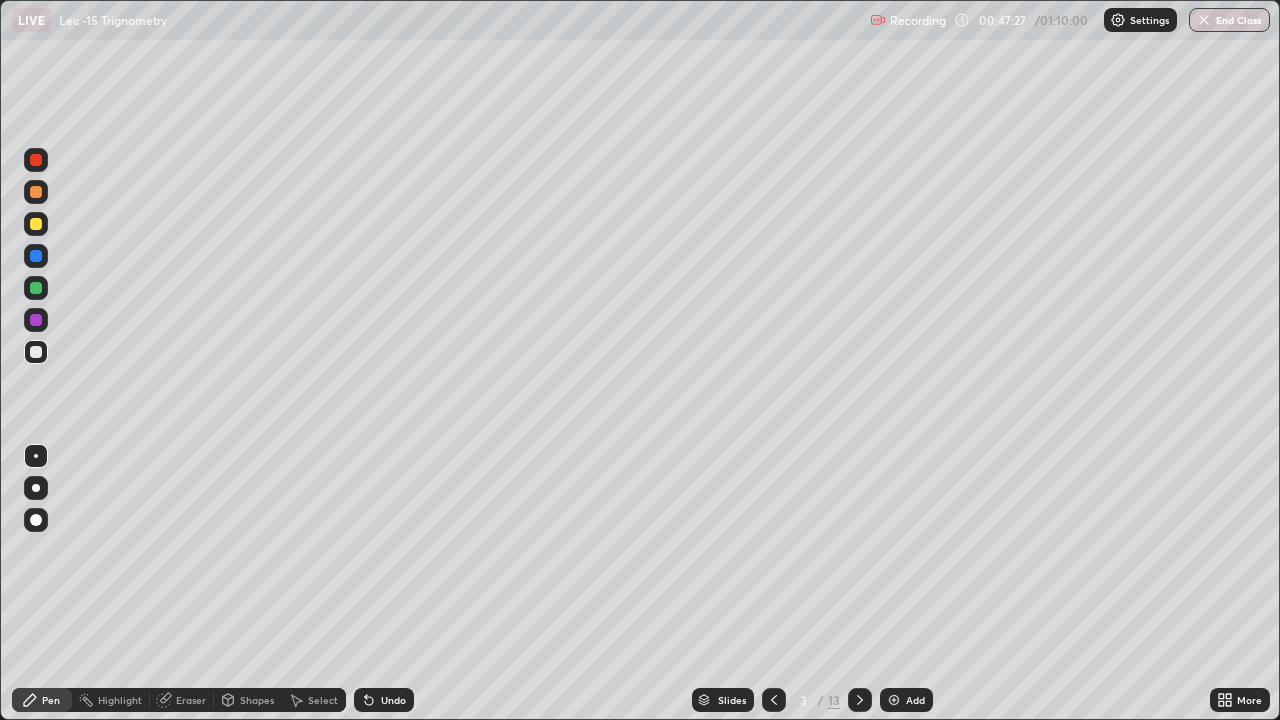 click 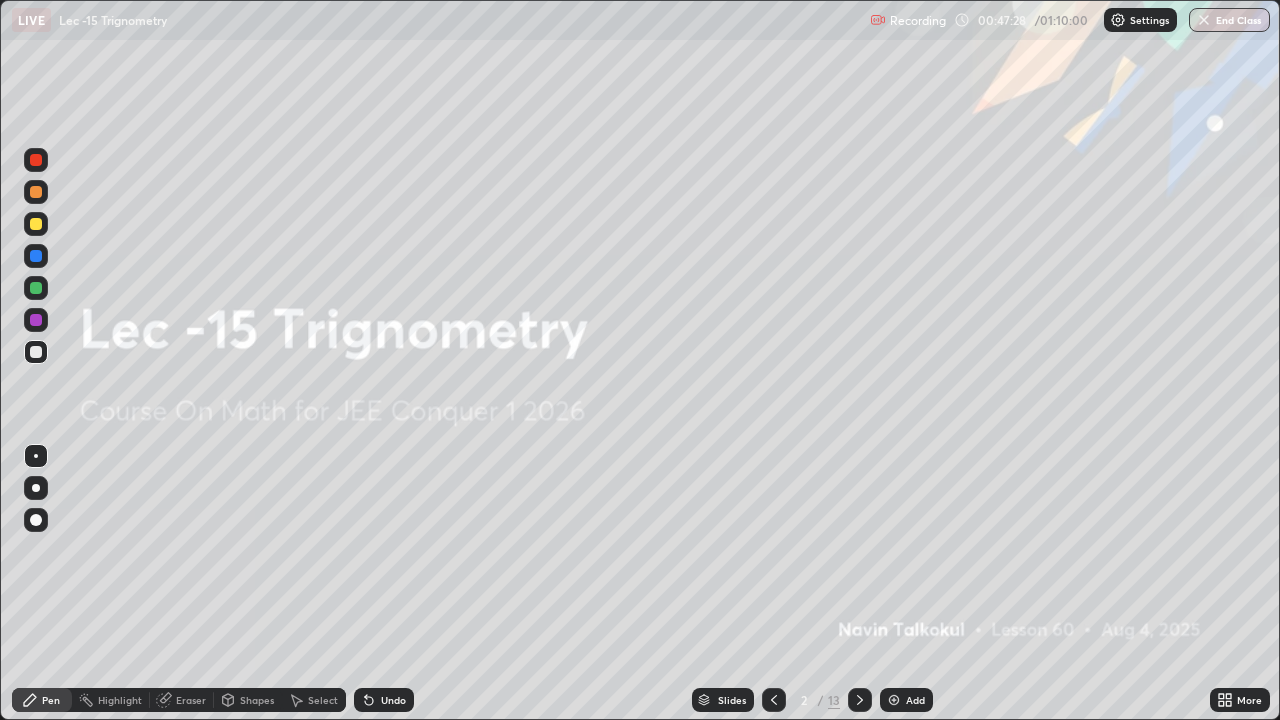 click 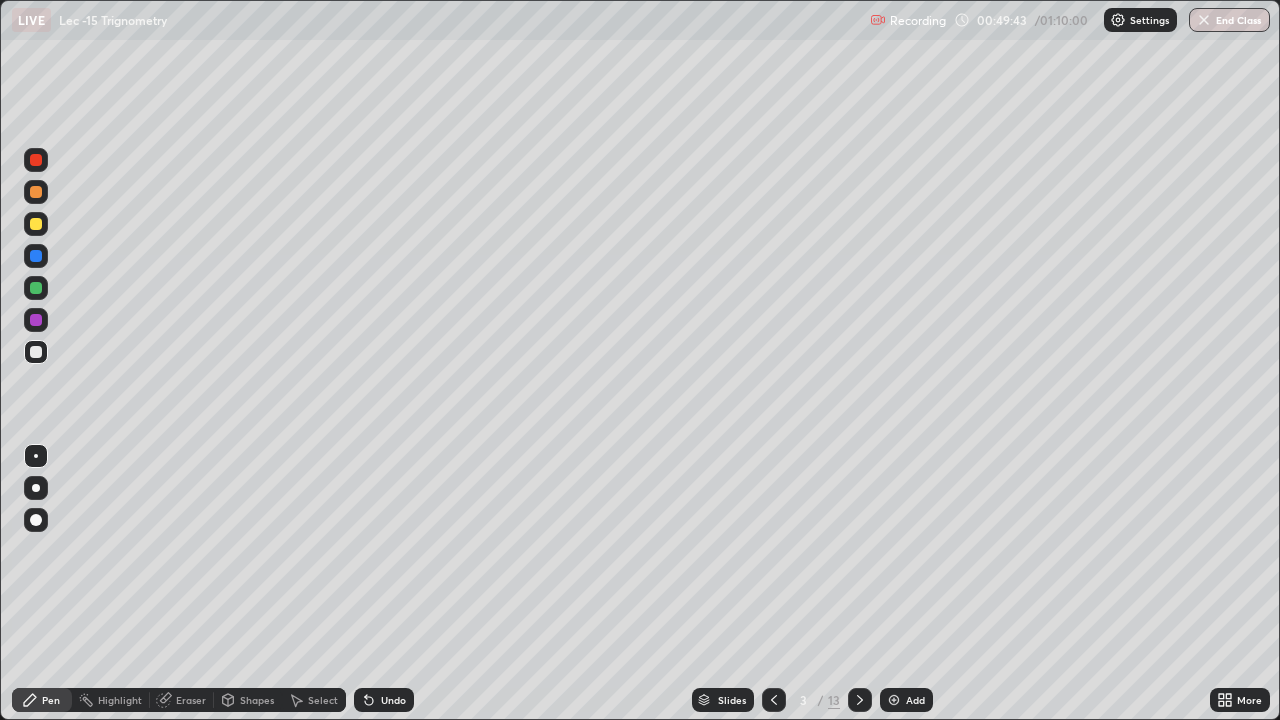 click 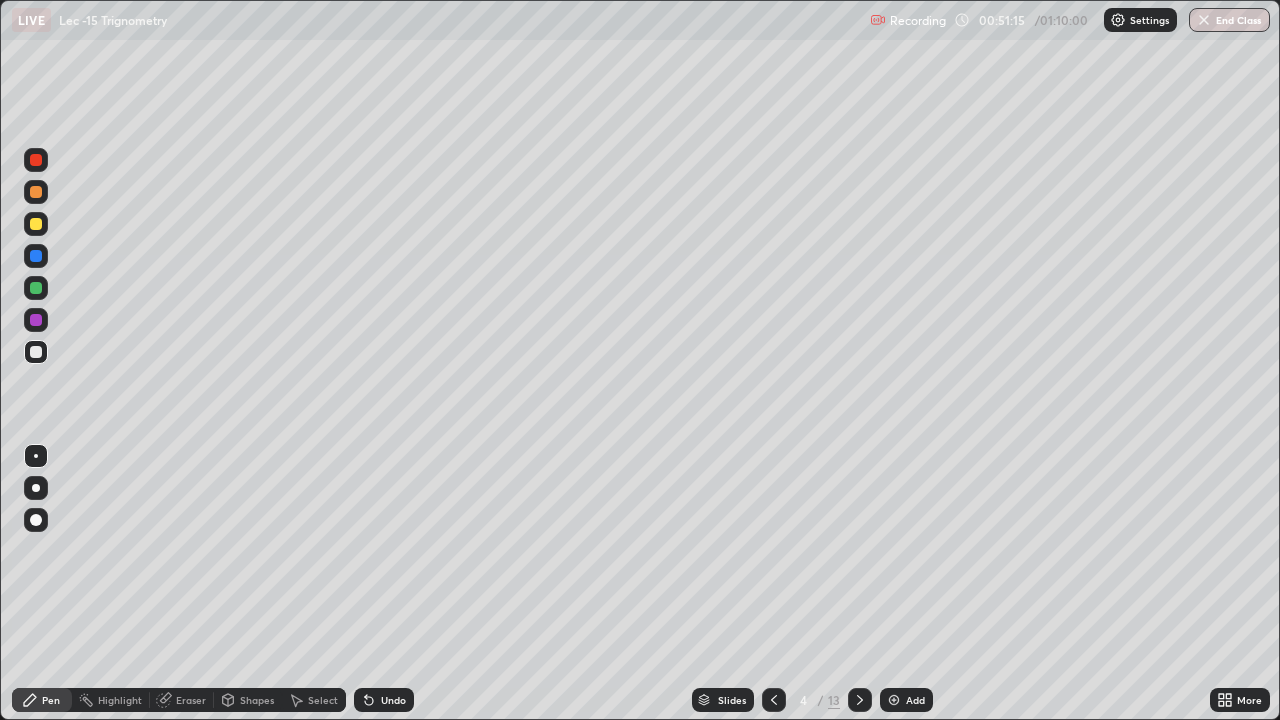 click 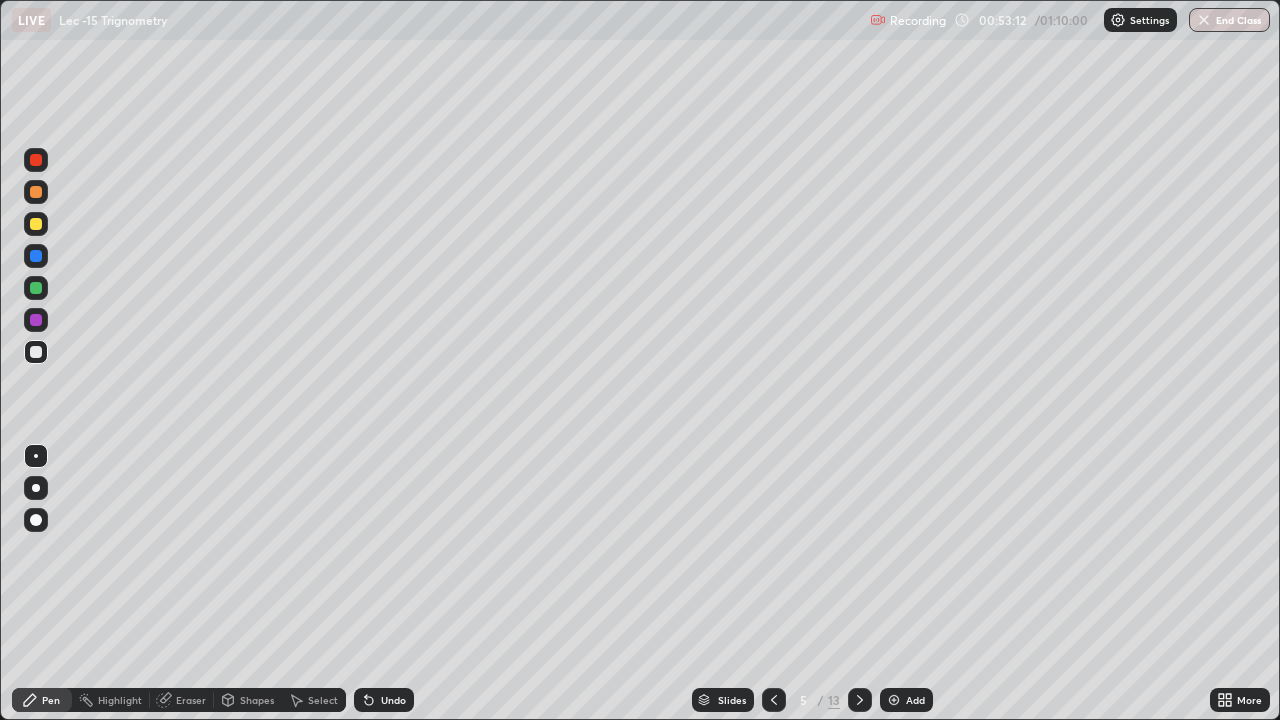 click 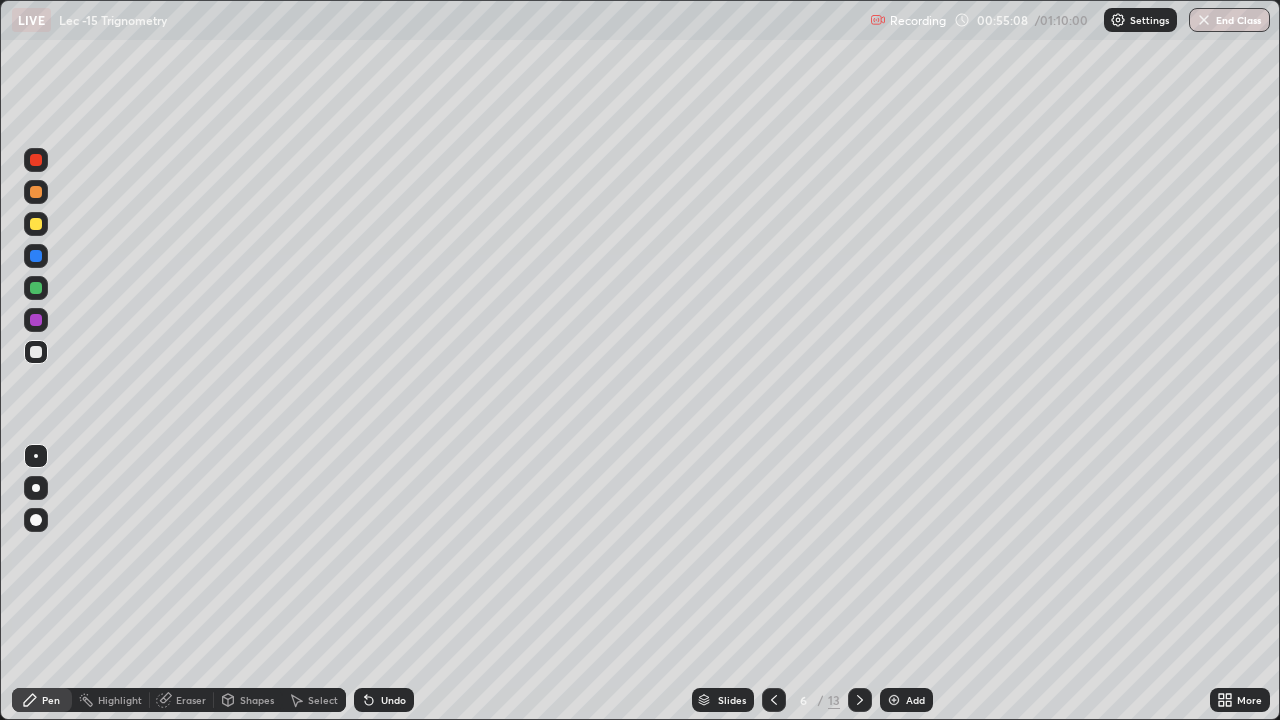 click at bounding box center [860, 700] 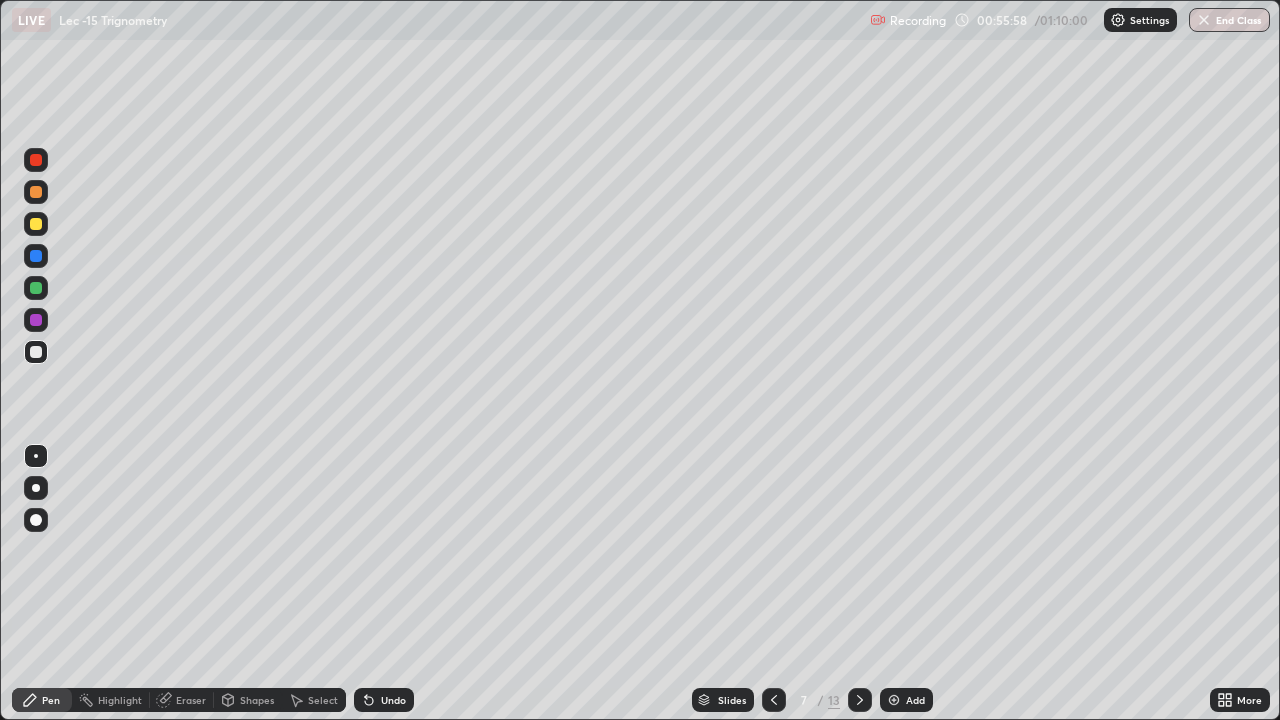 click 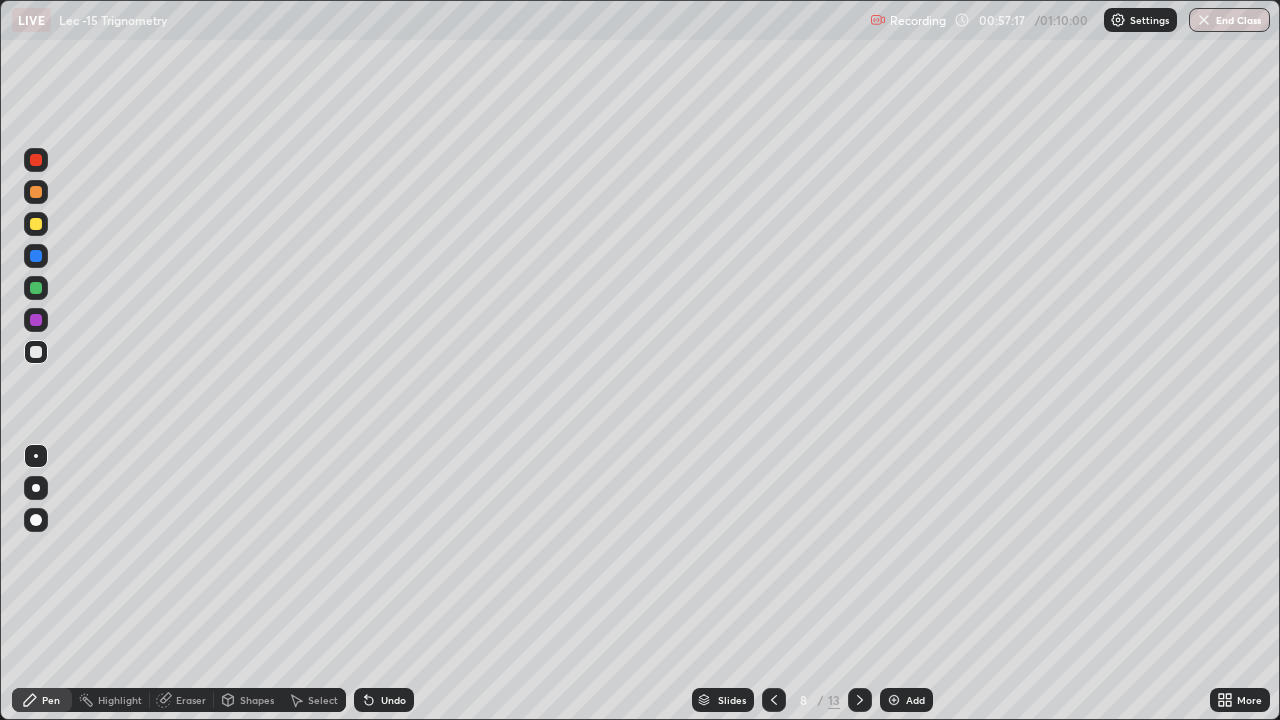 click 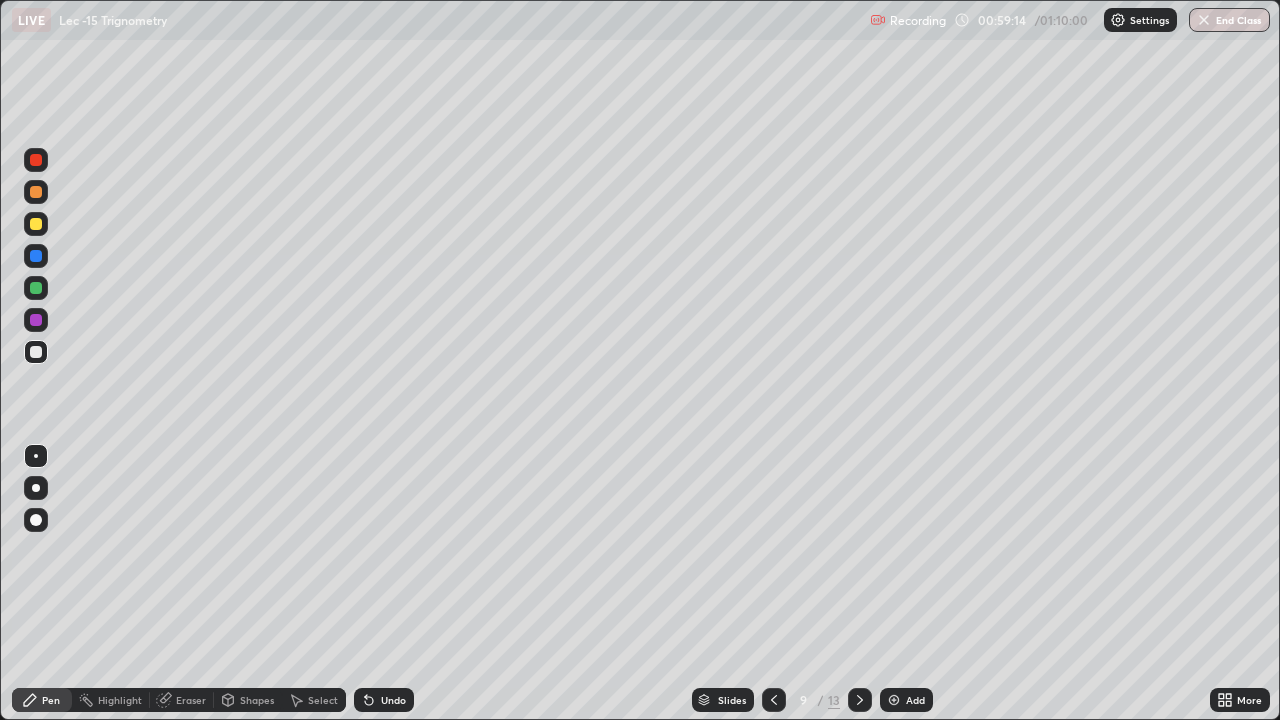 click 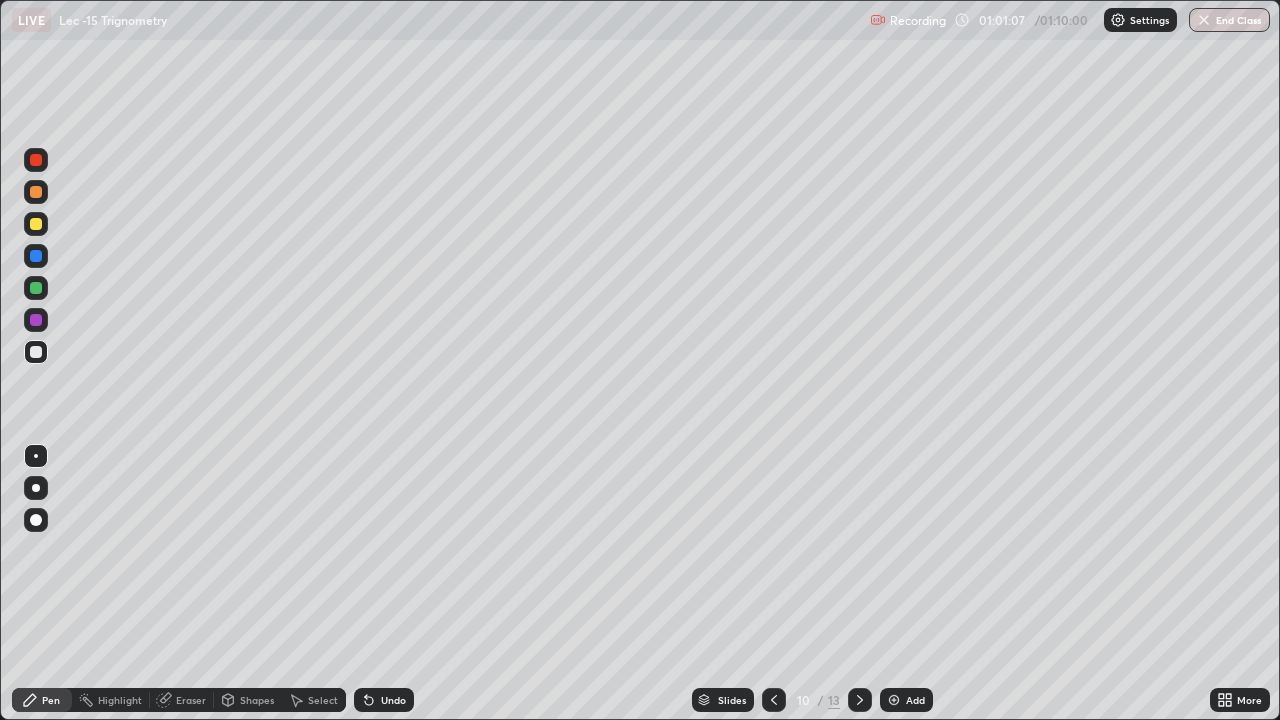 click 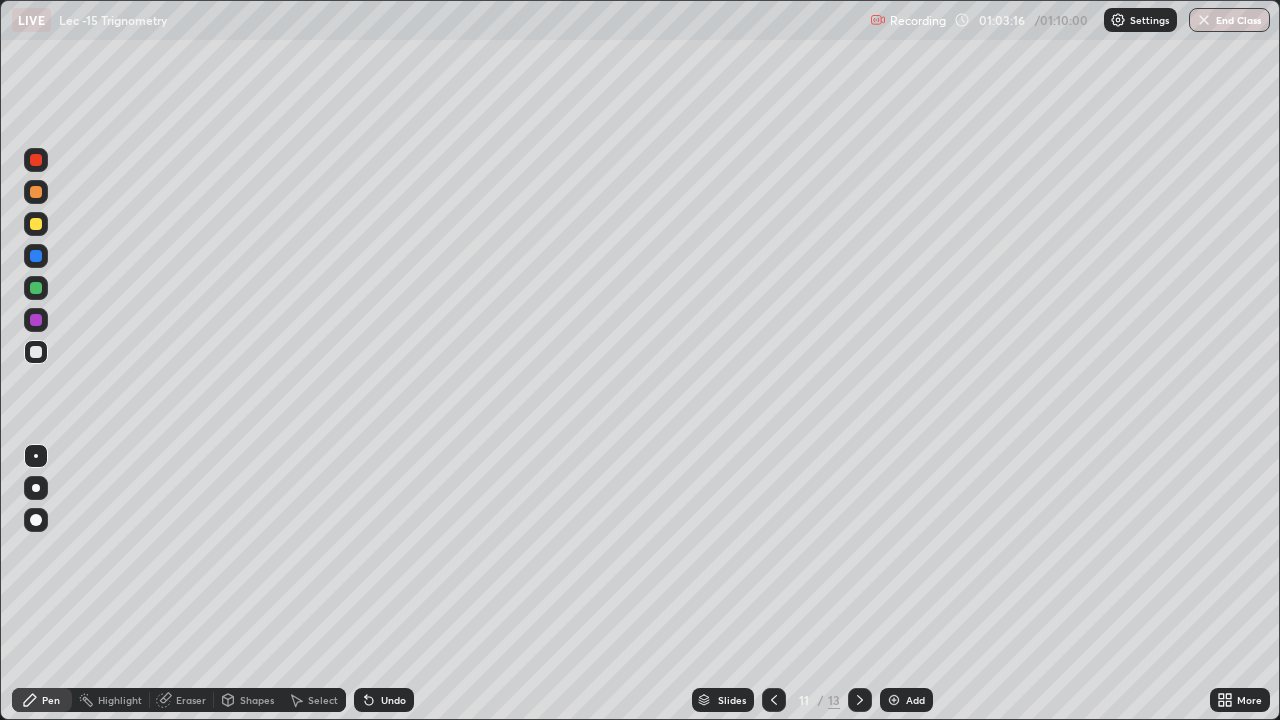 click 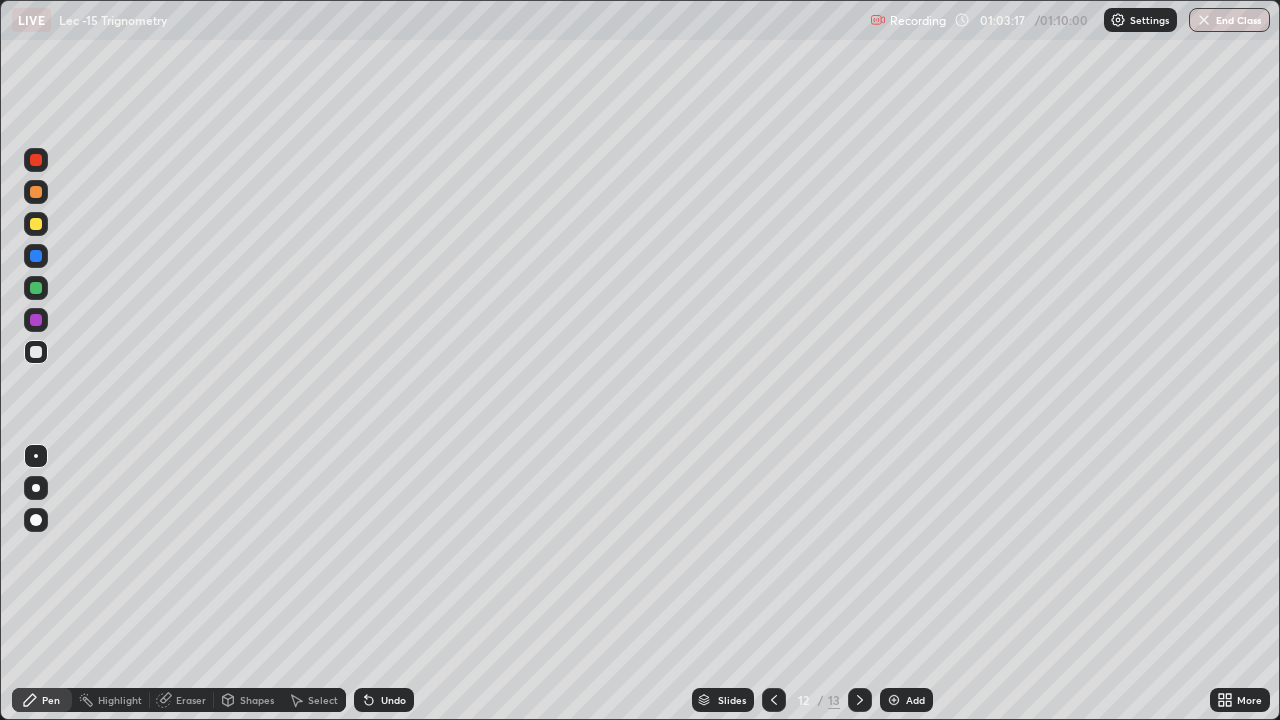 click 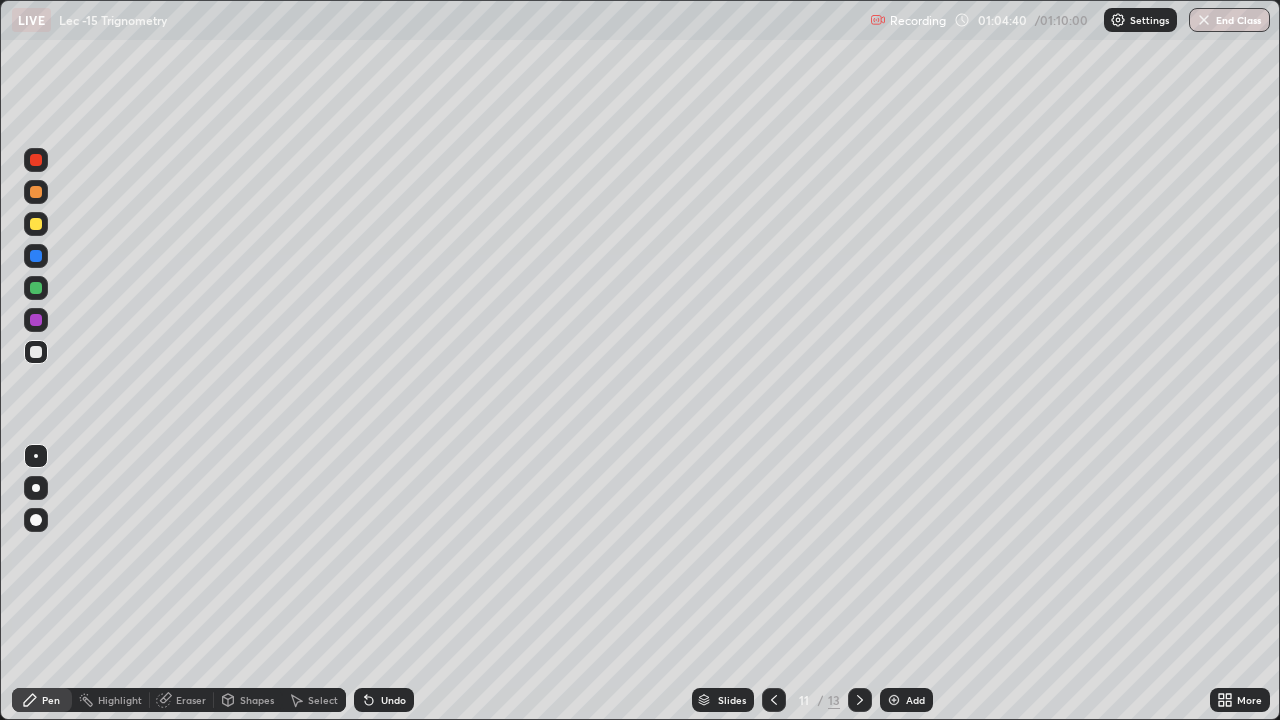 click at bounding box center [860, 700] 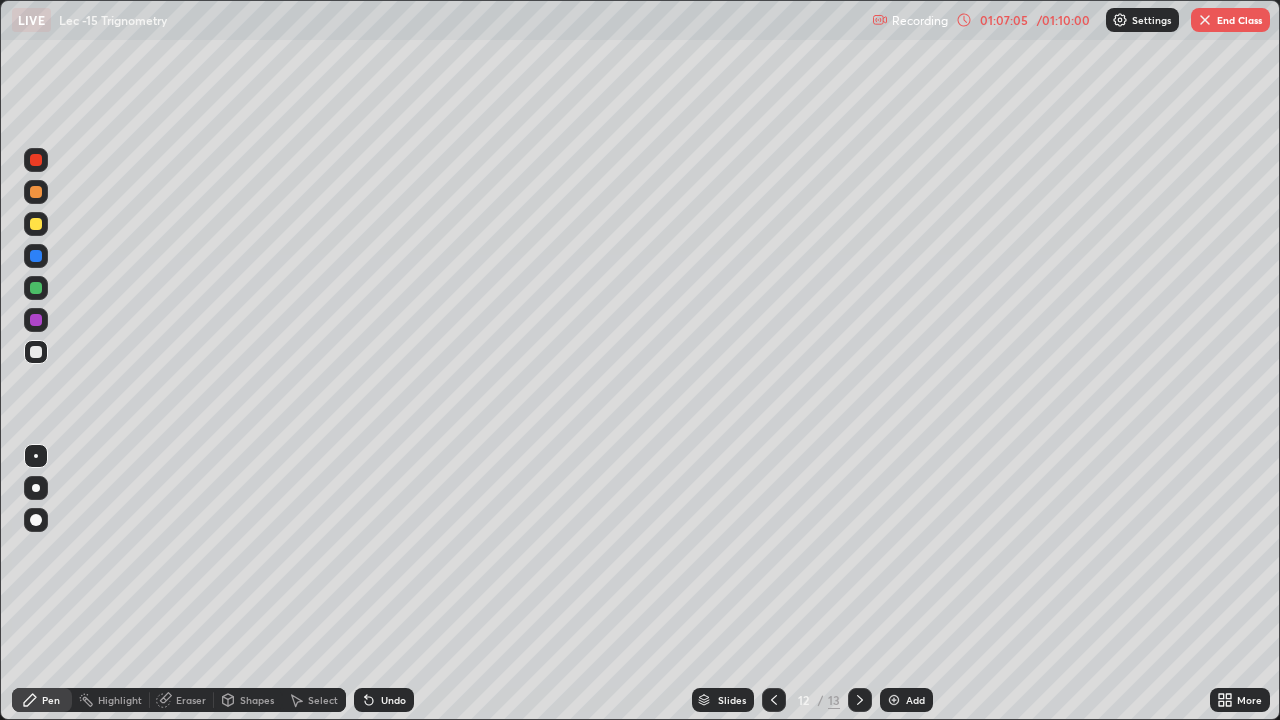 click on "End Class" at bounding box center [1230, 20] 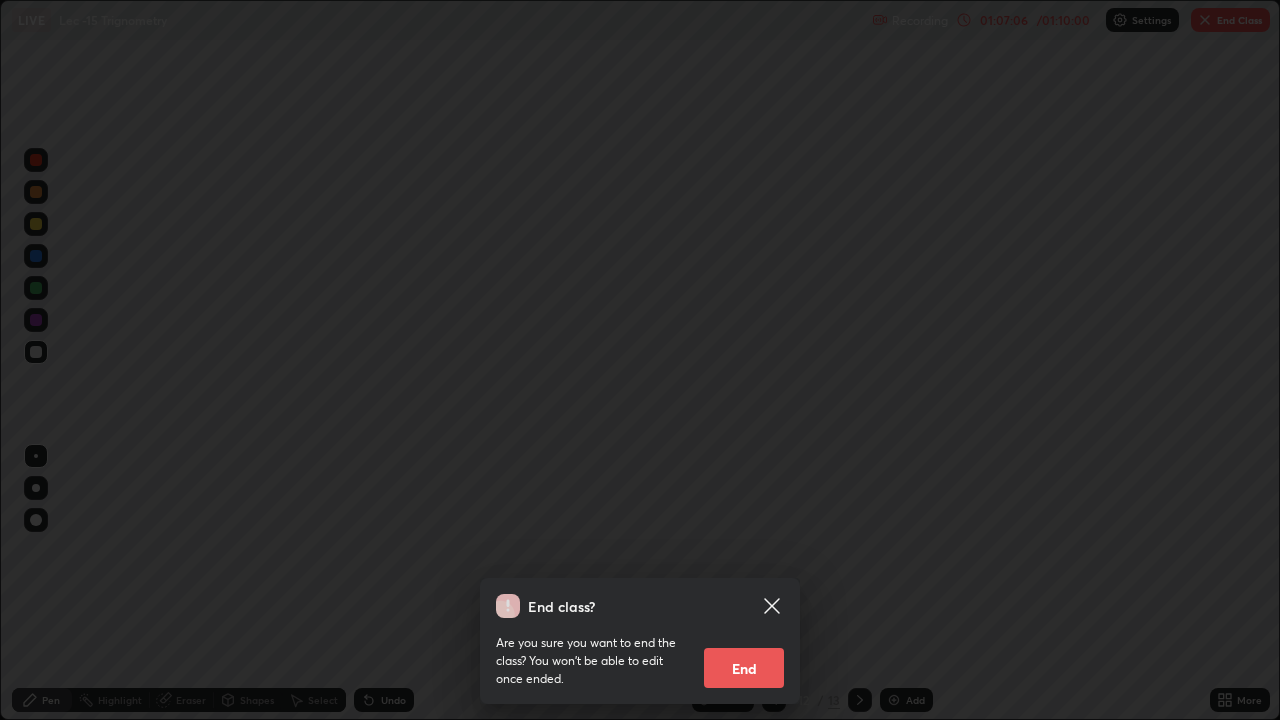 click on "End" at bounding box center (744, 668) 